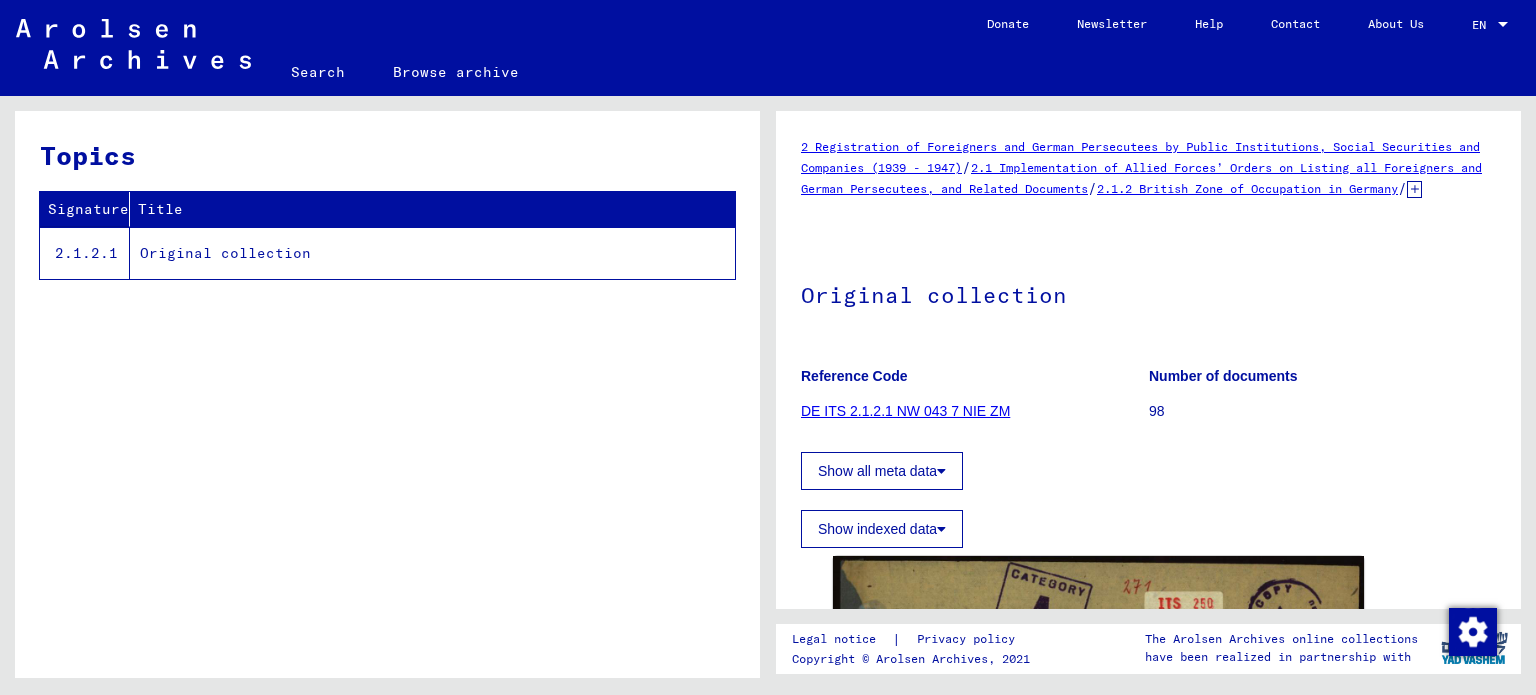 scroll, scrollTop: 0, scrollLeft: 0, axis: both 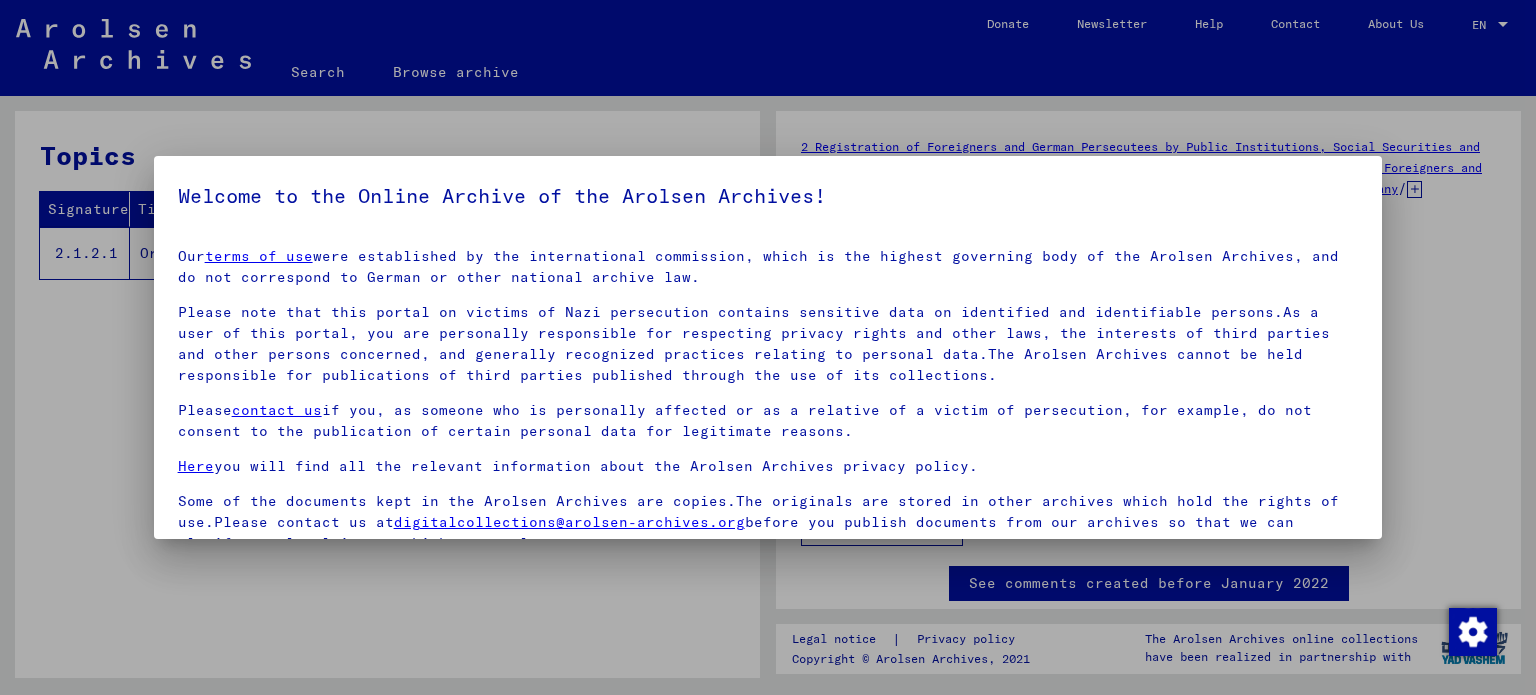 click at bounding box center (768, 347) 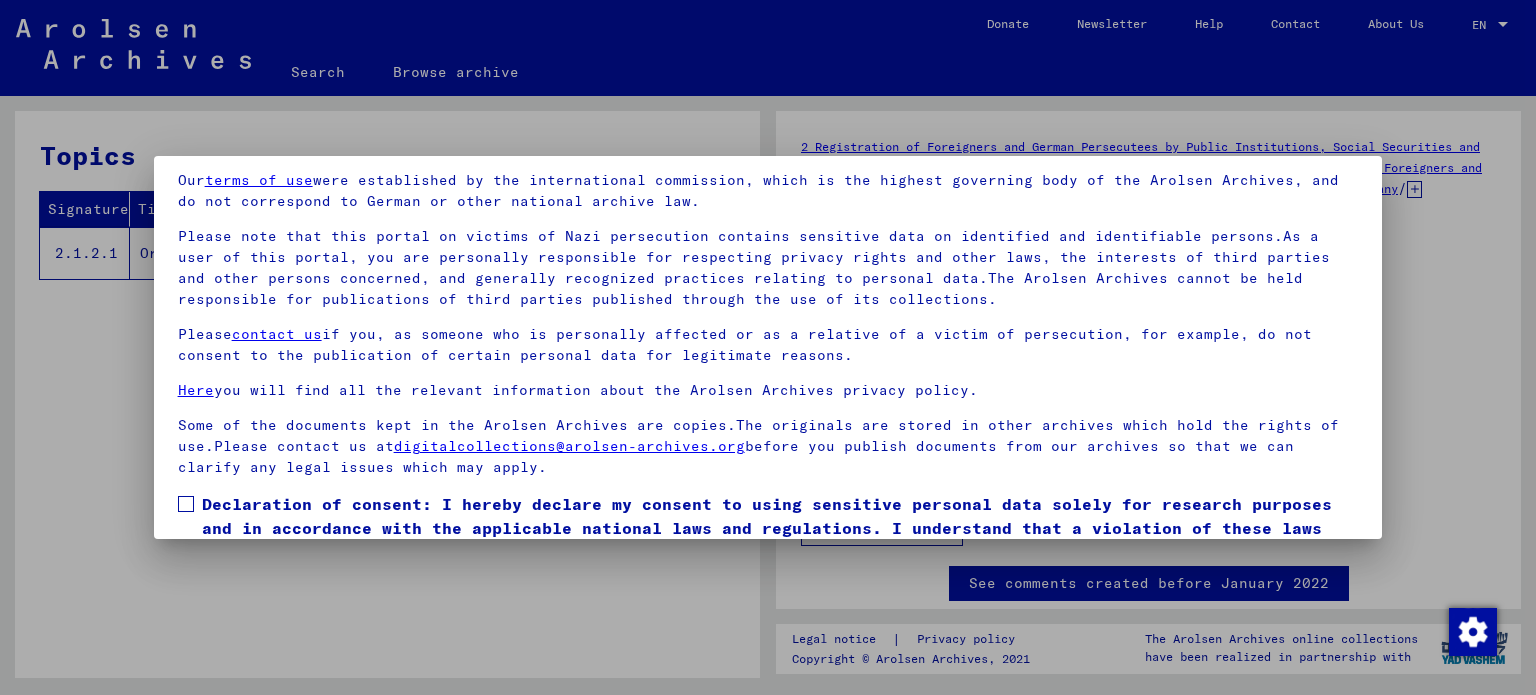 scroll, scrollTop: 169, scrollLeft: 0, axis: vertical 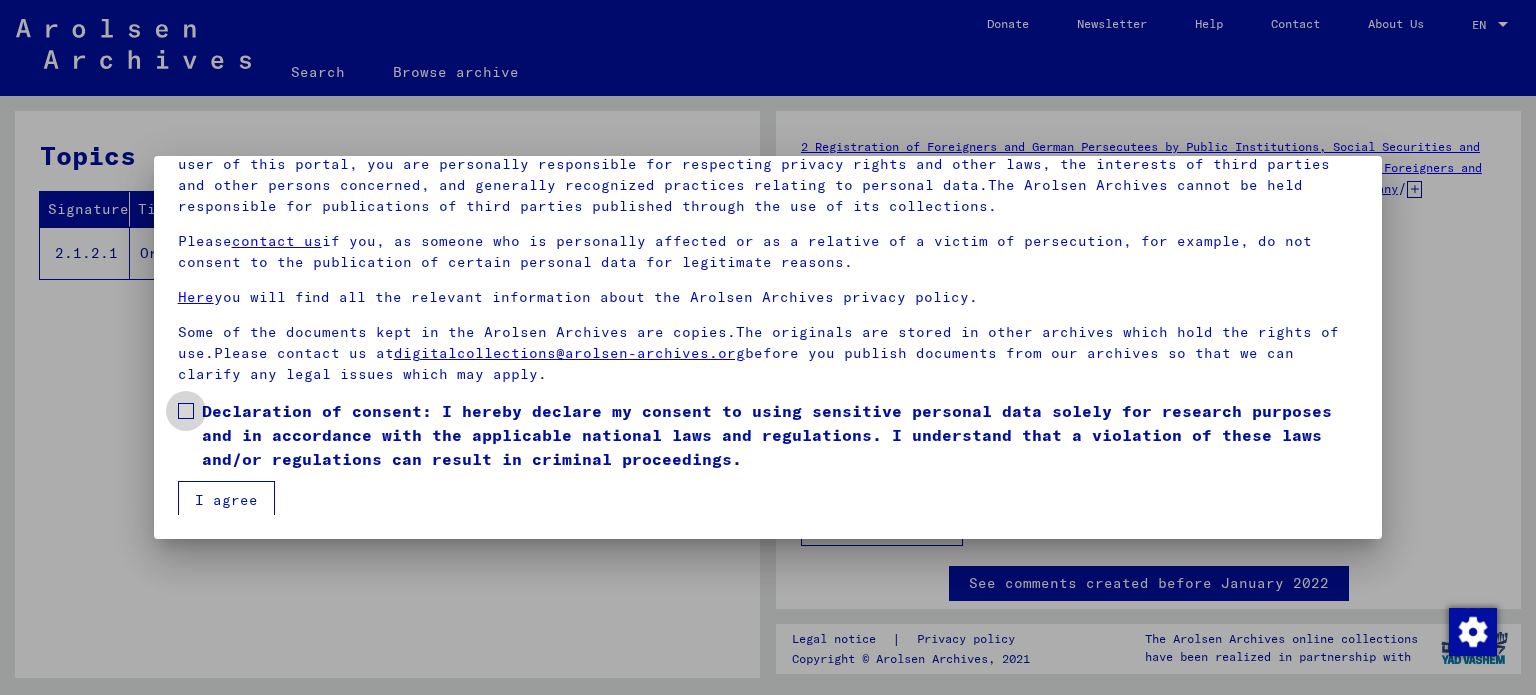 click at bounding box center [186, 411] 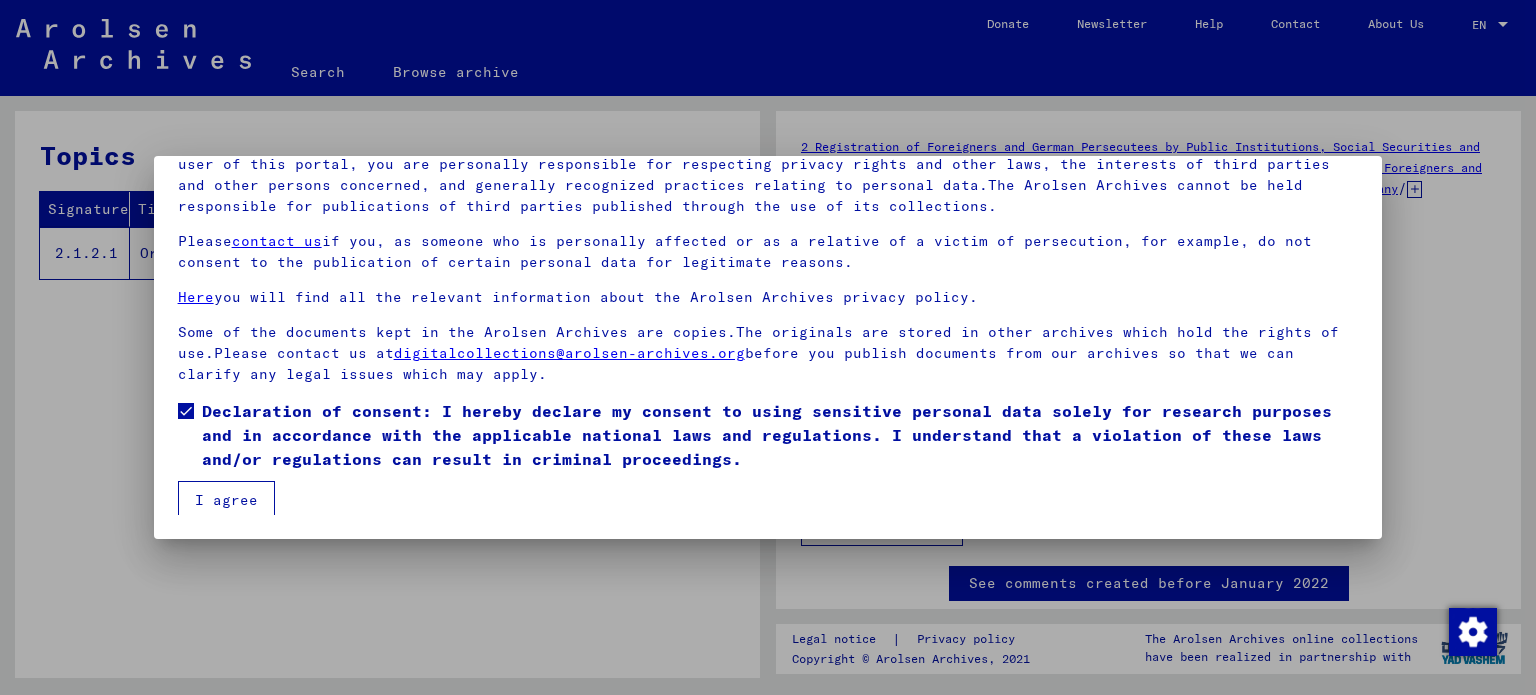 click on "I agree" at bounding box center (226, 500) 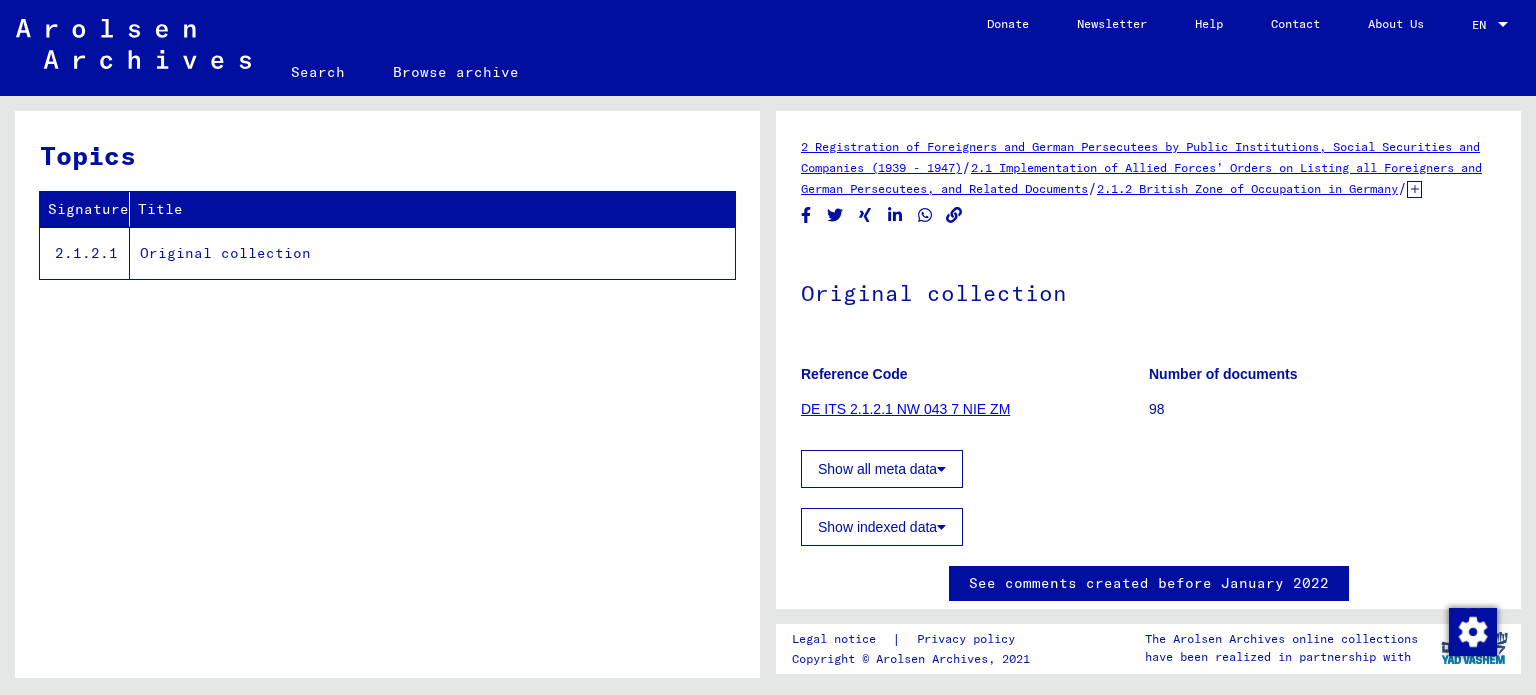 click on "DE ITS 2.1.2.1 NW 043 7 NIE ZM" 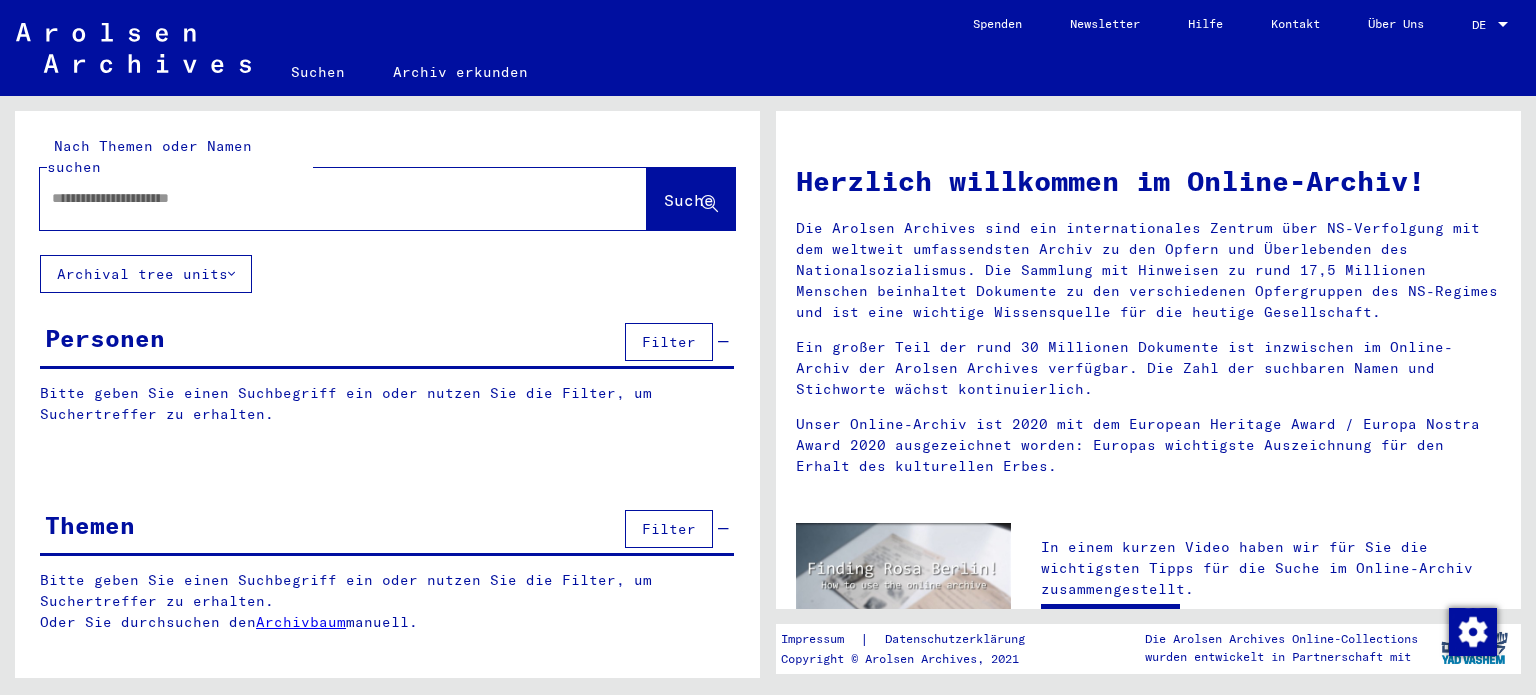 click 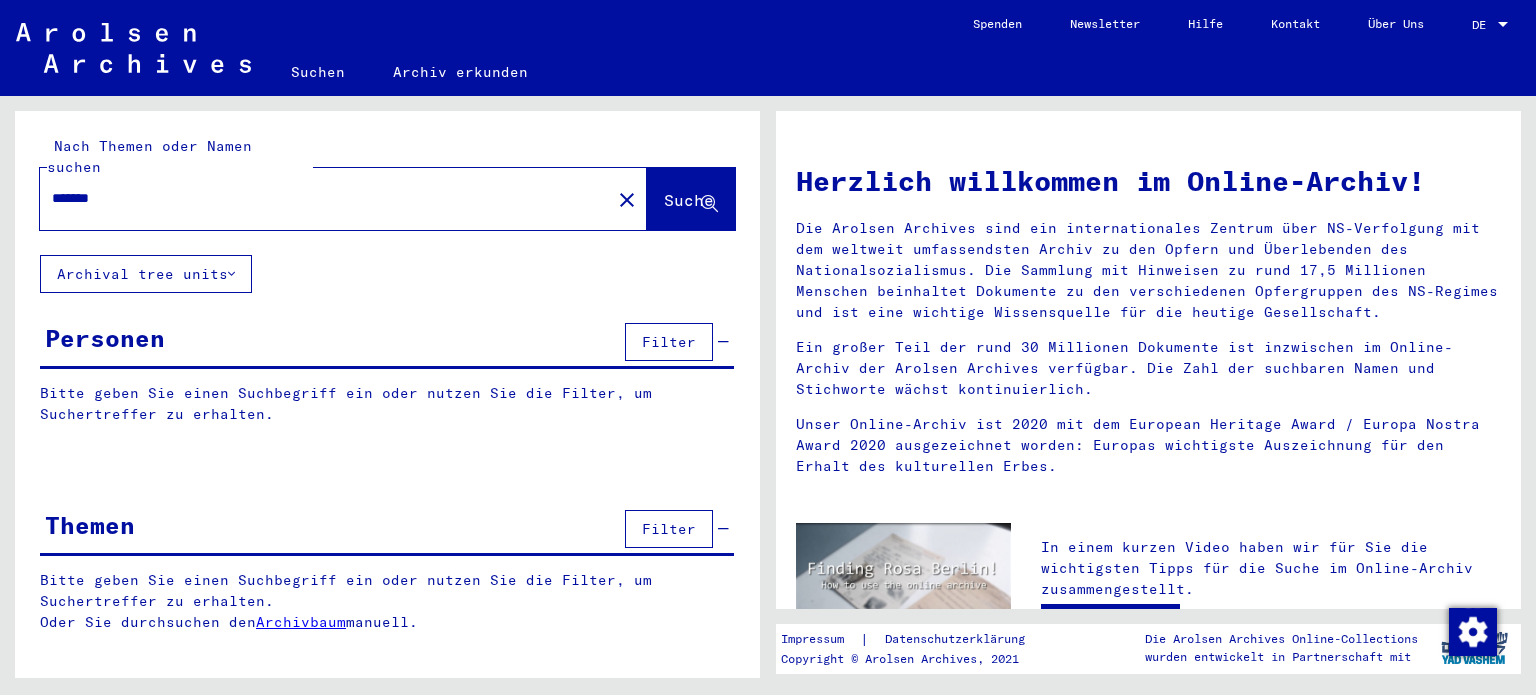 type on "*******" 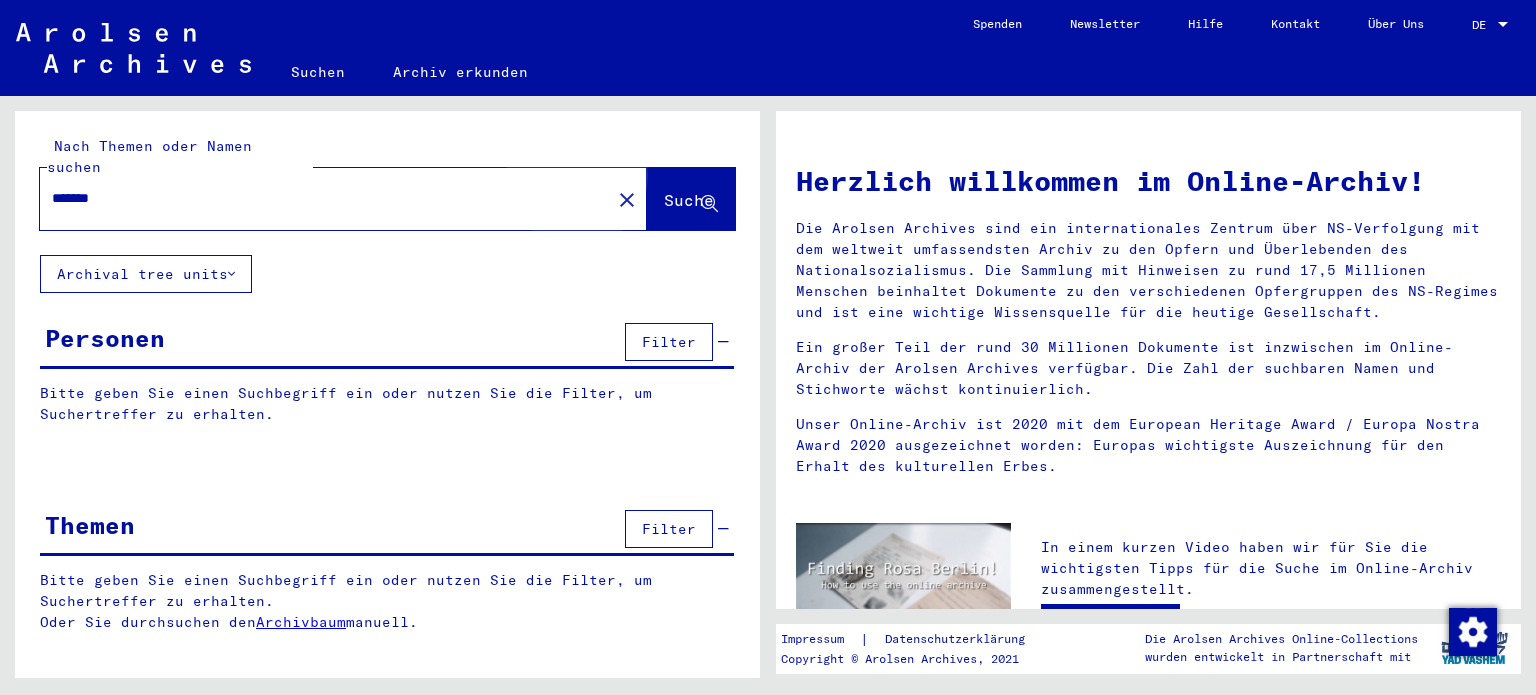 click on "Suche" 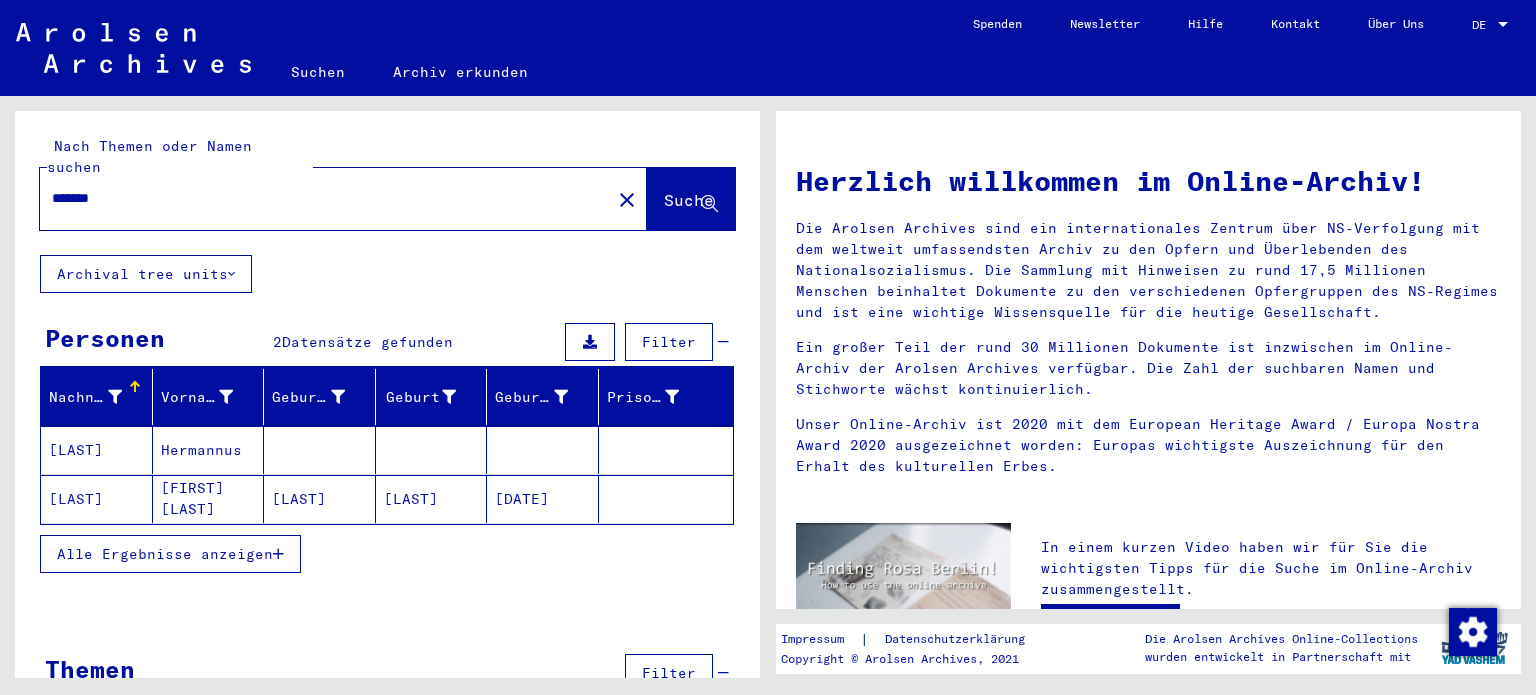 click on "Hermannus" at bounding box center (209, 499) 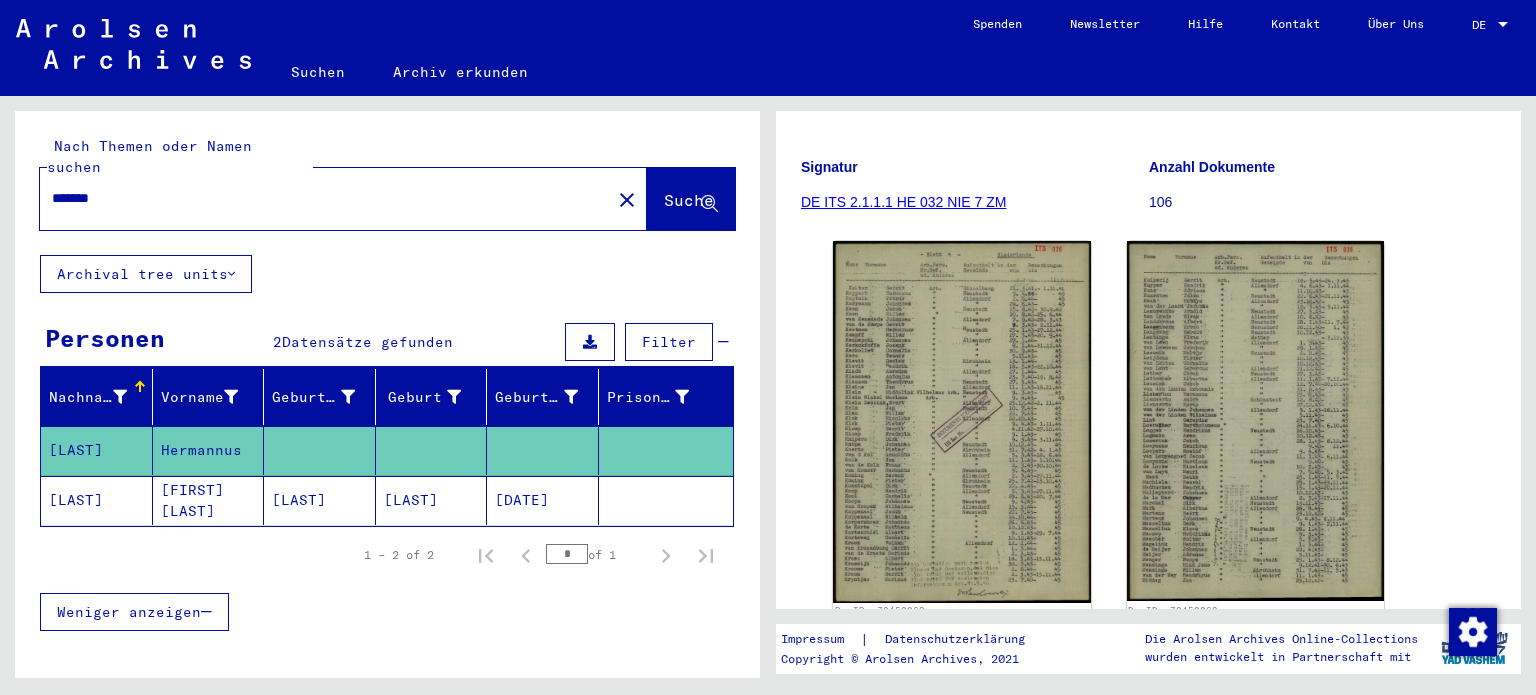 scroll, scrollTop: 245, scrollLeft: 0, axis: vertical 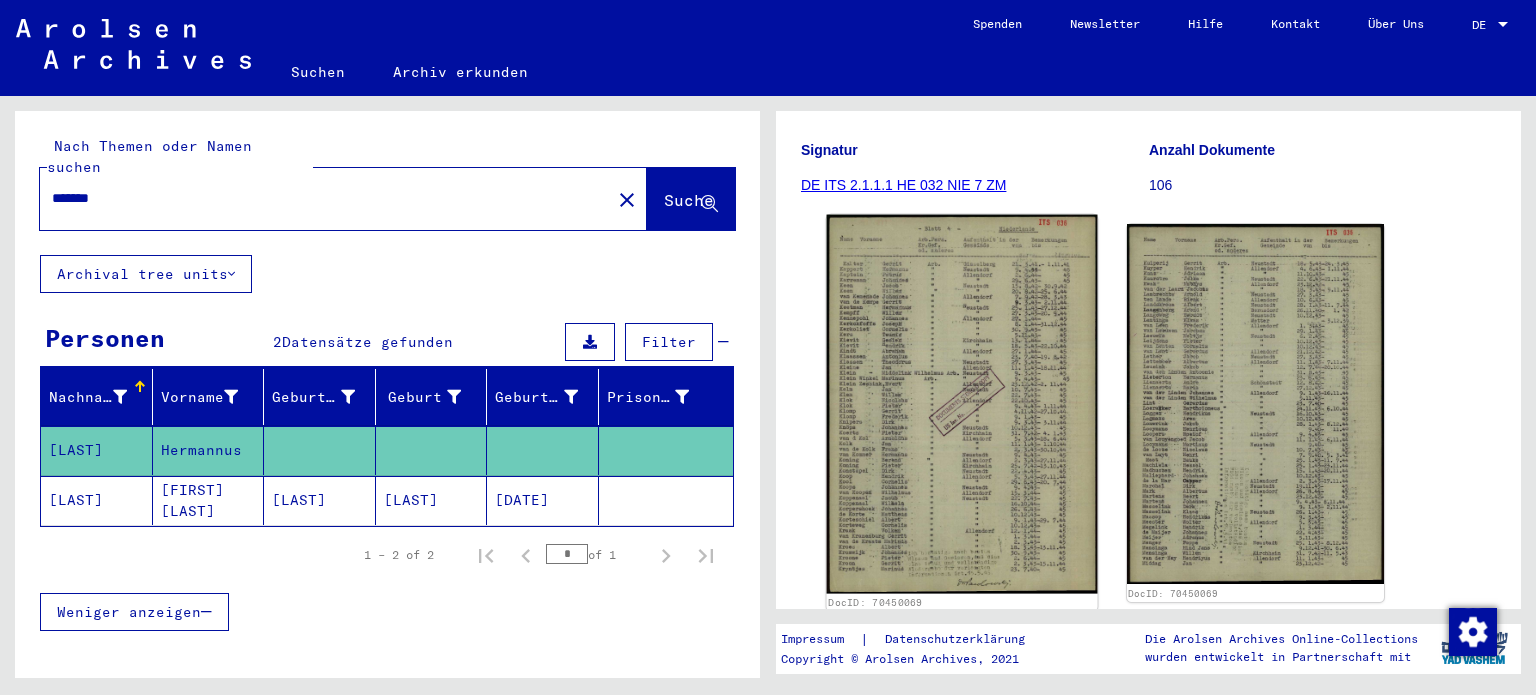 click 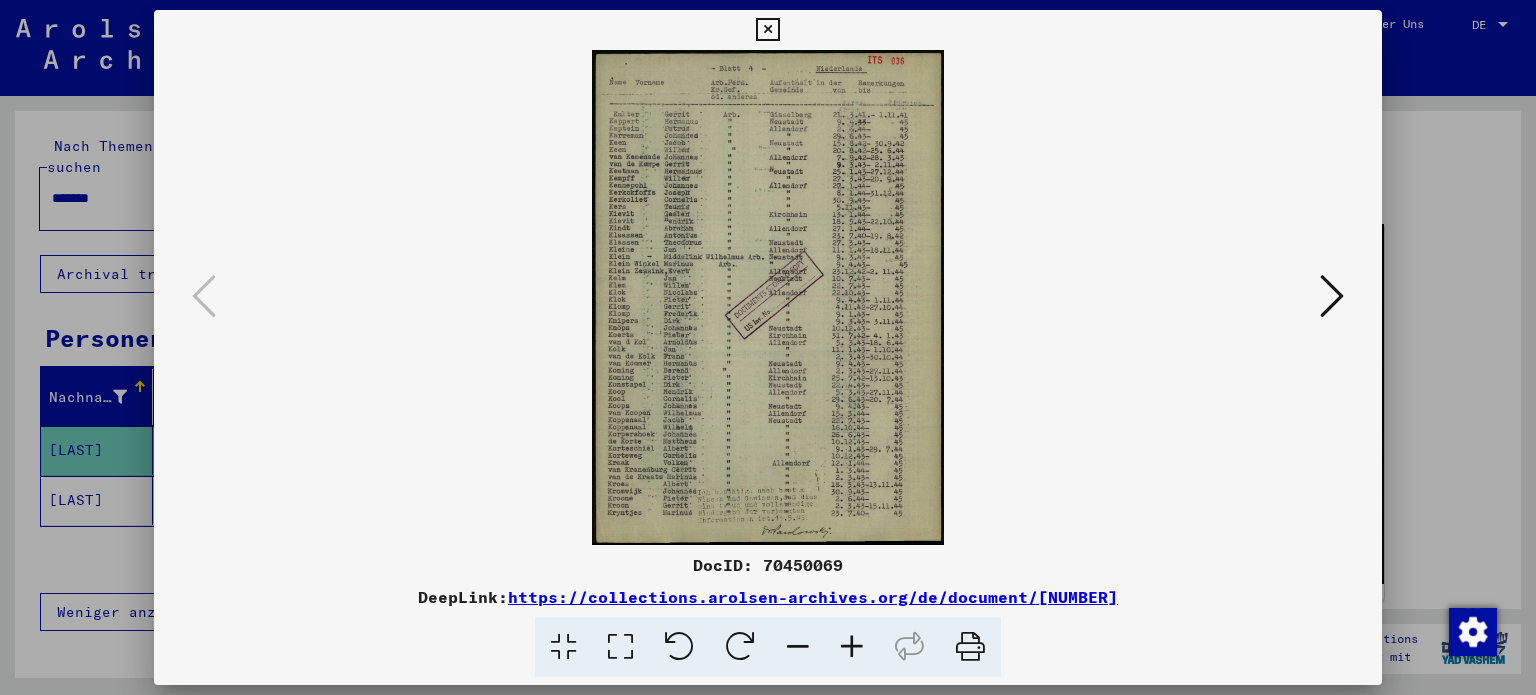 click at bounding box center (852, 647) 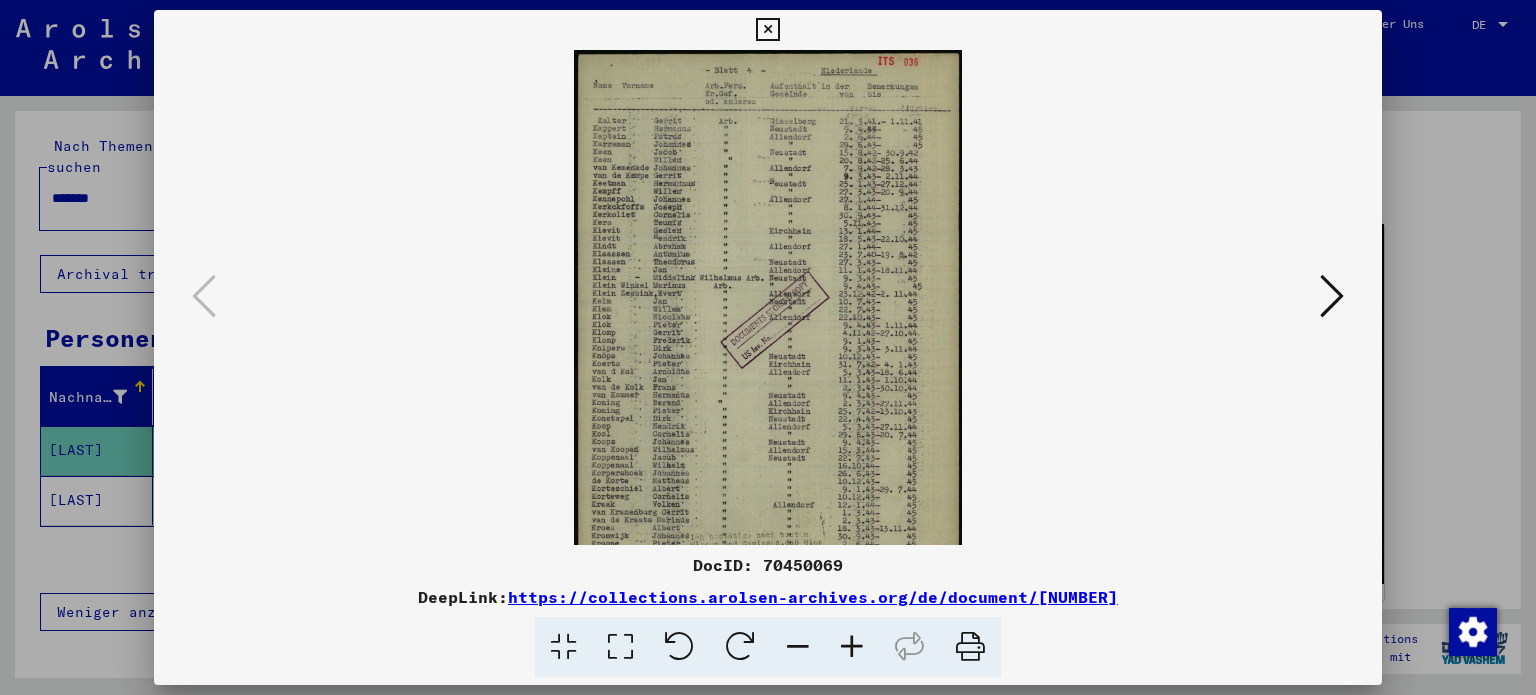 click at bounding box center [852, 647] 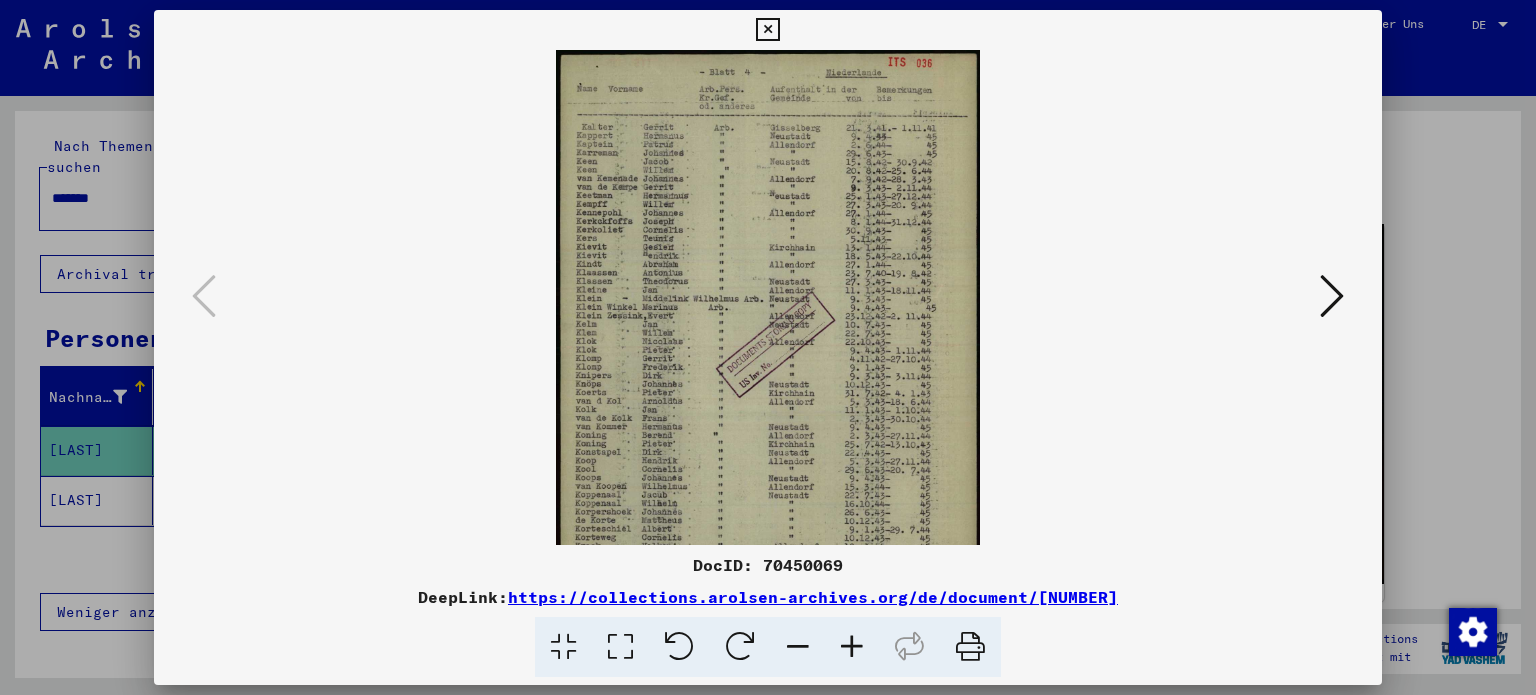 click at bounding box center (852, 647) 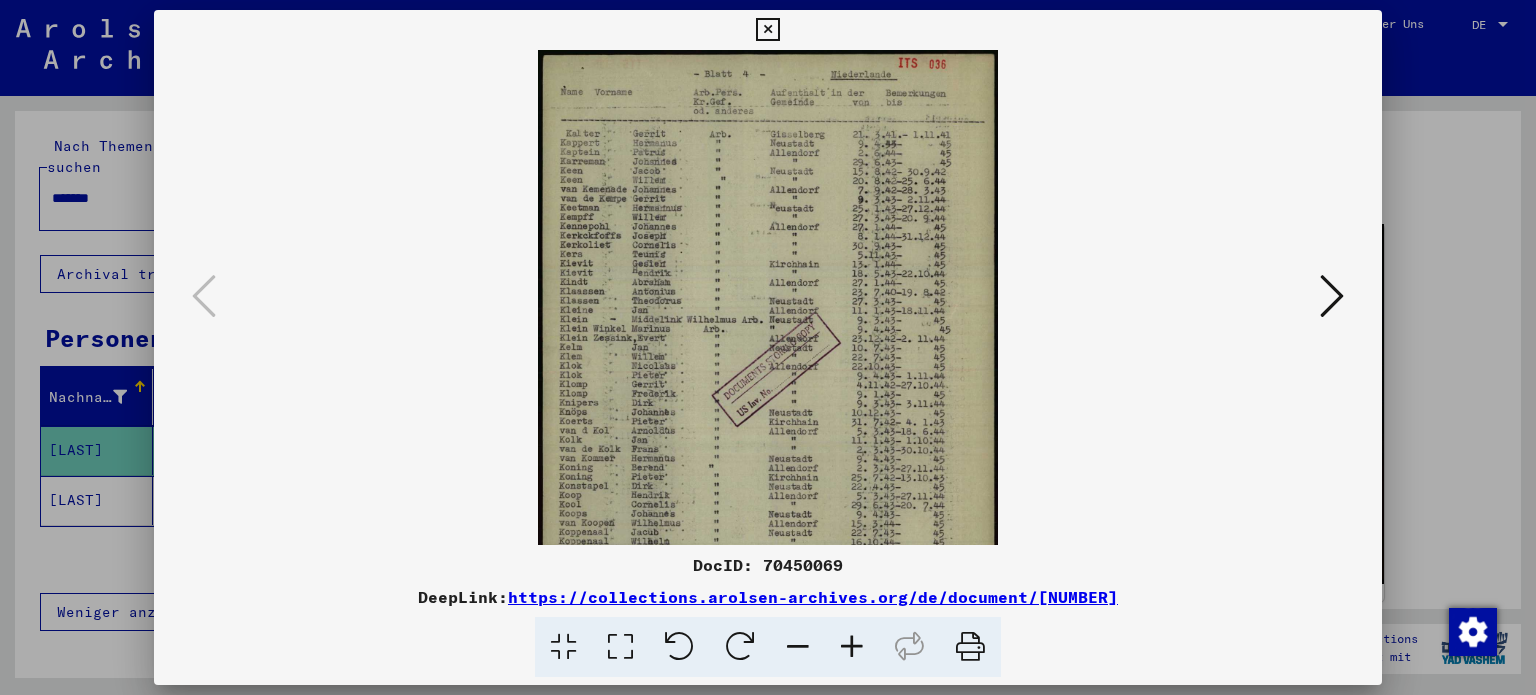 click at bounding box center [852, 647] 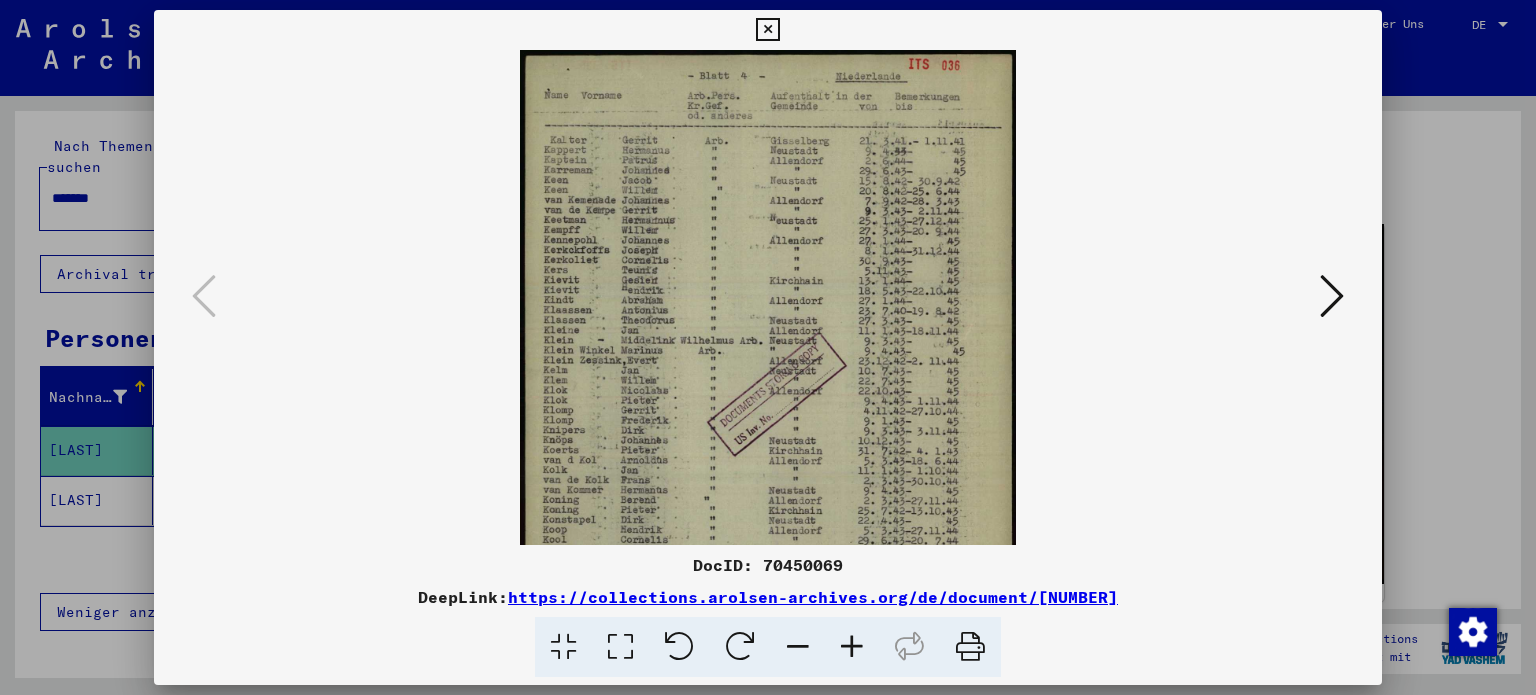 click at bounding box center [852, 647] 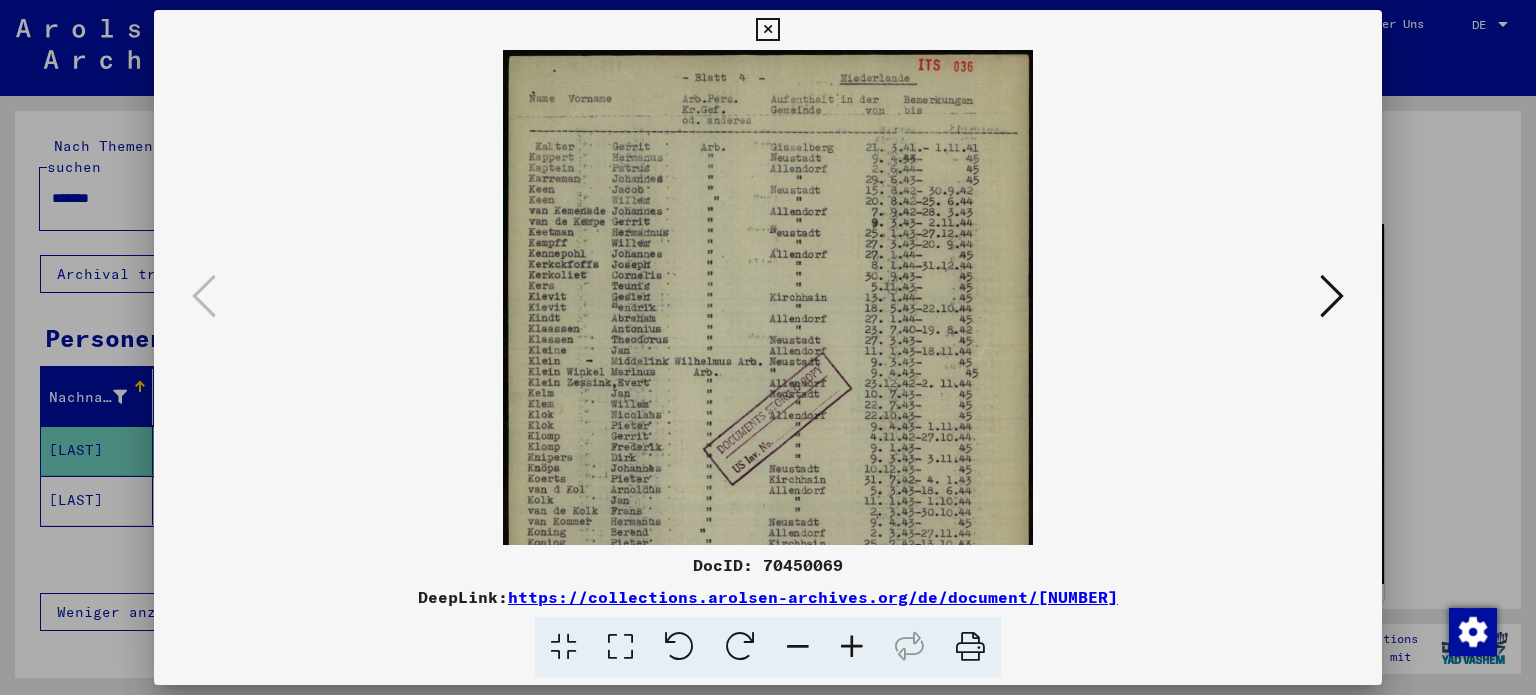 click at bounding box center [852, 647] 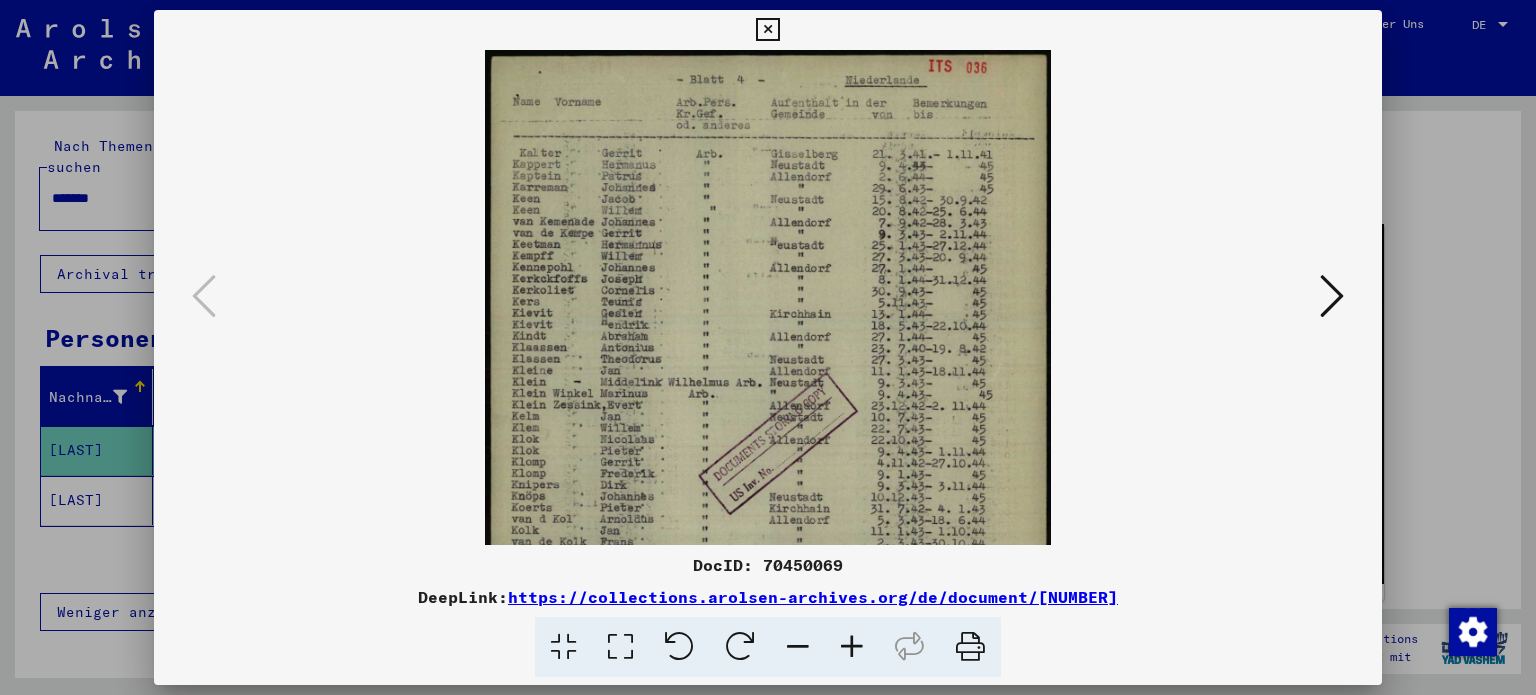 click at bounding box center [852, 647] 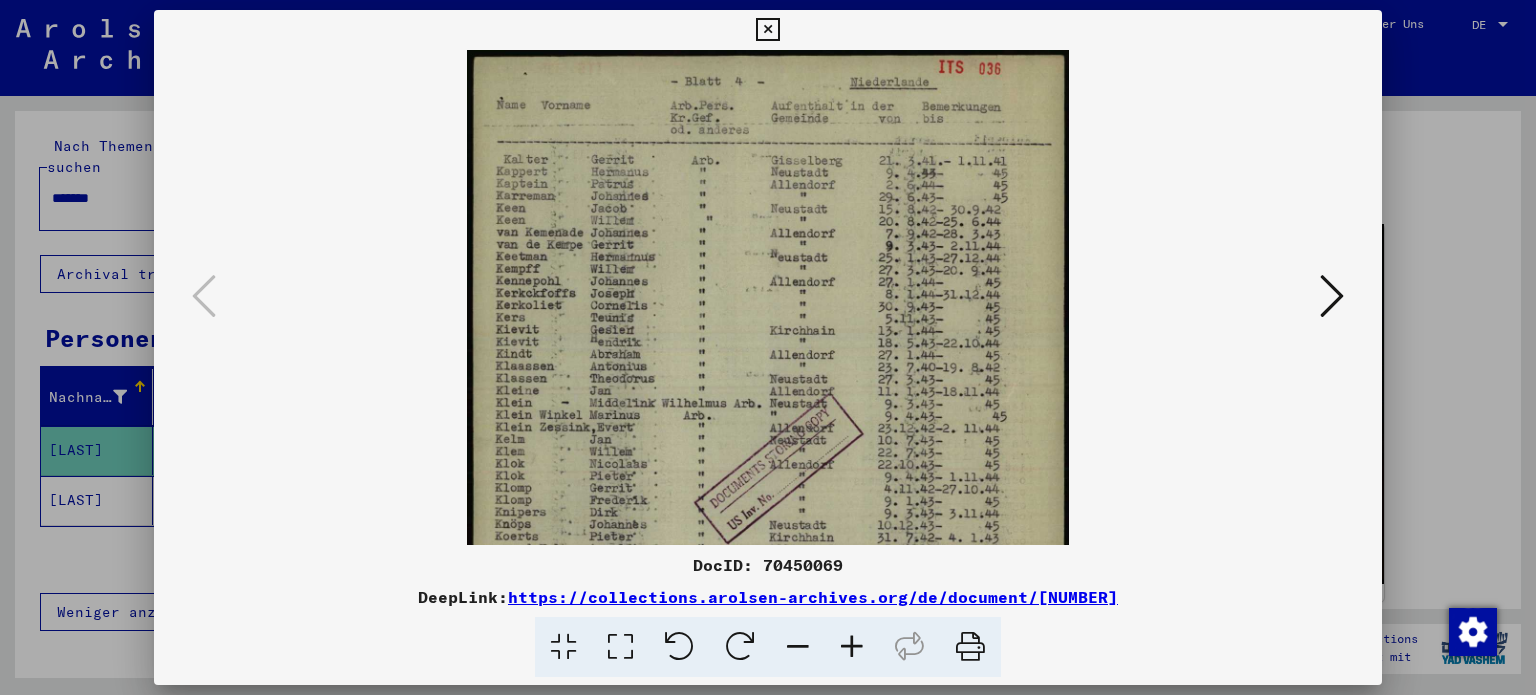 click at bounding box center [852, 647] 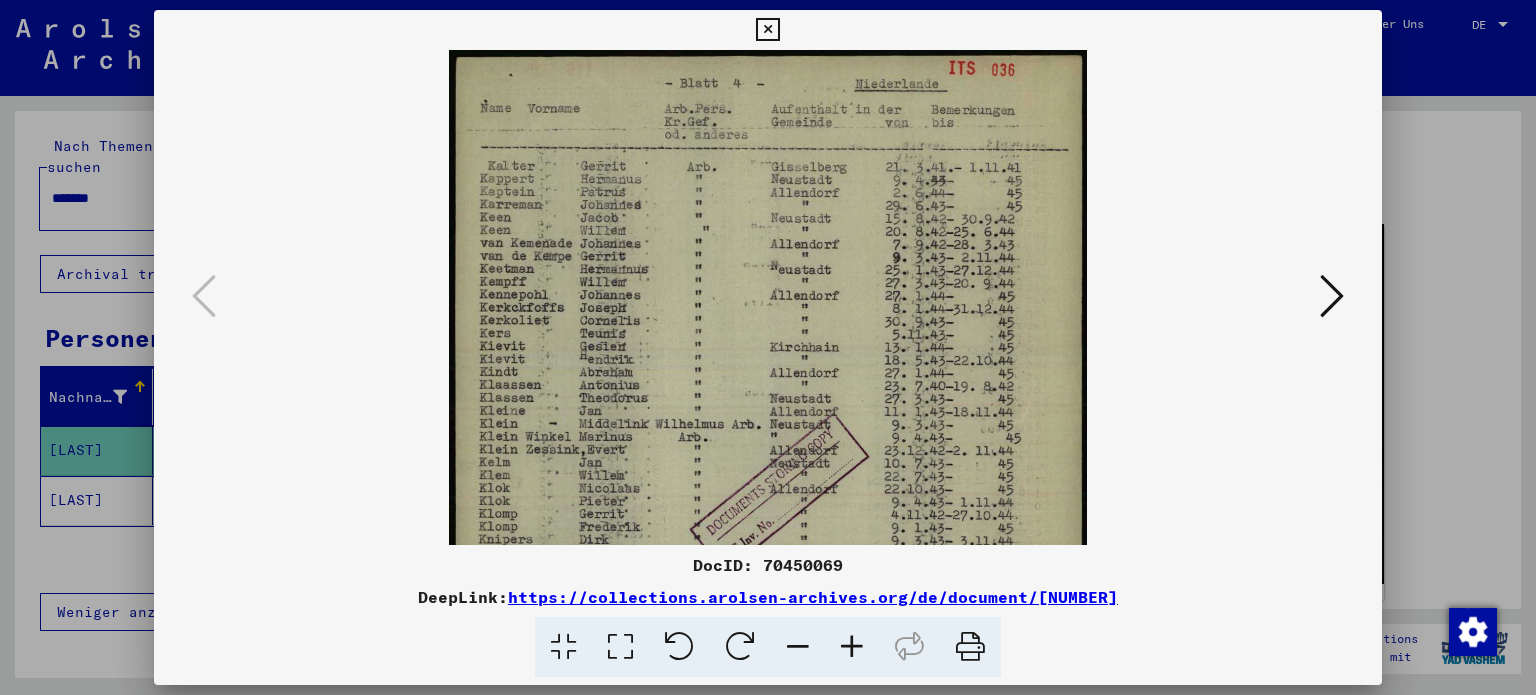 click at bounding box center (852, 647) 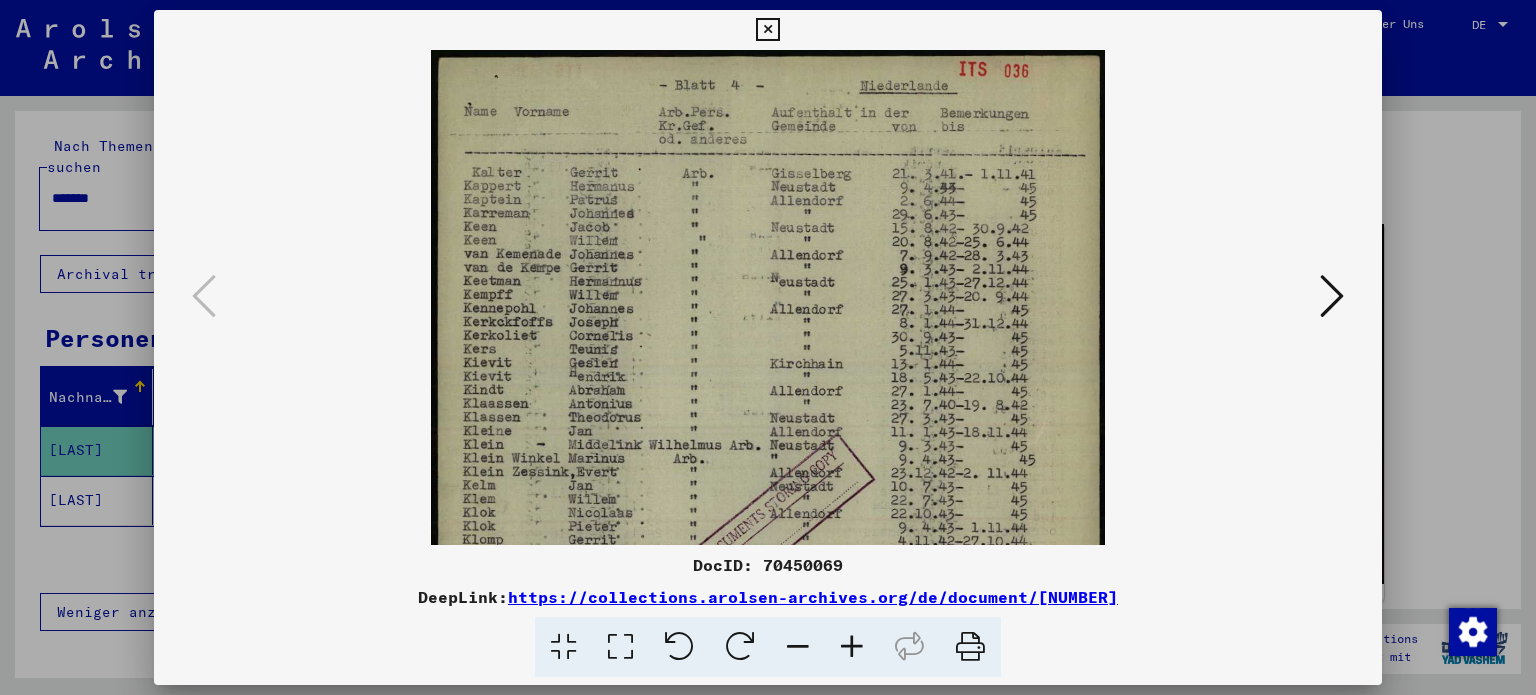 click at bounding box center [852, 647] 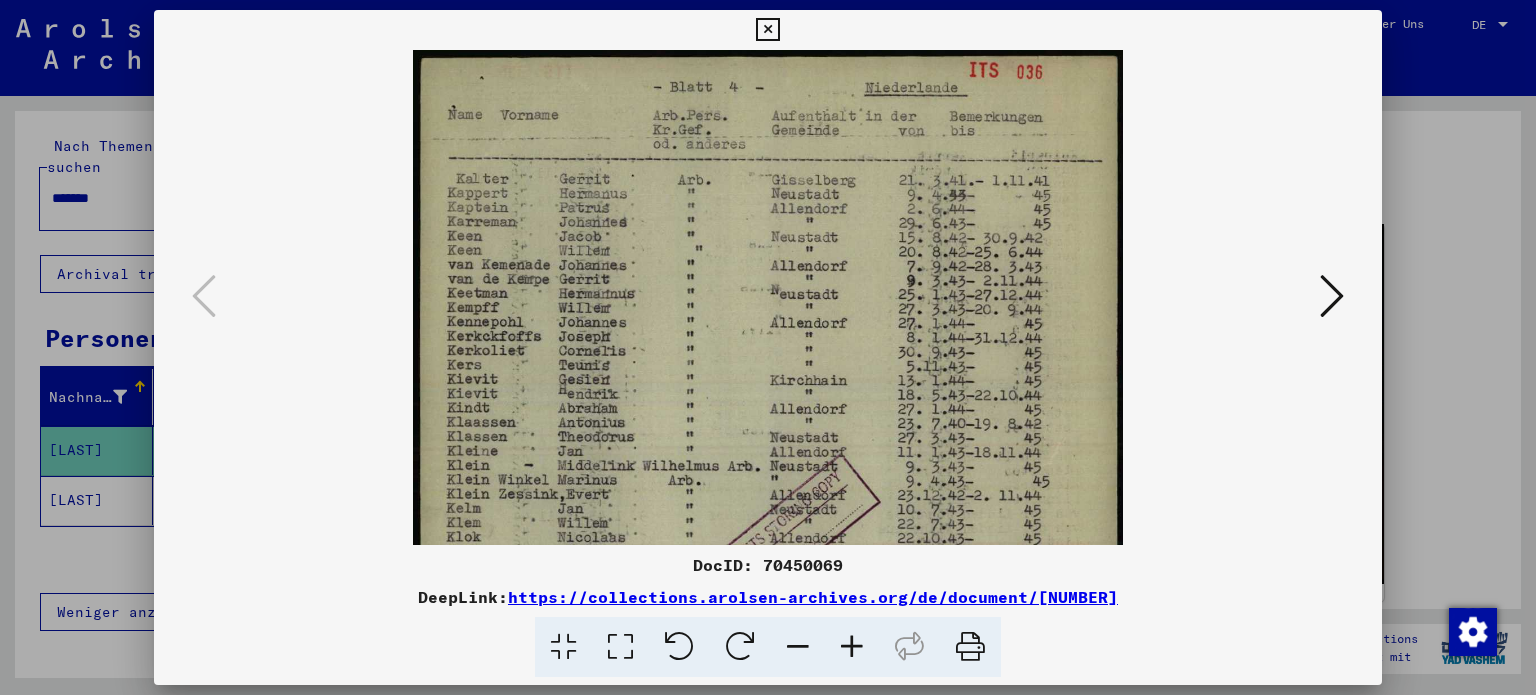 click at bounding box center [852, 647] 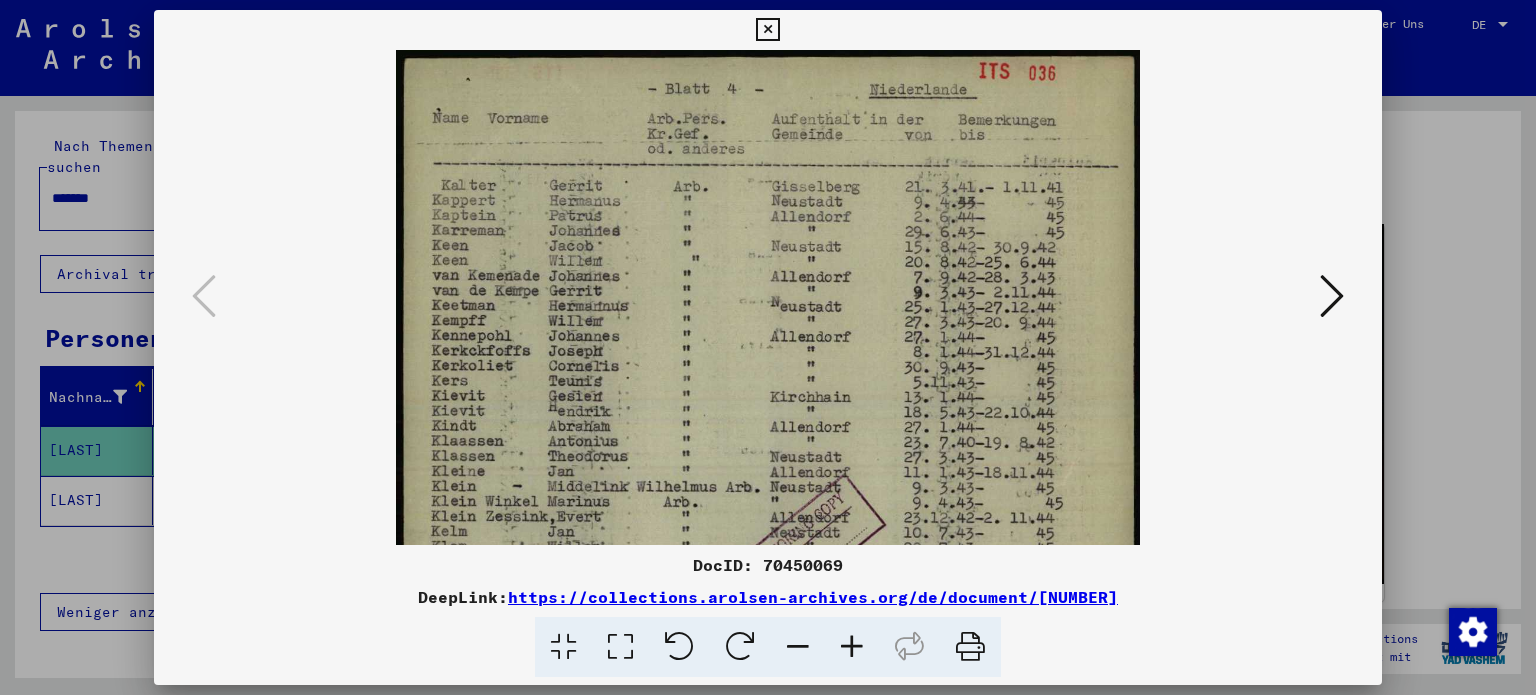 click at bounding box center [852, 647] 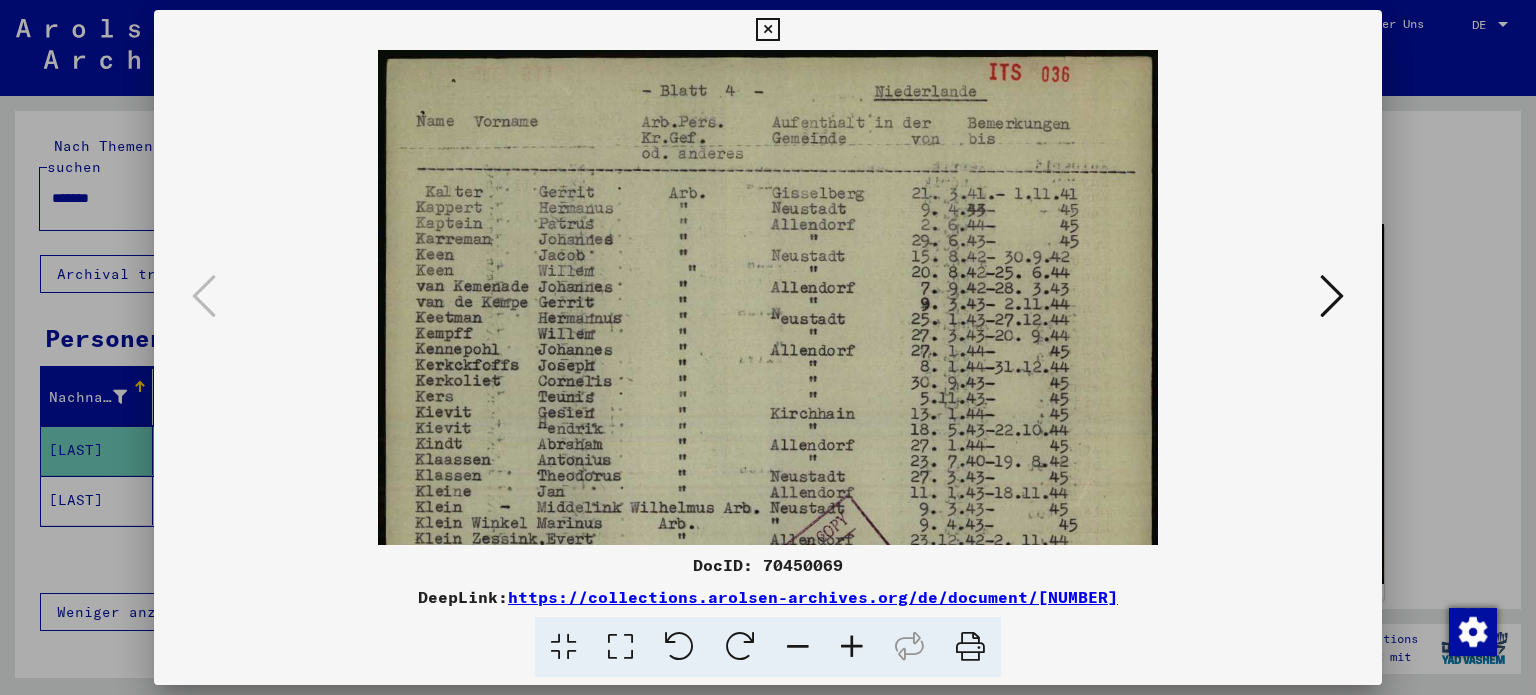 click at bounding box center [1332, 296] 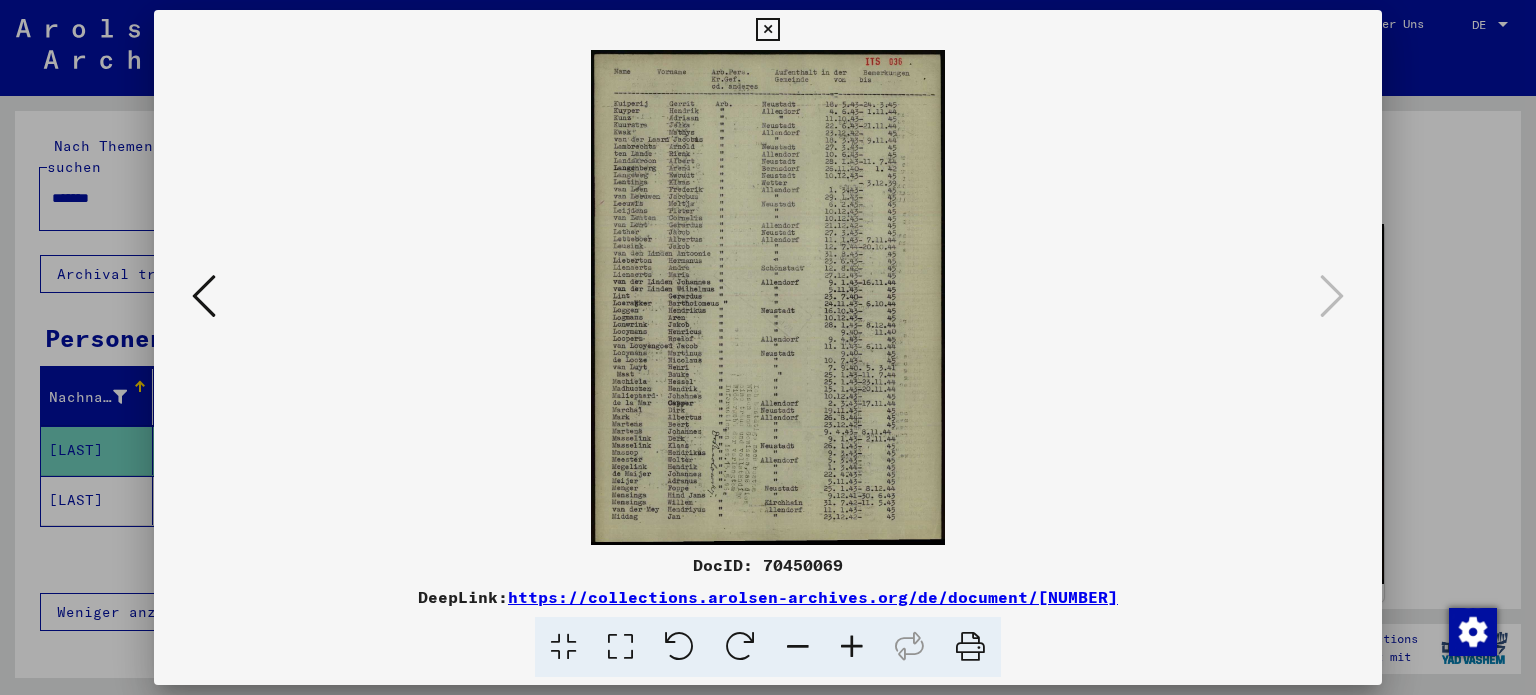 click at bounding box center (768, 297) 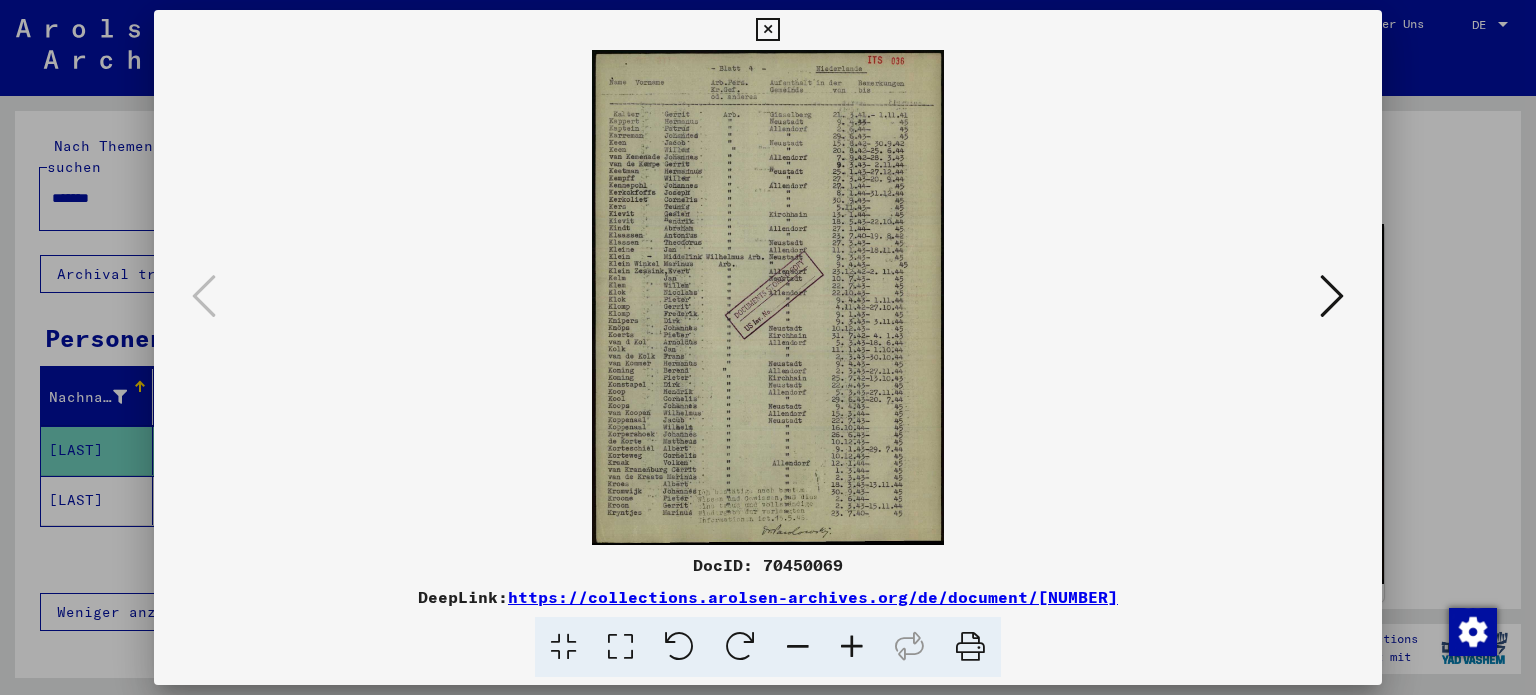 click at bounding box center (768, 297) 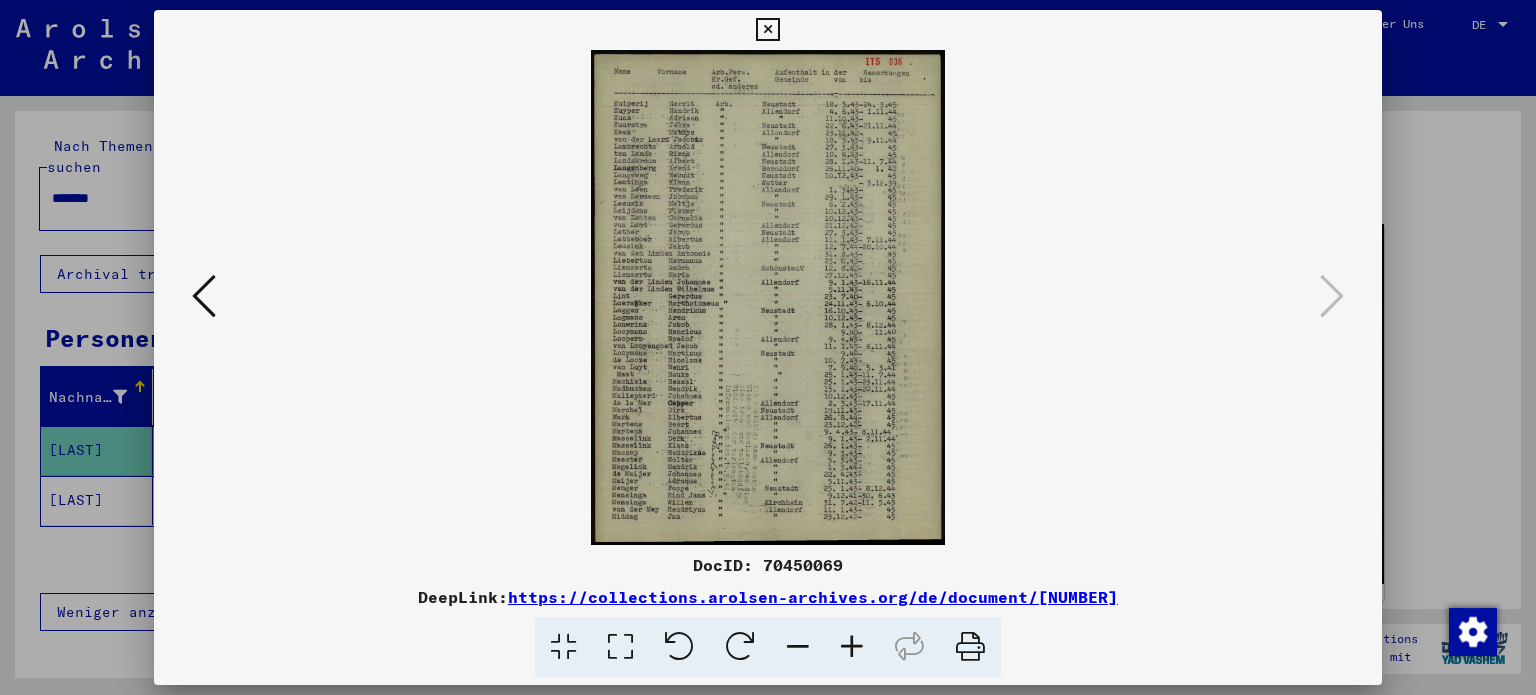 click at bounding box center [852, 647] 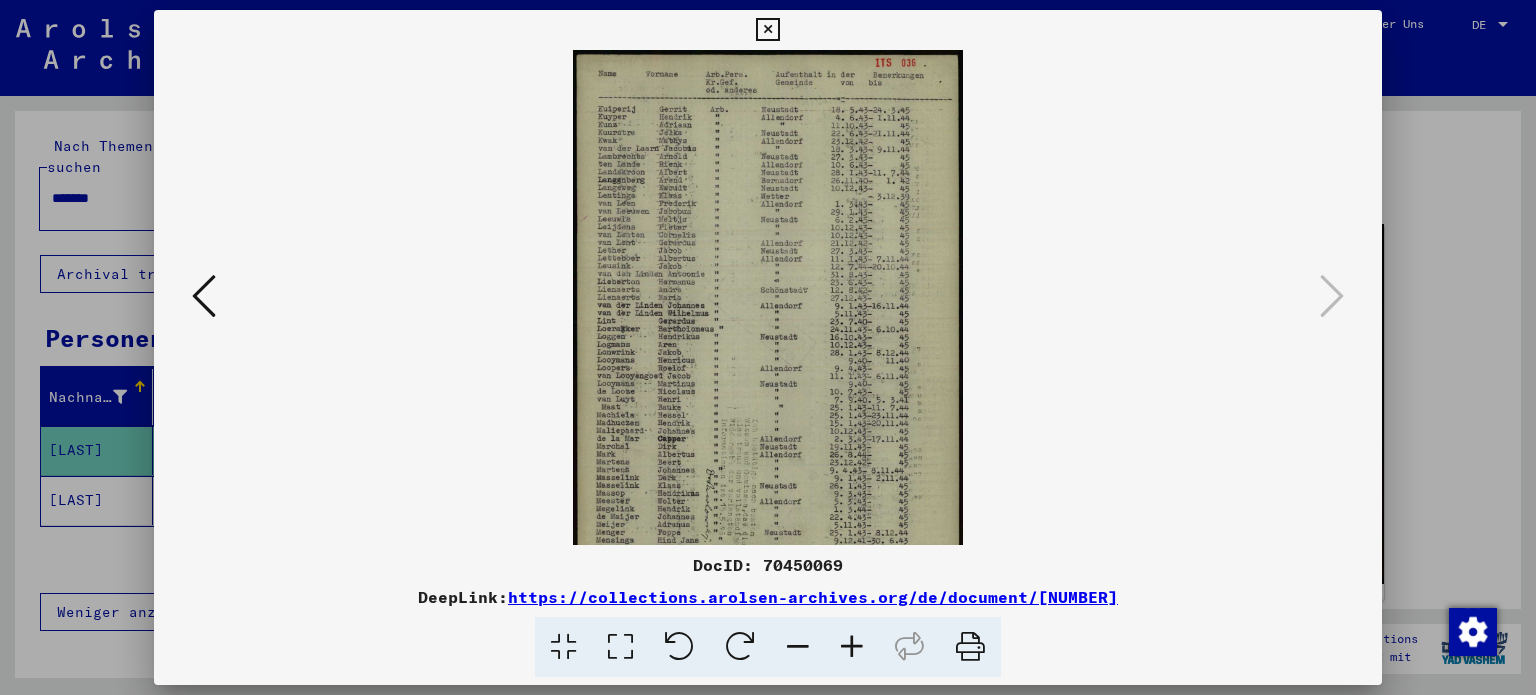 click at bounding box center [852, 647] 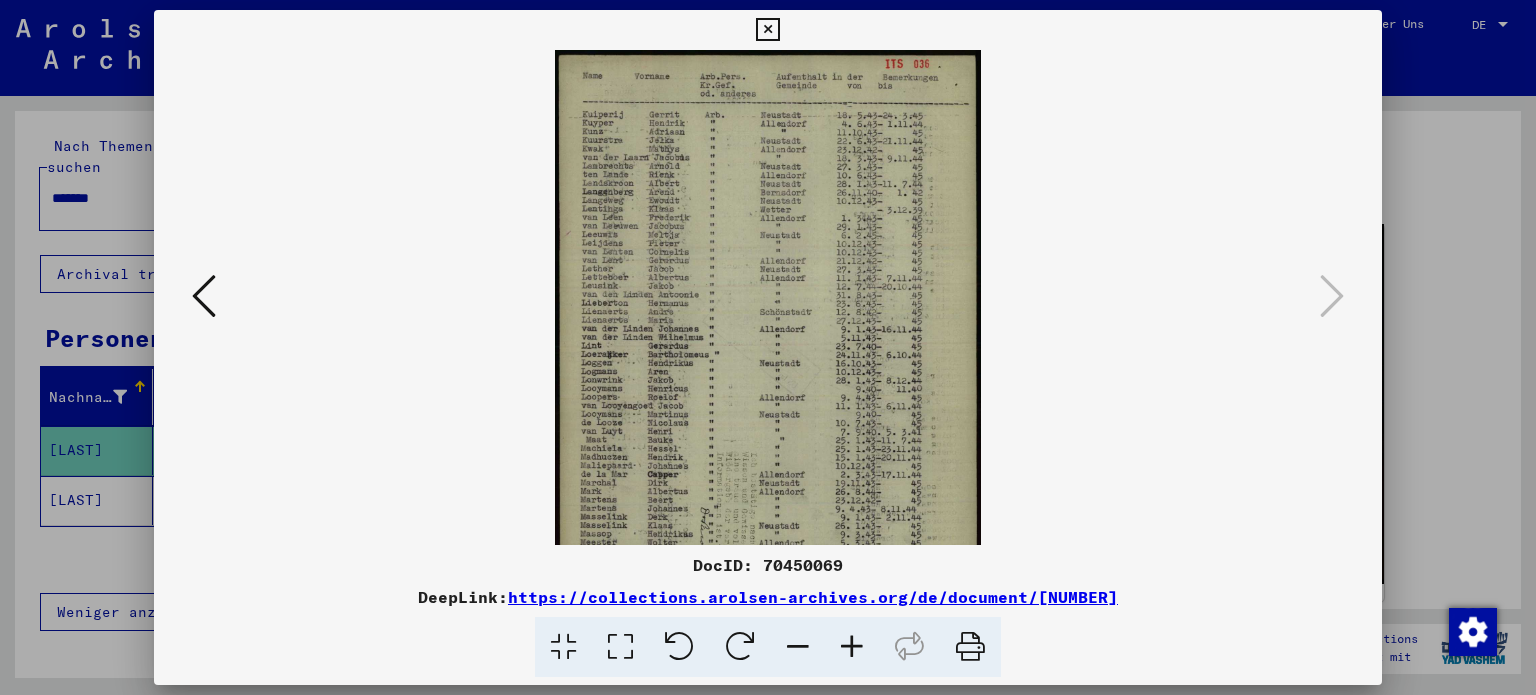 click at bounding box center [852, 647] 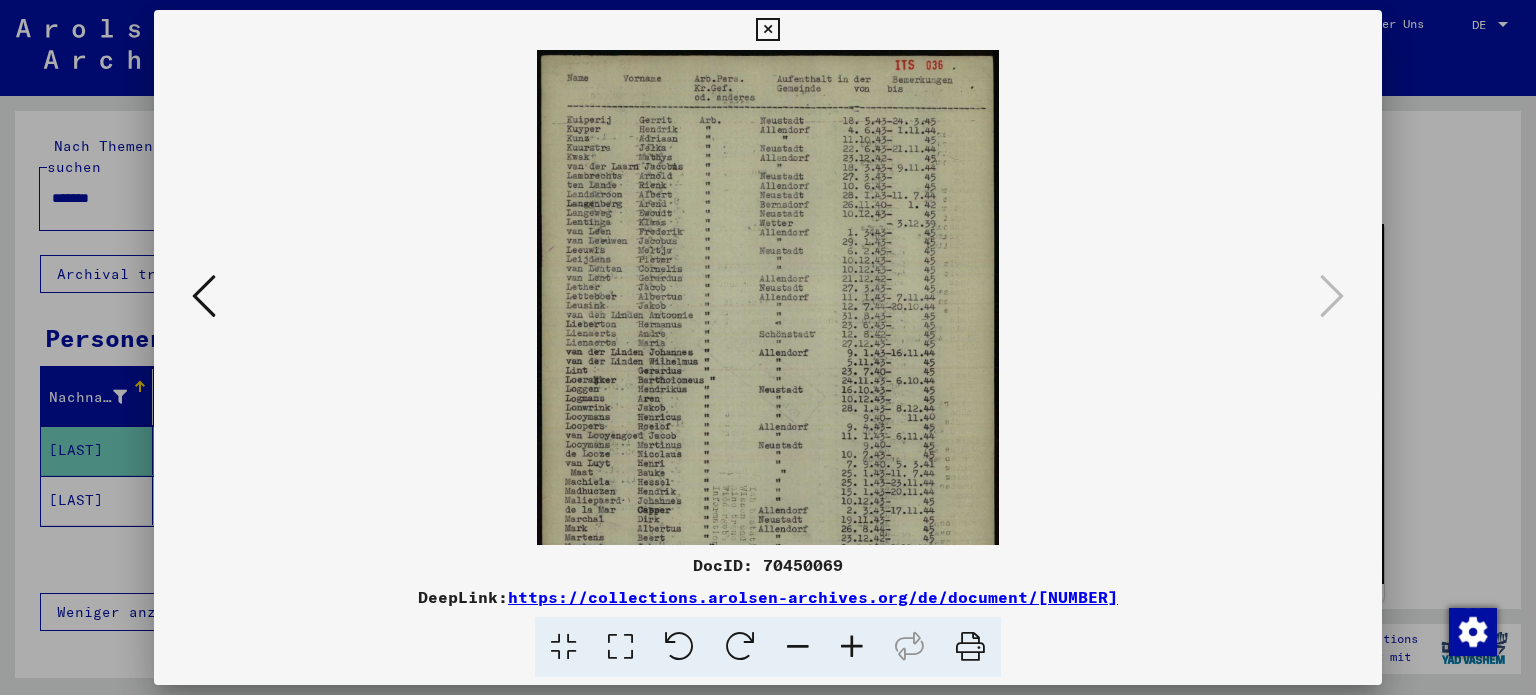 click at bounding box center (852, 647) 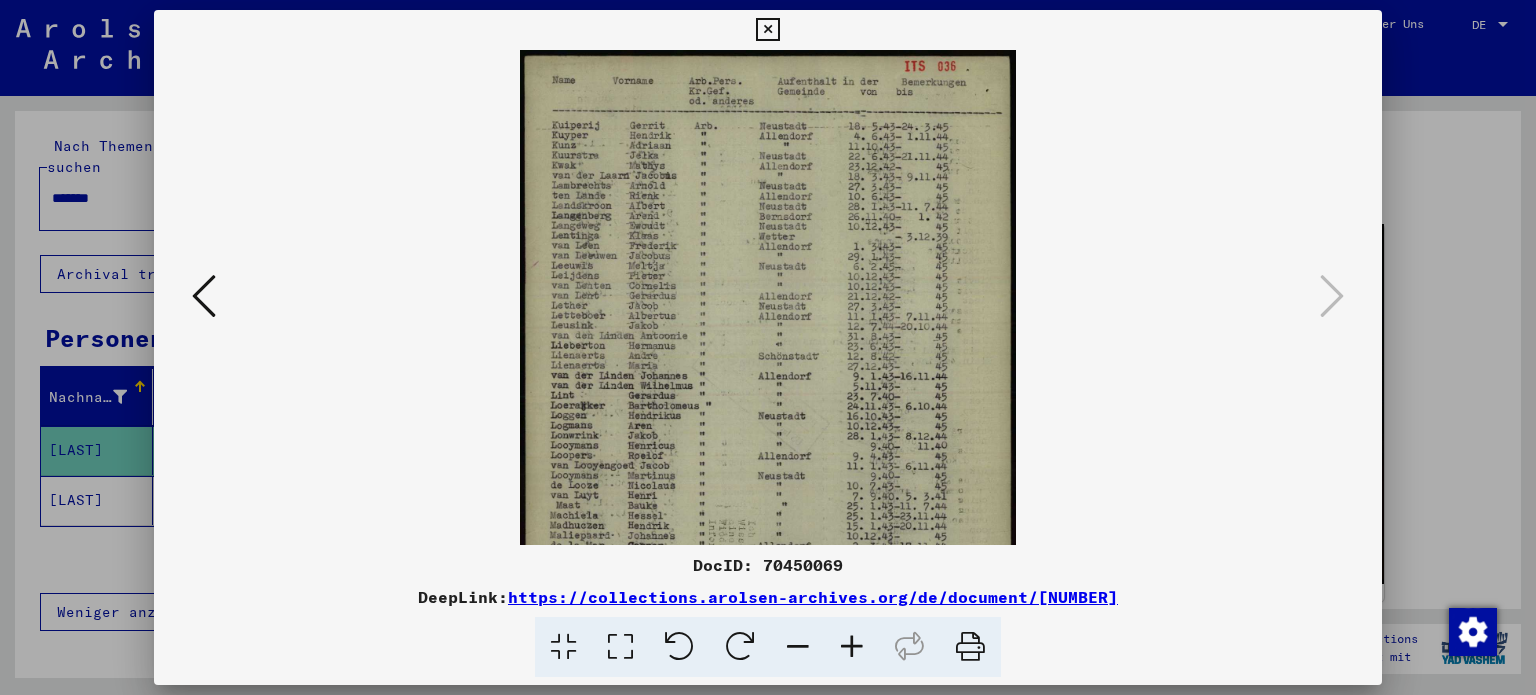 click at bounding box center [852, 647] 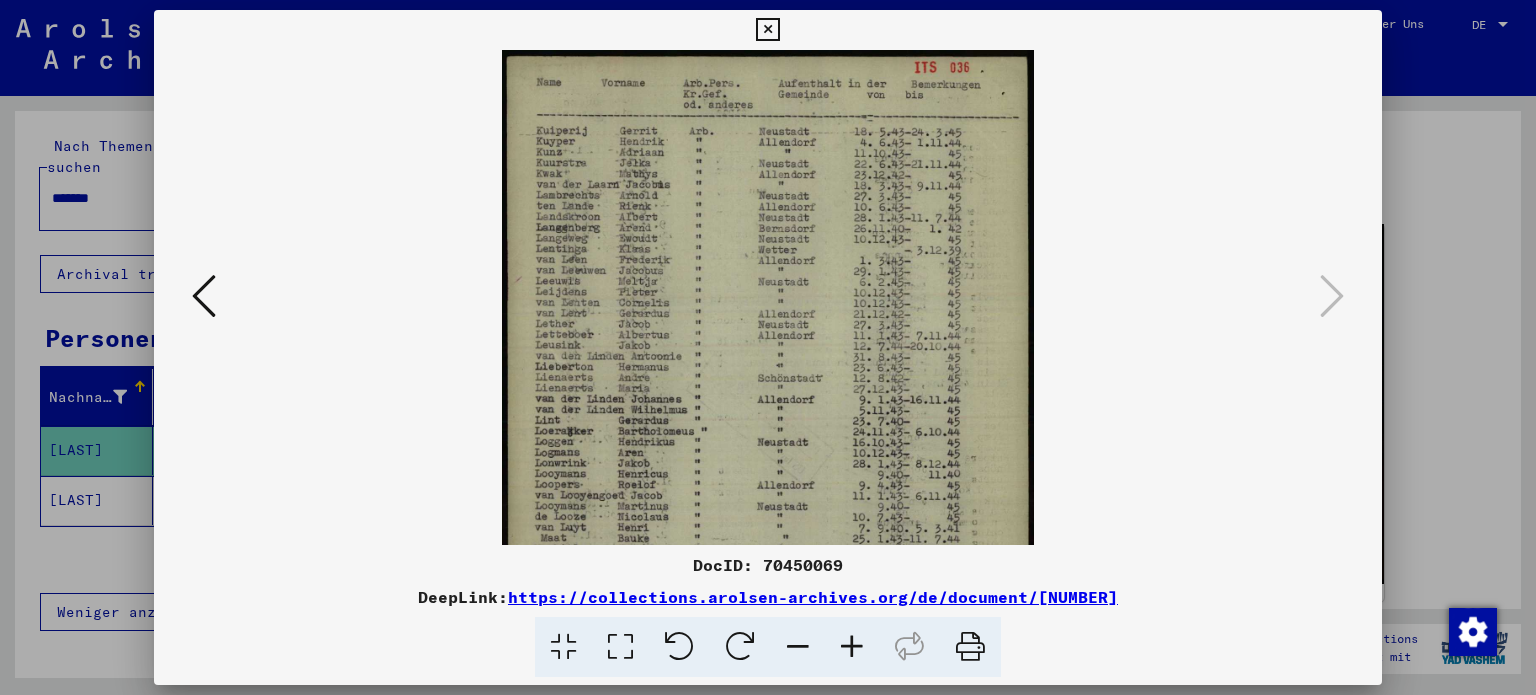 click at bounding box center (852, 647) 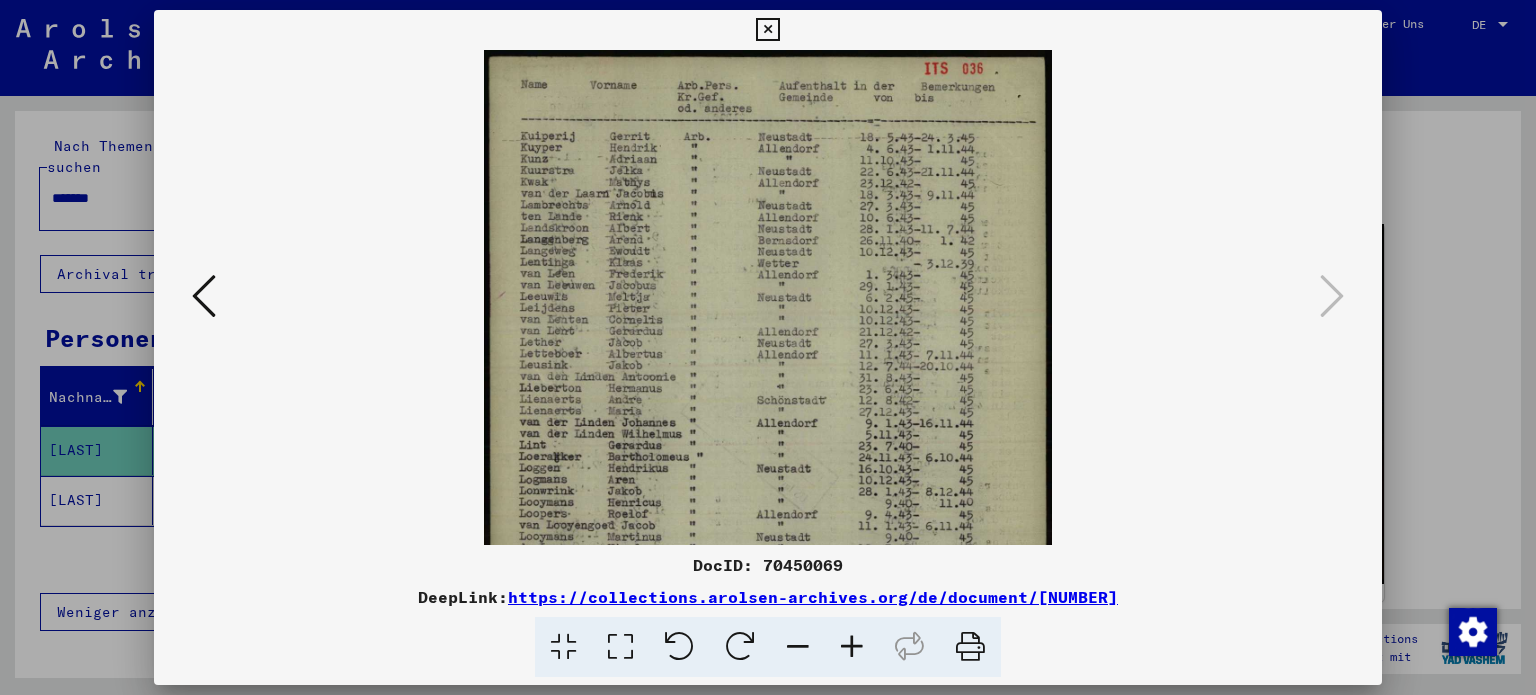 click at bounding box center [852, 647] 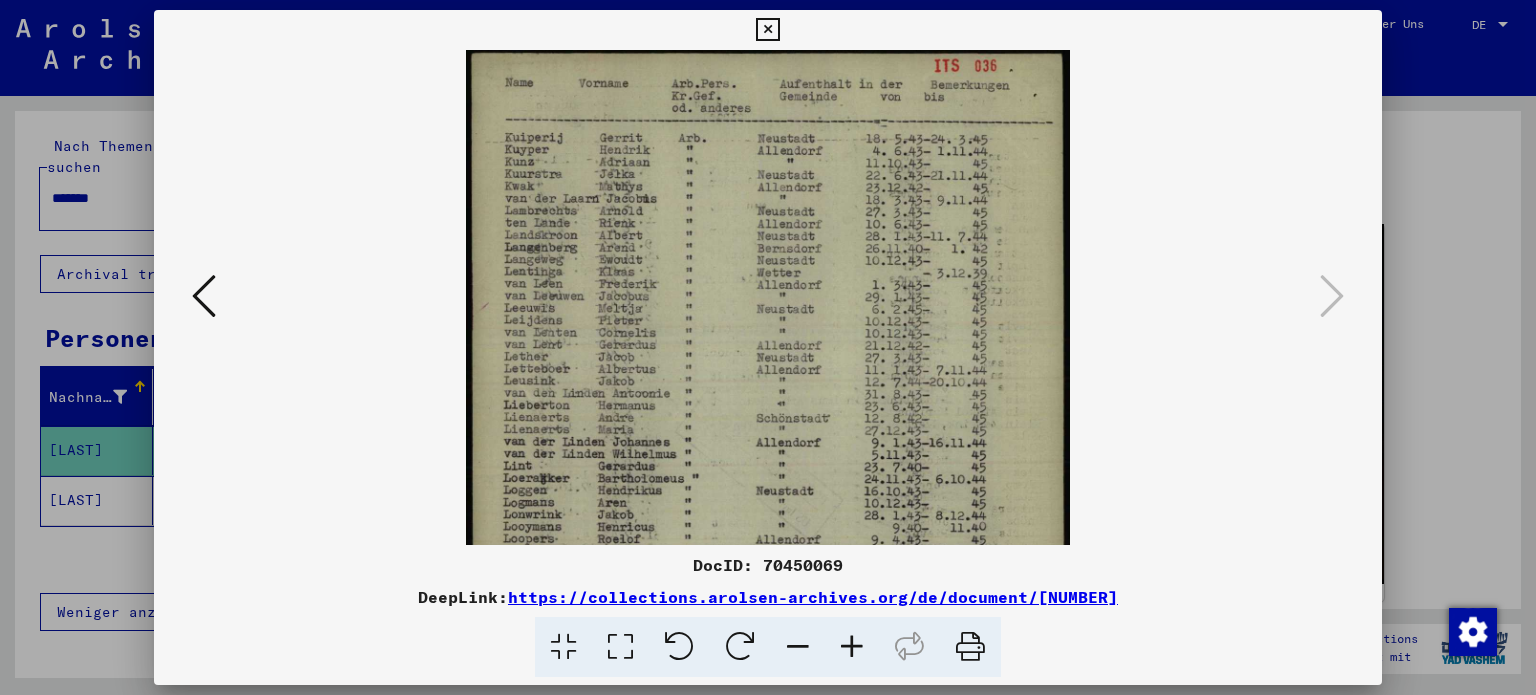 scroll, scrollTop: 0, scrollLeft: 0, axis: both 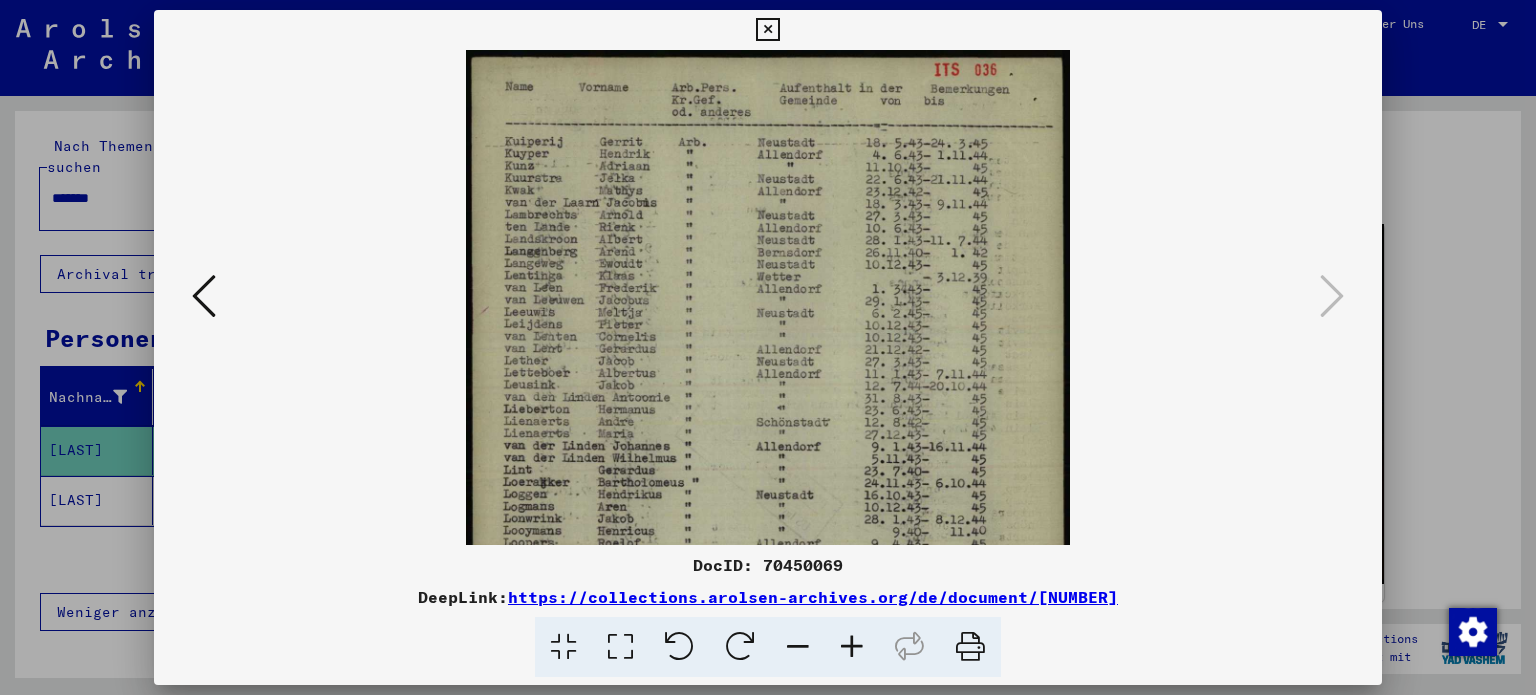 drag, startPoint x: 964, startPoint y: 434, endPoint x: 972, endPoint y: 450, distance: 17.888544 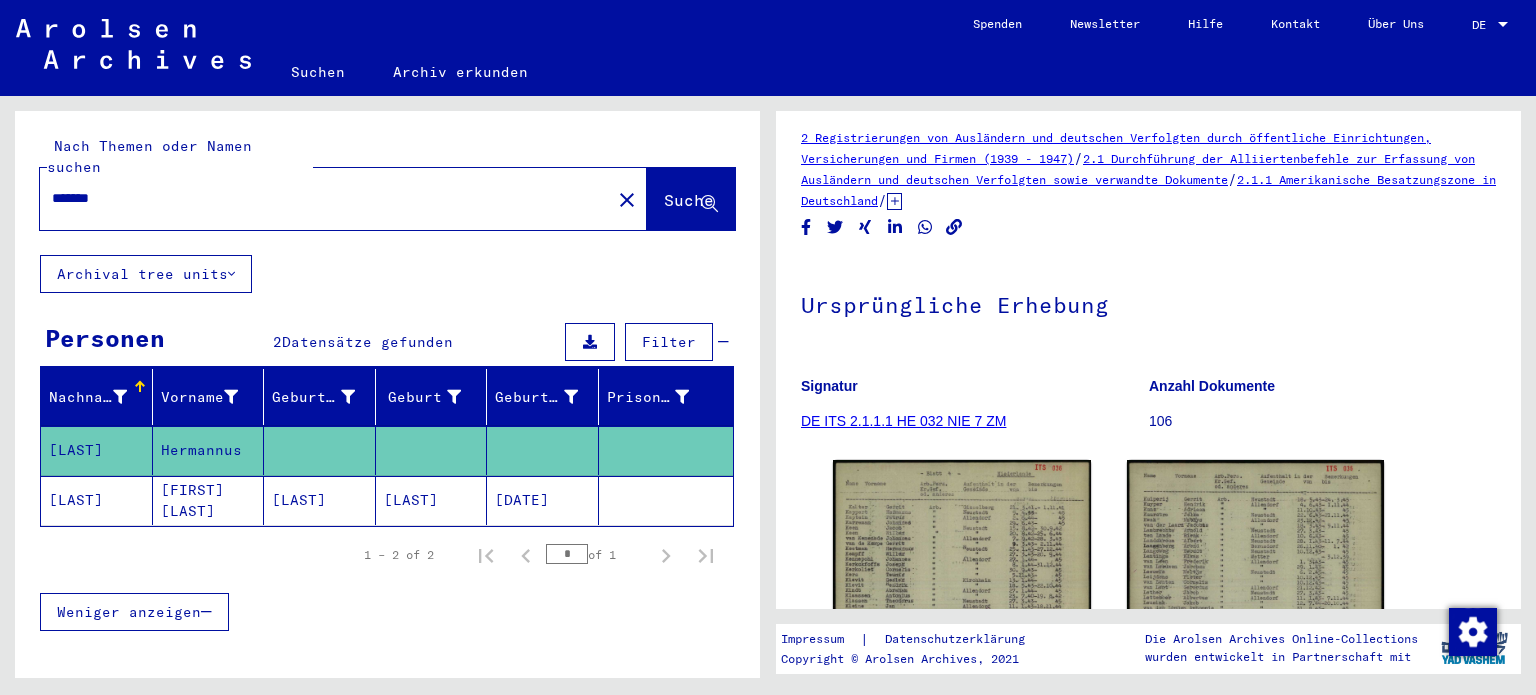 scroll, scrollTop: 0, scrollLeft: 0, axis: both 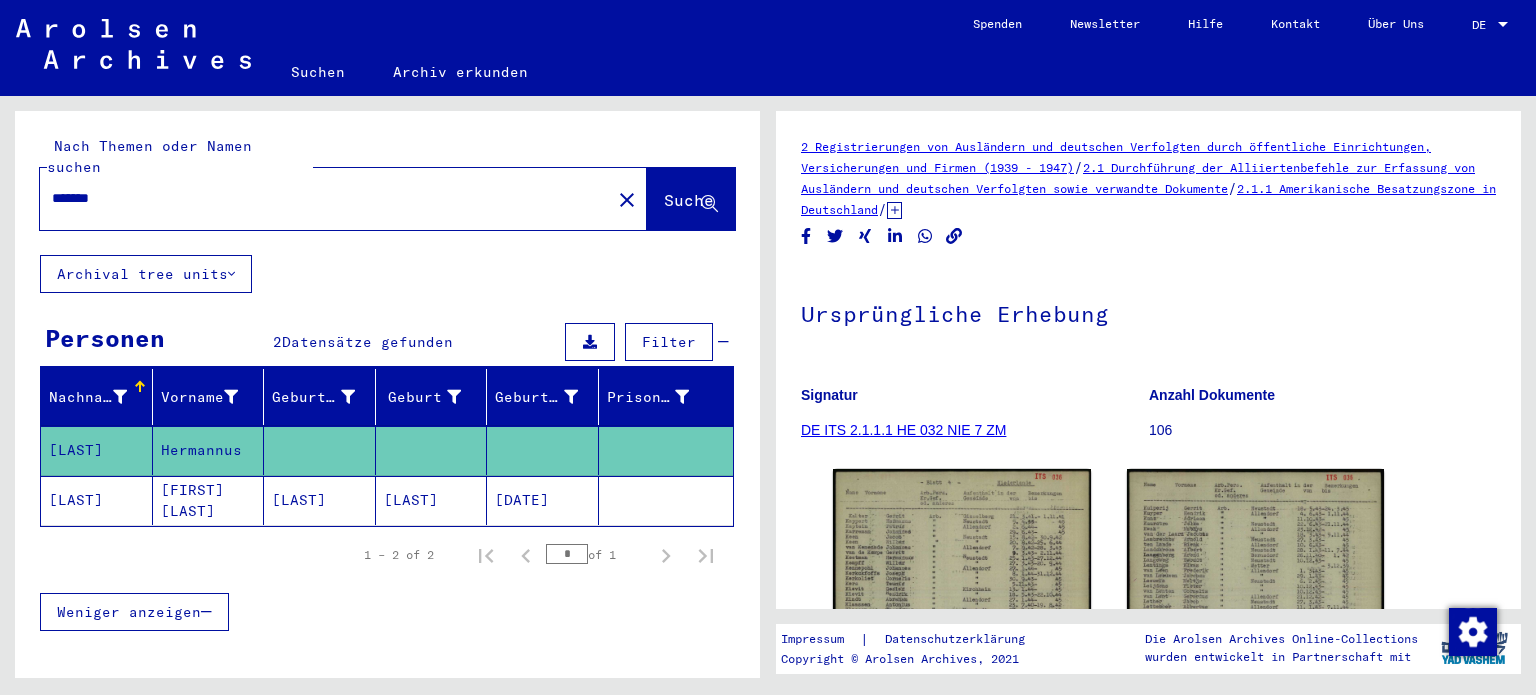 click on "106" 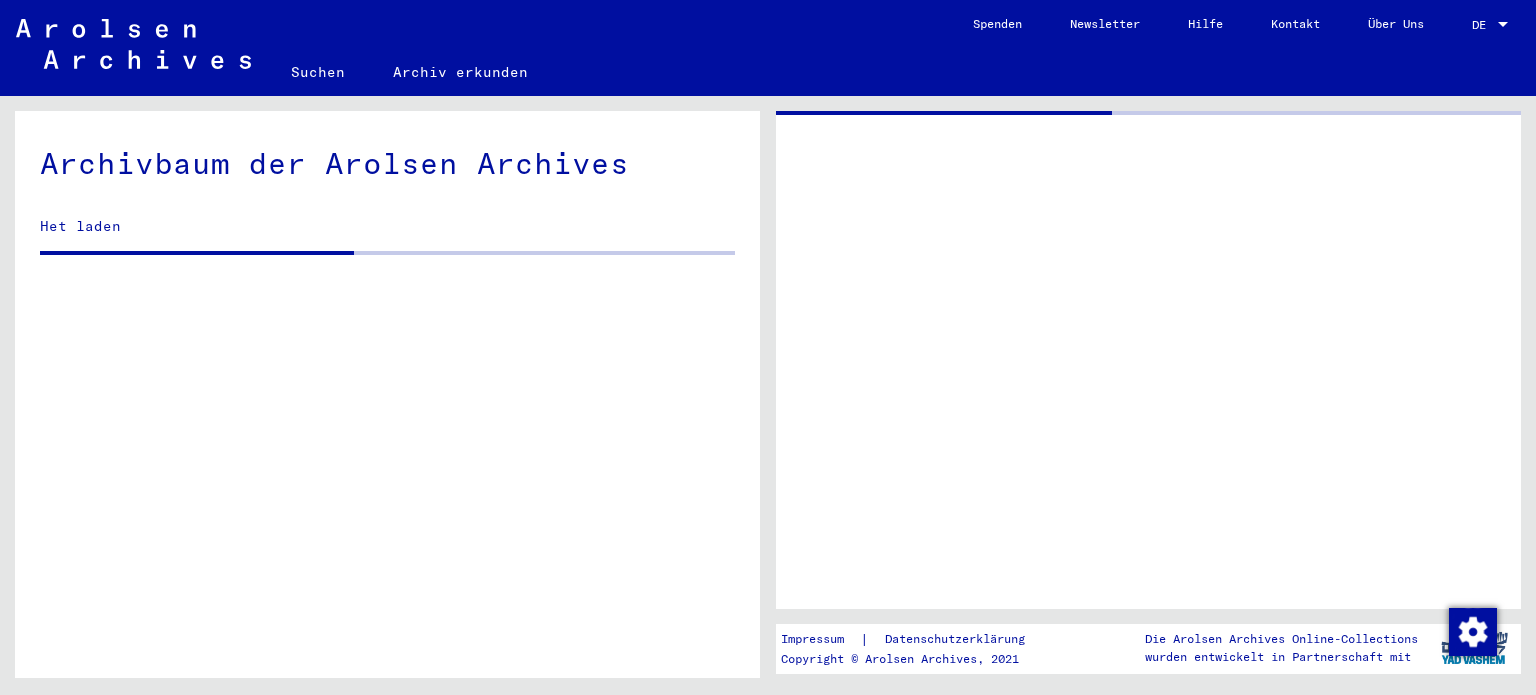 click 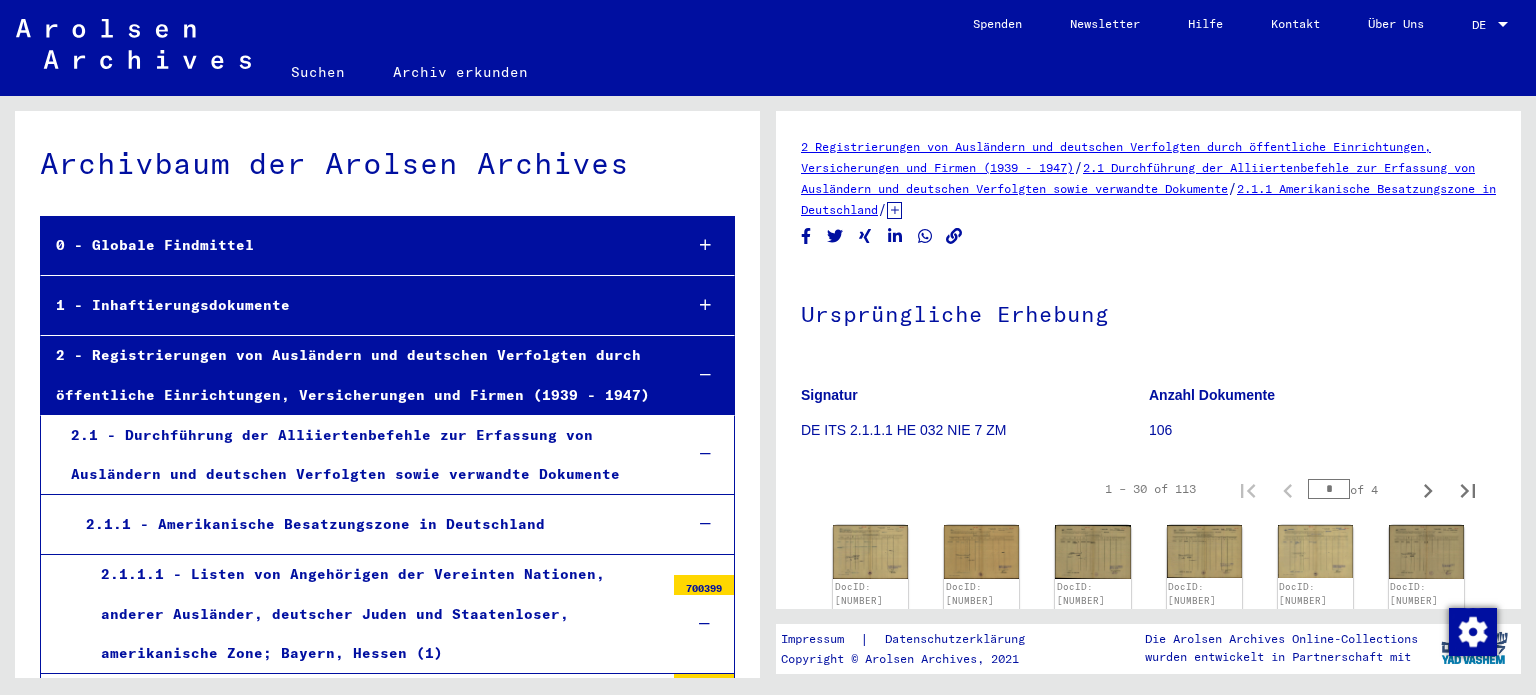 scroll, scrollTop: 5196, scrollLeft: 0, axis: vertical 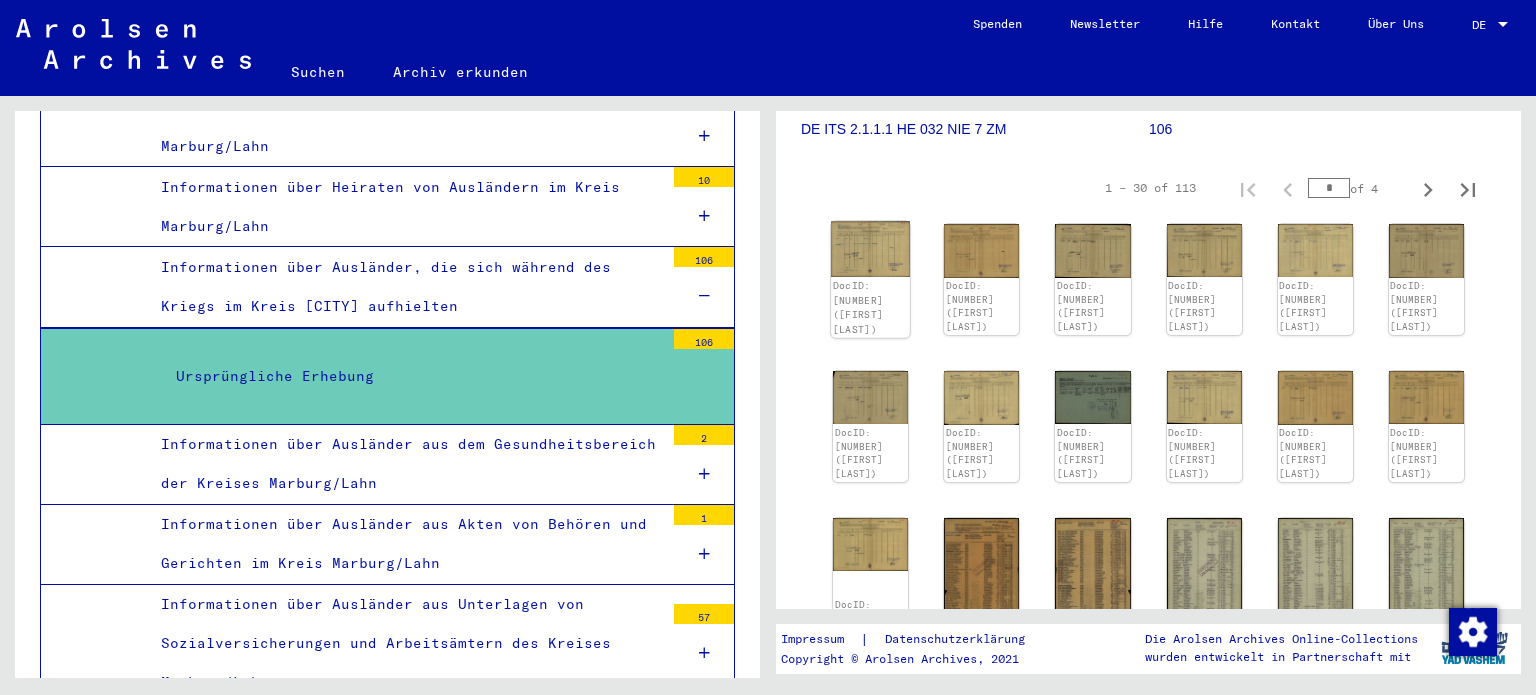 click 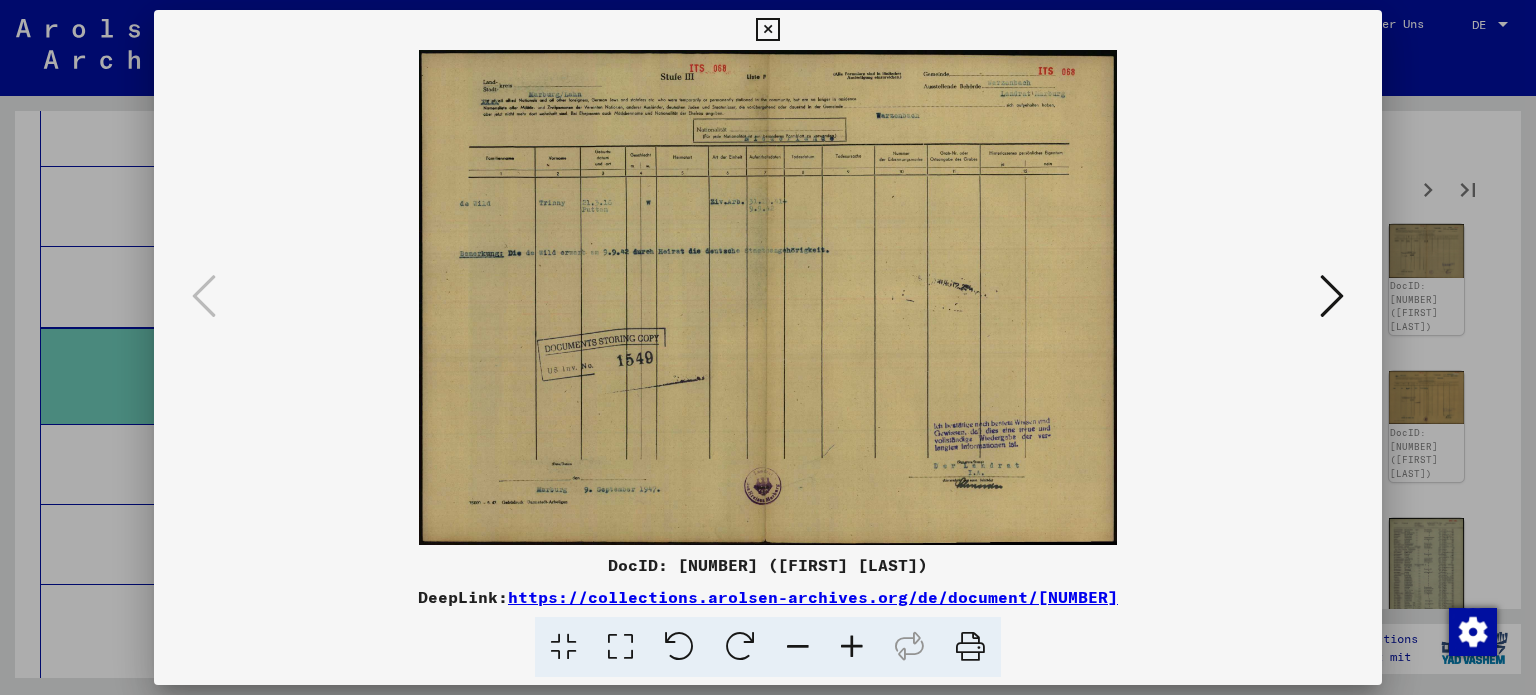 click at bounding box center (852, 647) 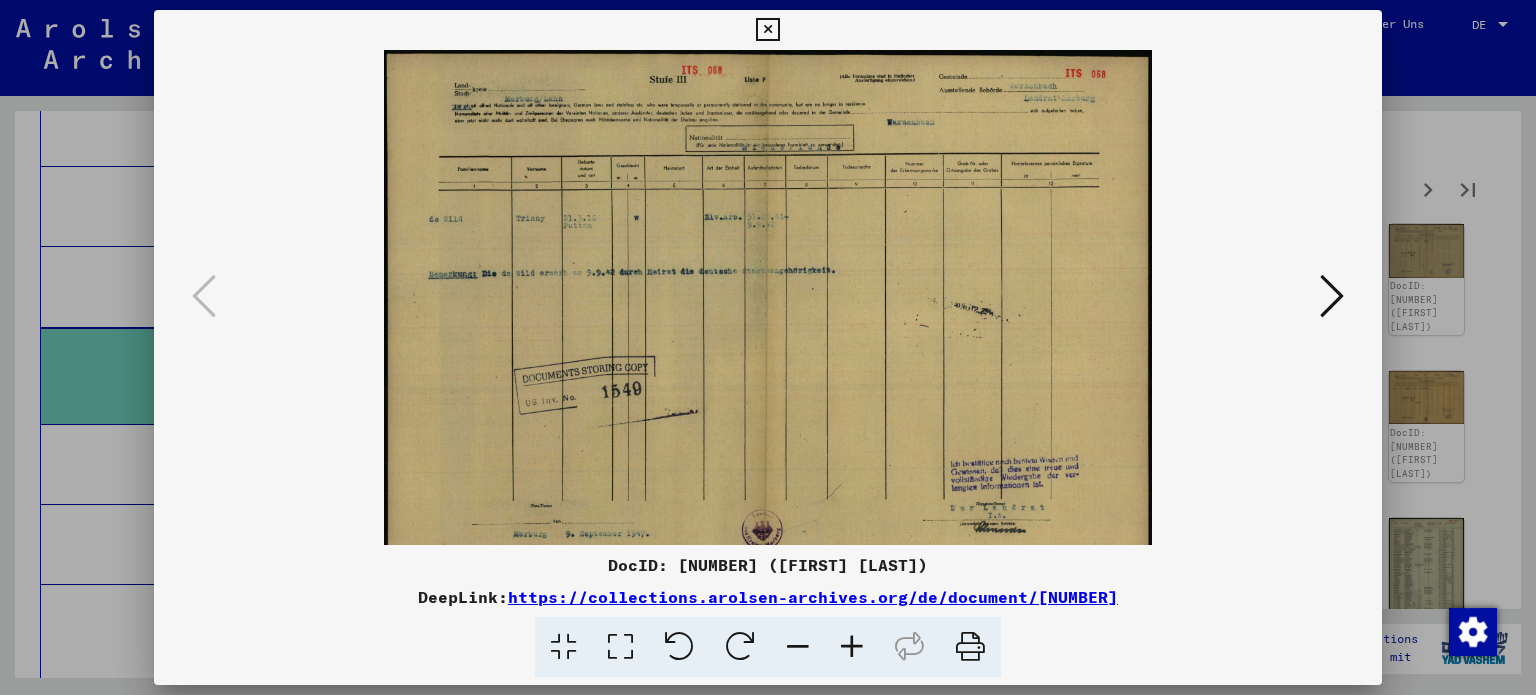 click at bounding box center (852, 647) 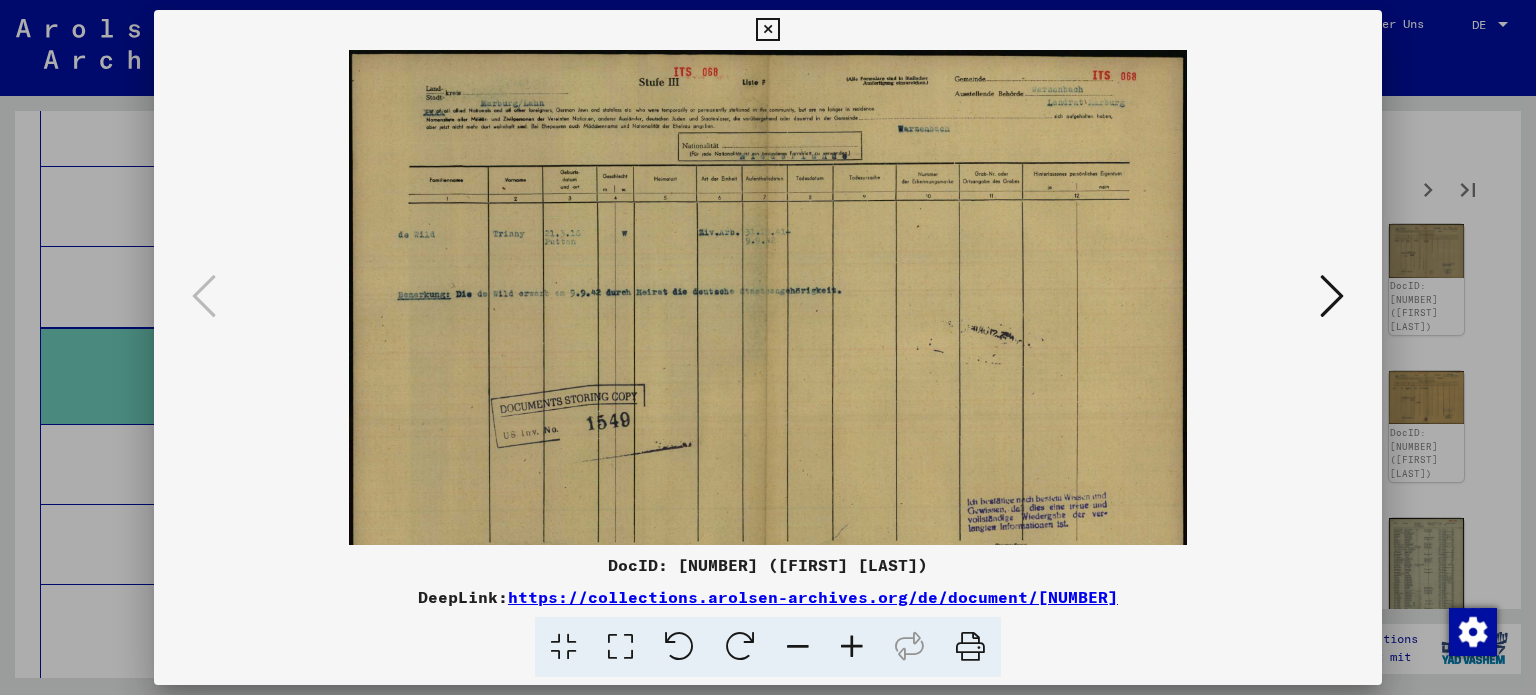 click at bounding box center [852, 647] 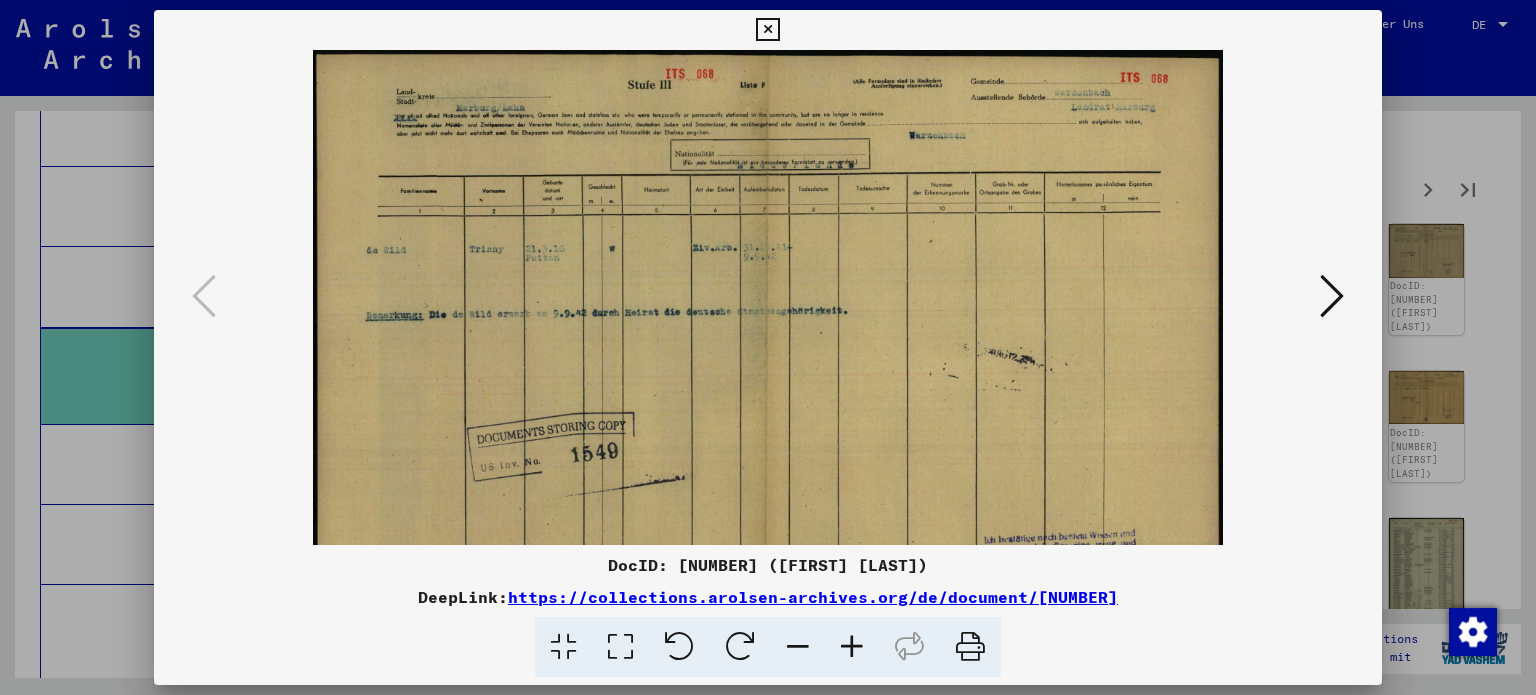 click at bounding box center [852, 647] 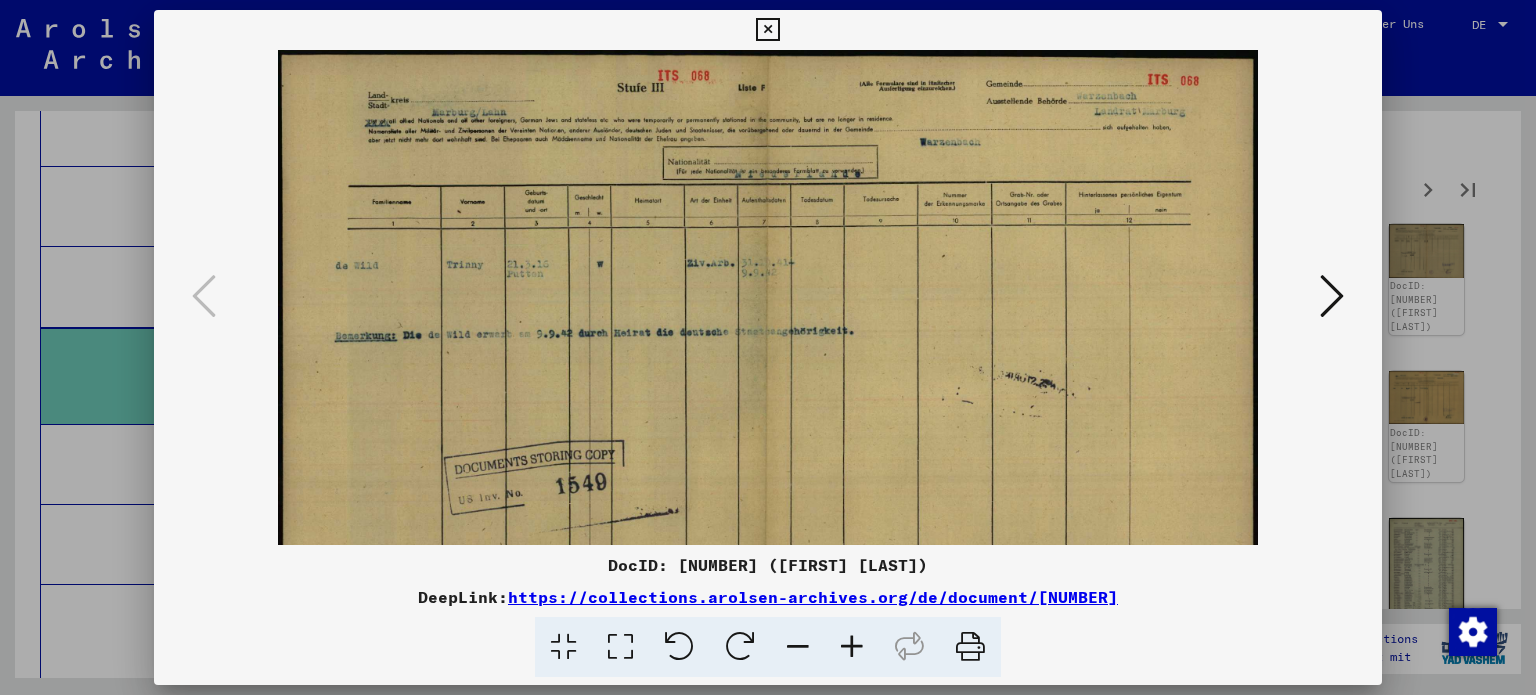 click at bounding box center [852, 647] 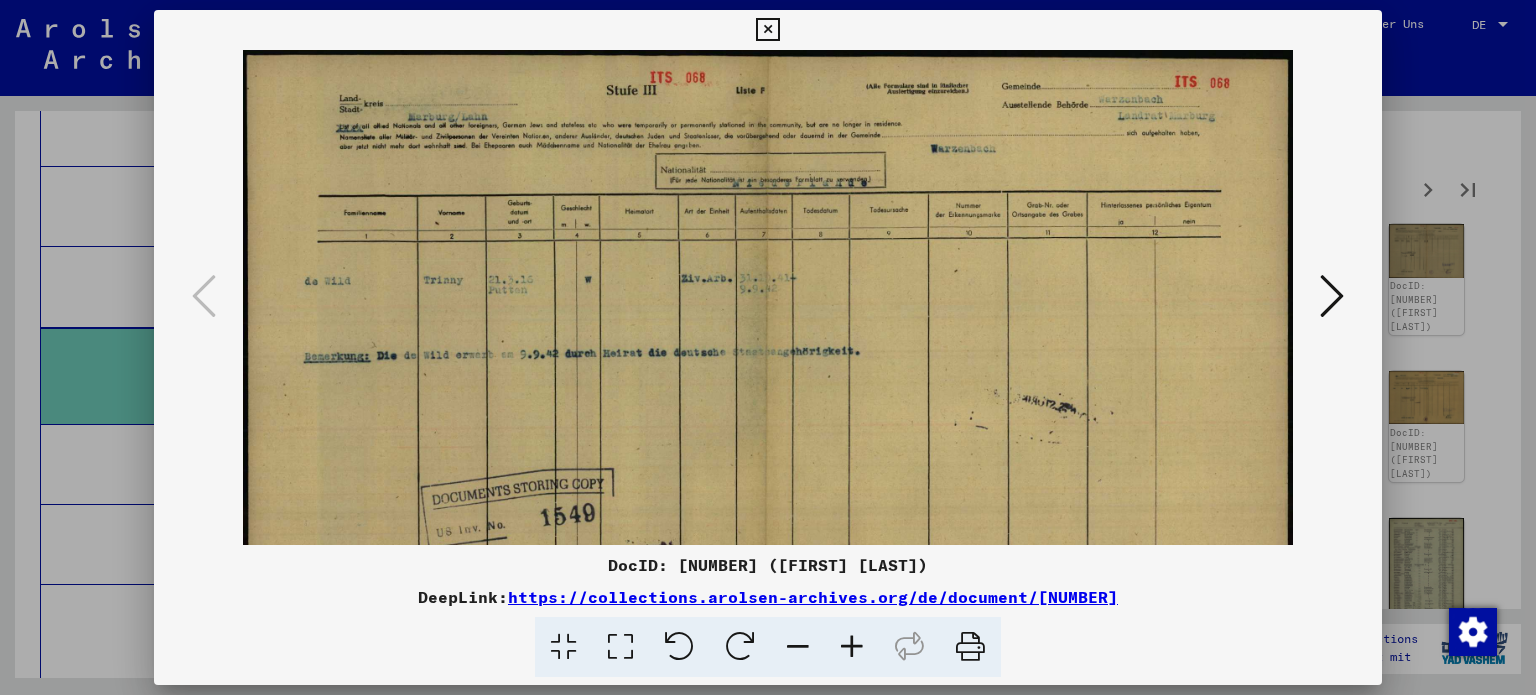 click at bounding box center [852, 647] 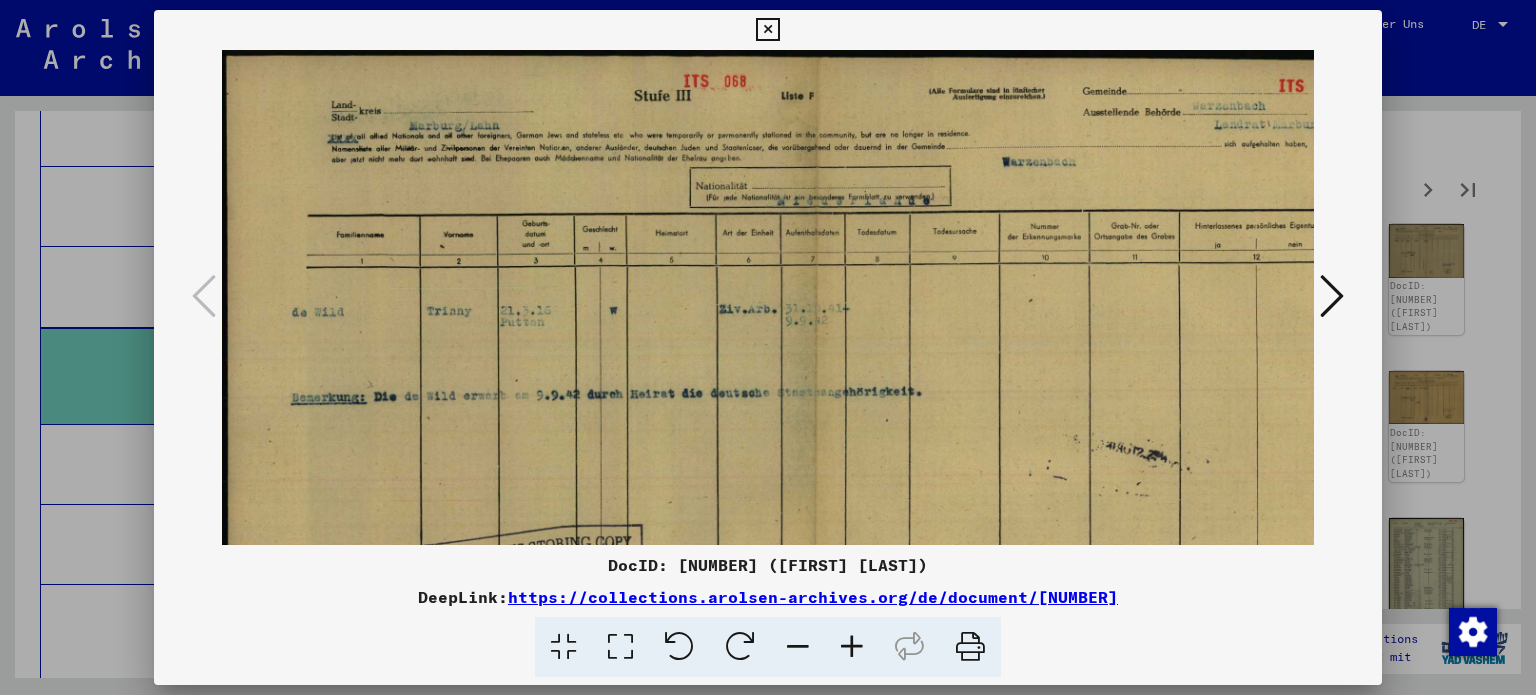 click at bounding box center (852, 647) 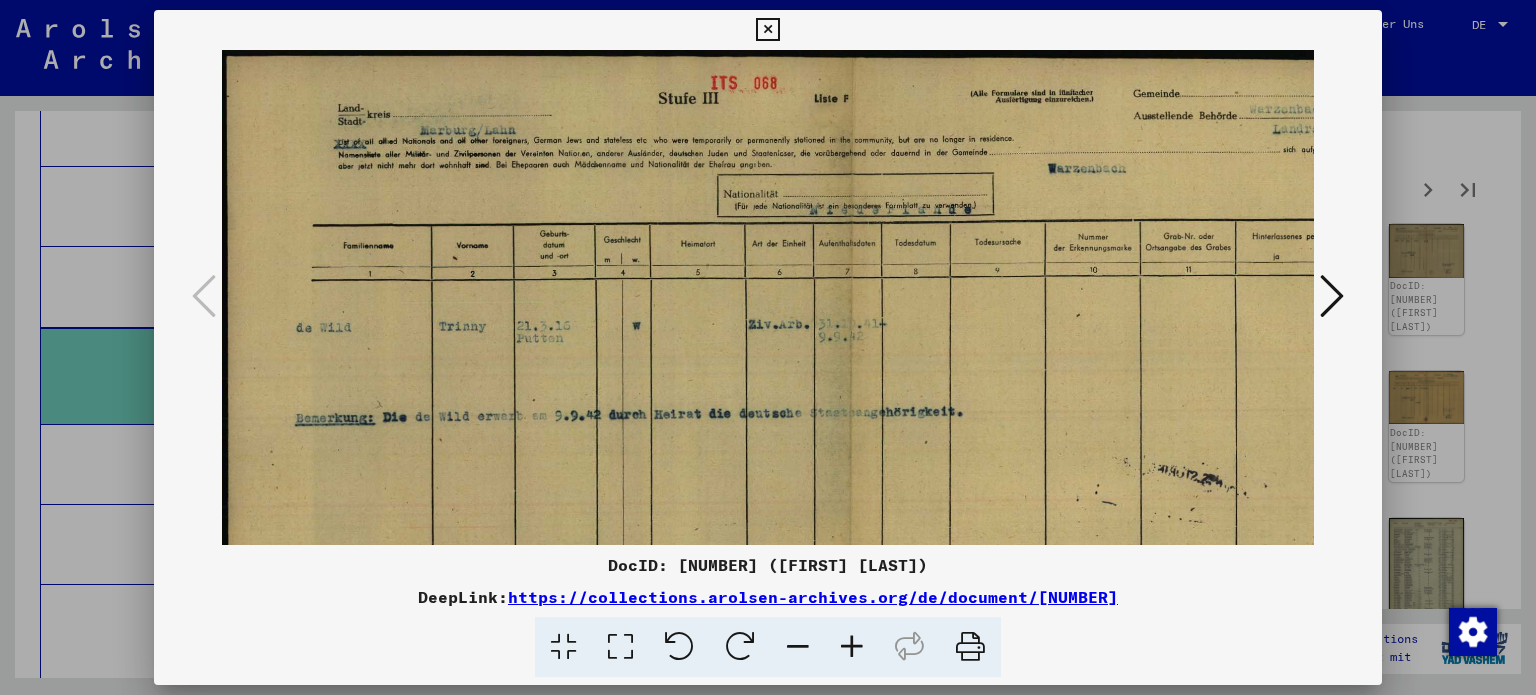 click at bounding box center (1332, 296) 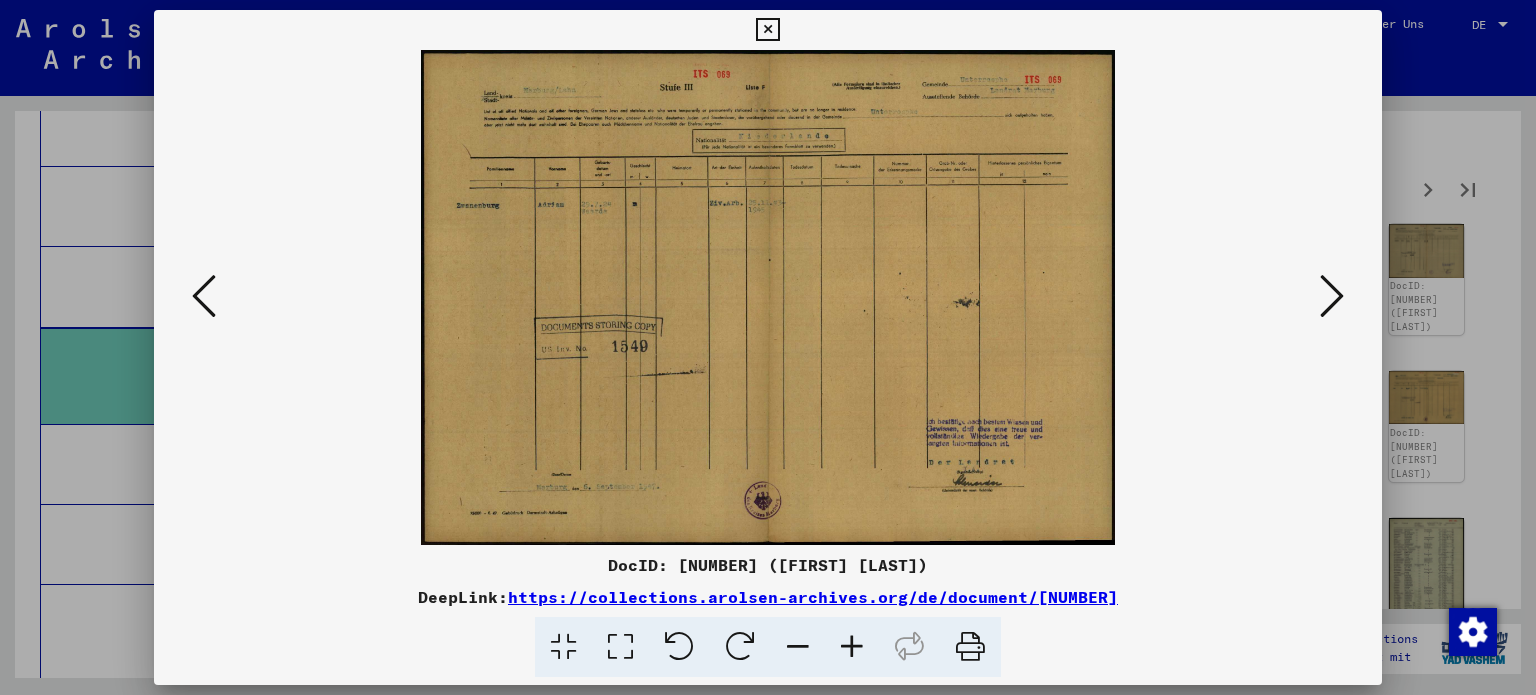 click at bounding box center [1332, 296] 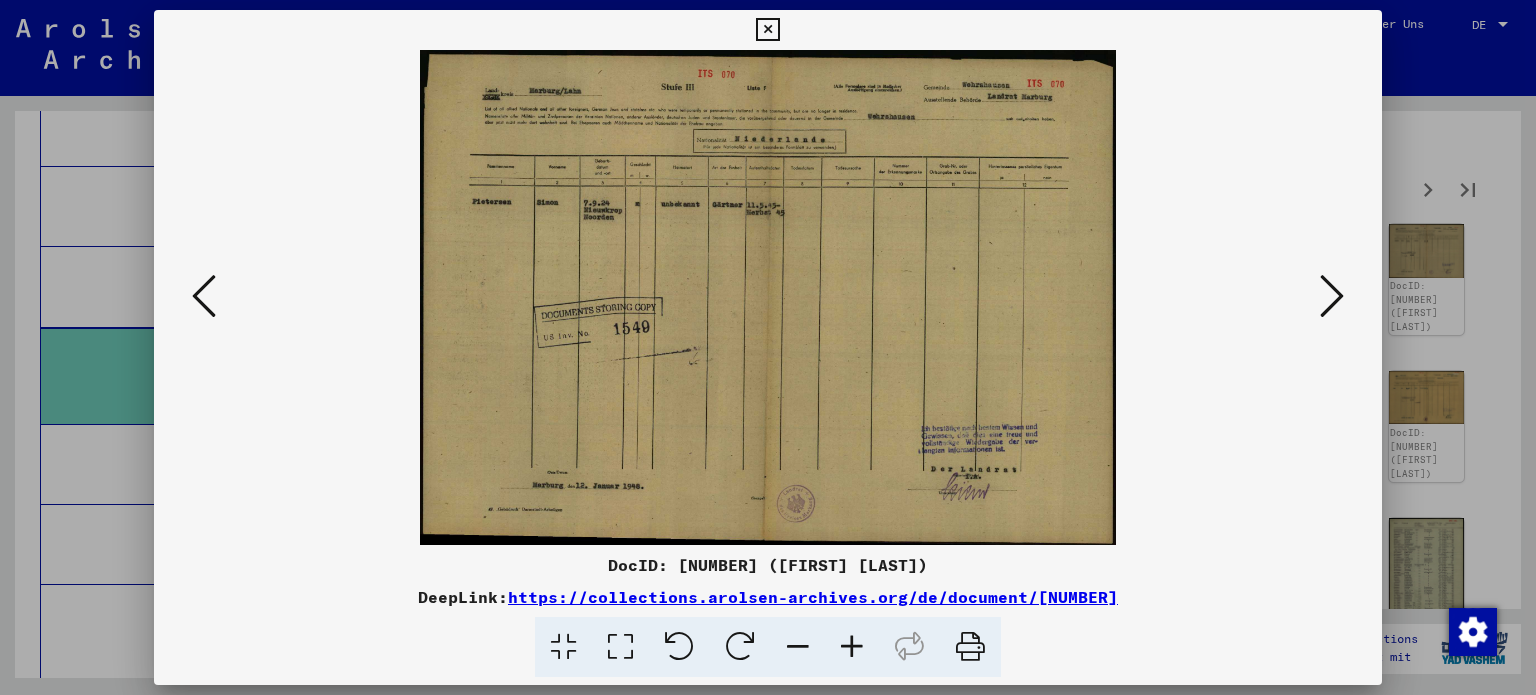 click at bounding box center [1332, 296] 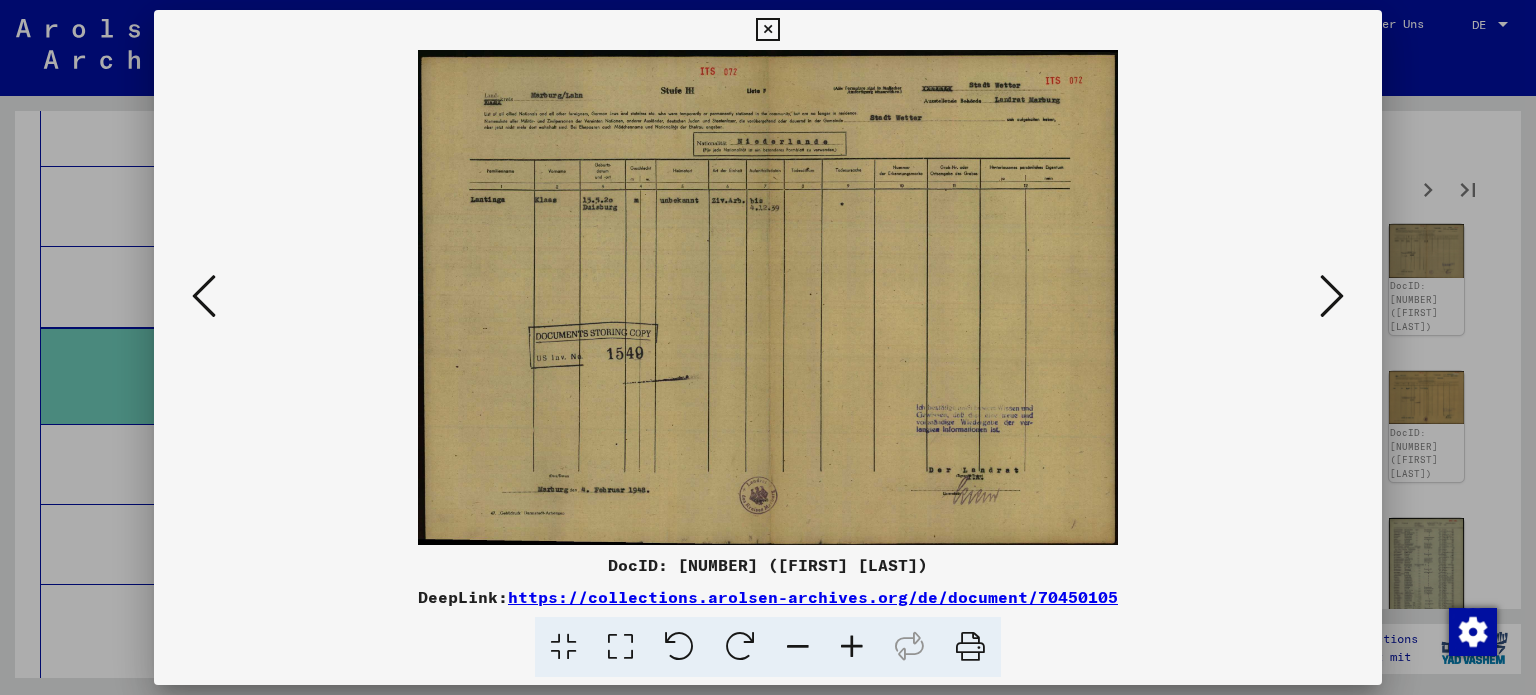 click at bounding box center (1332, 296) 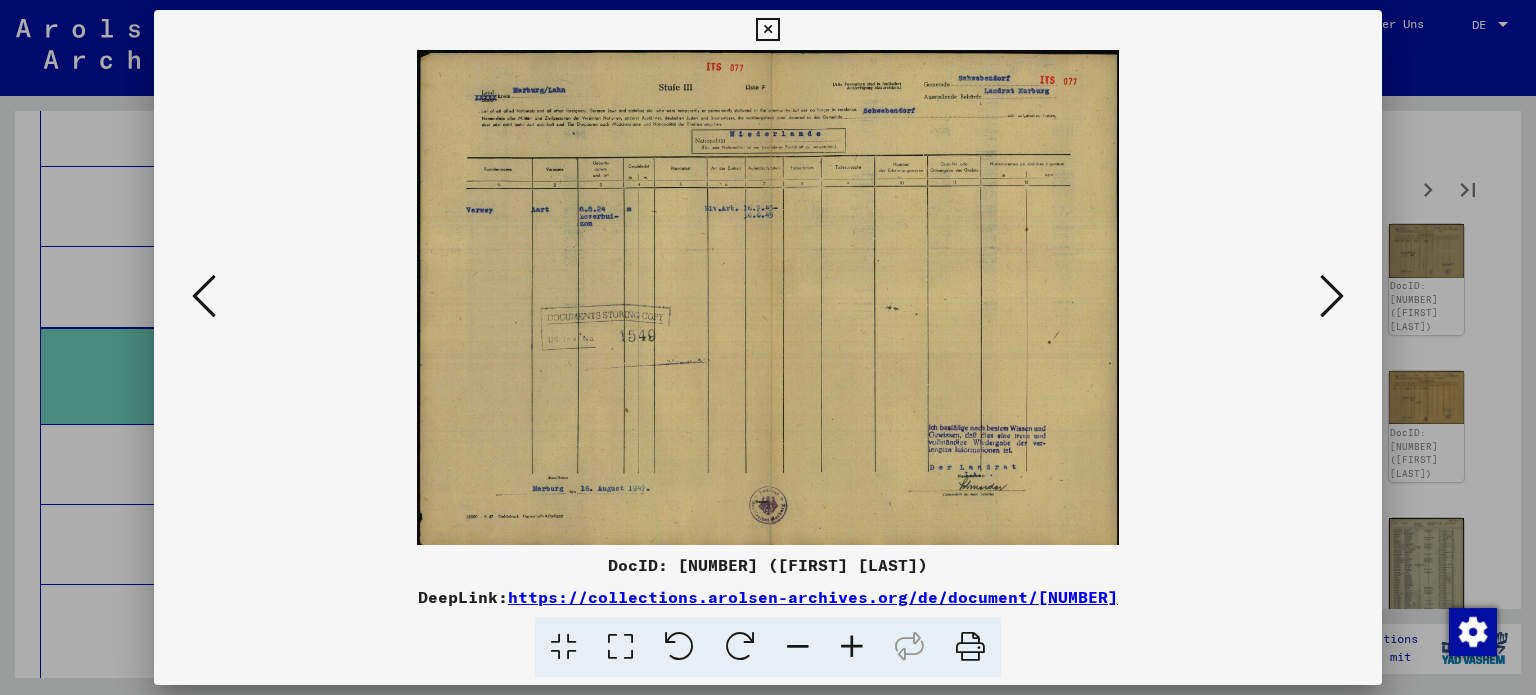 click at bounding box center (1332, 296) 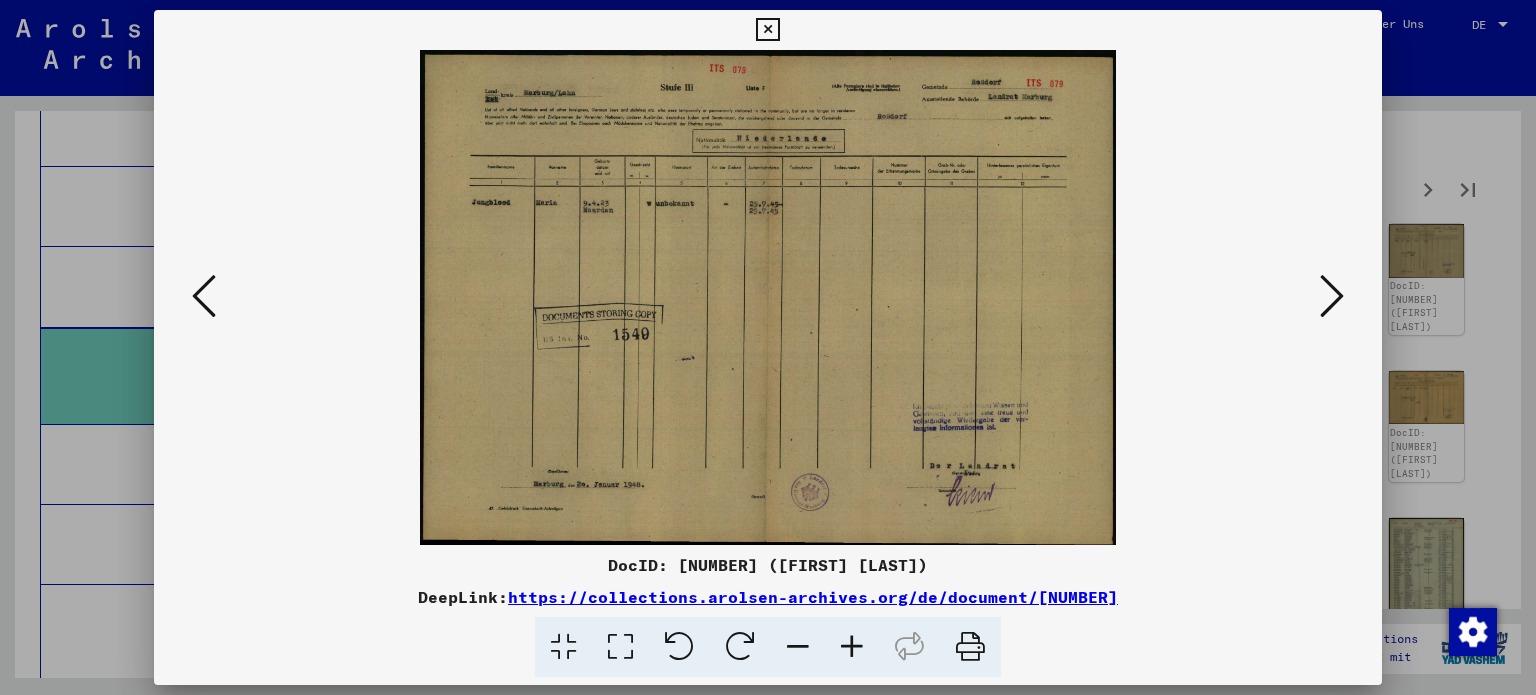 click at bounding box center [1332, 296] 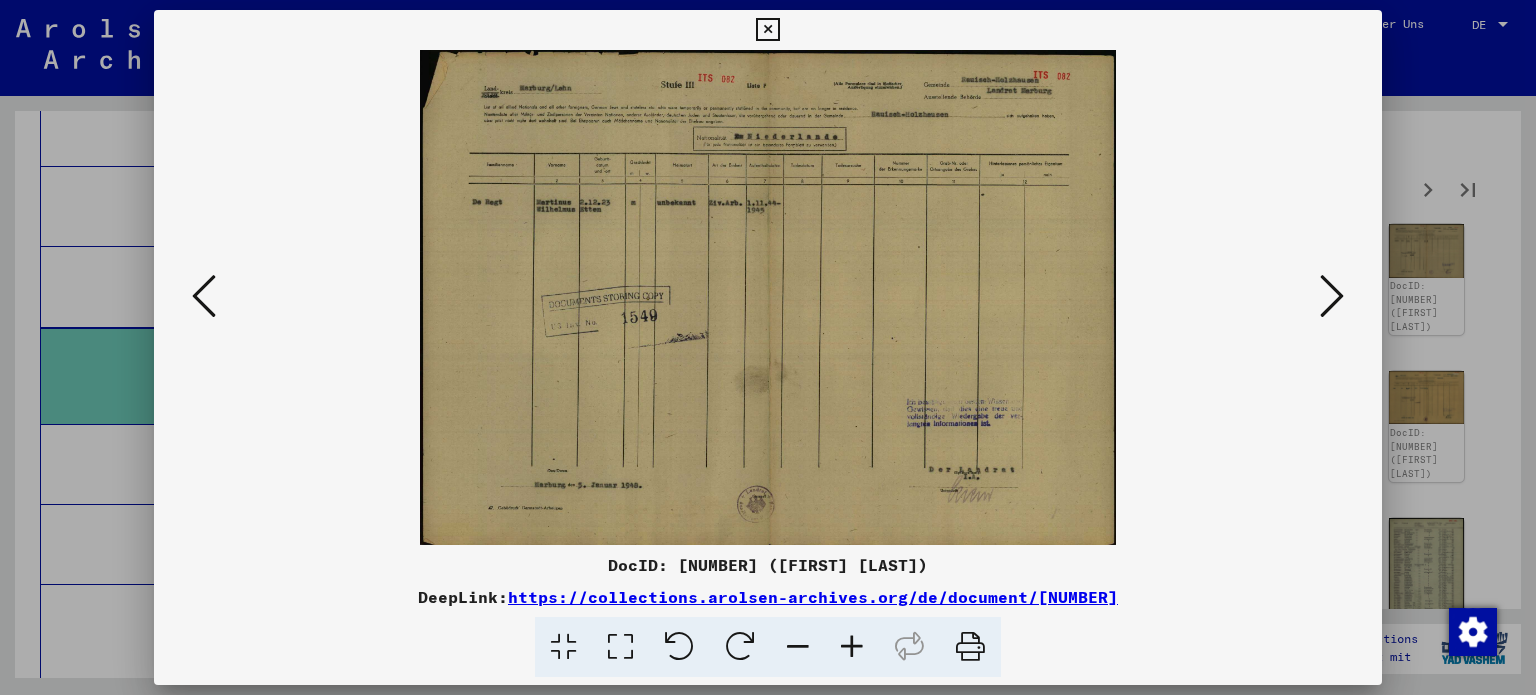 click at bounding box center (1332, 296) 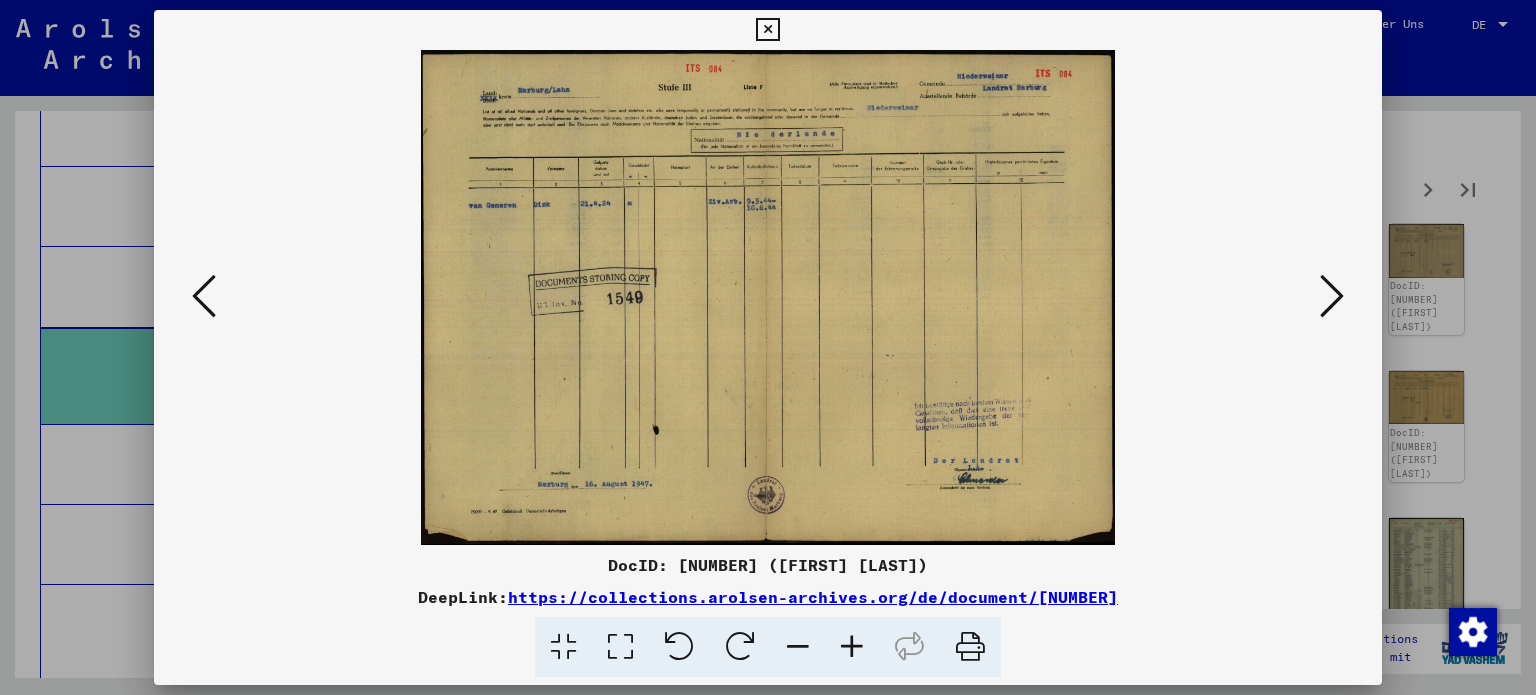 click at bounding box center [1332, 296] 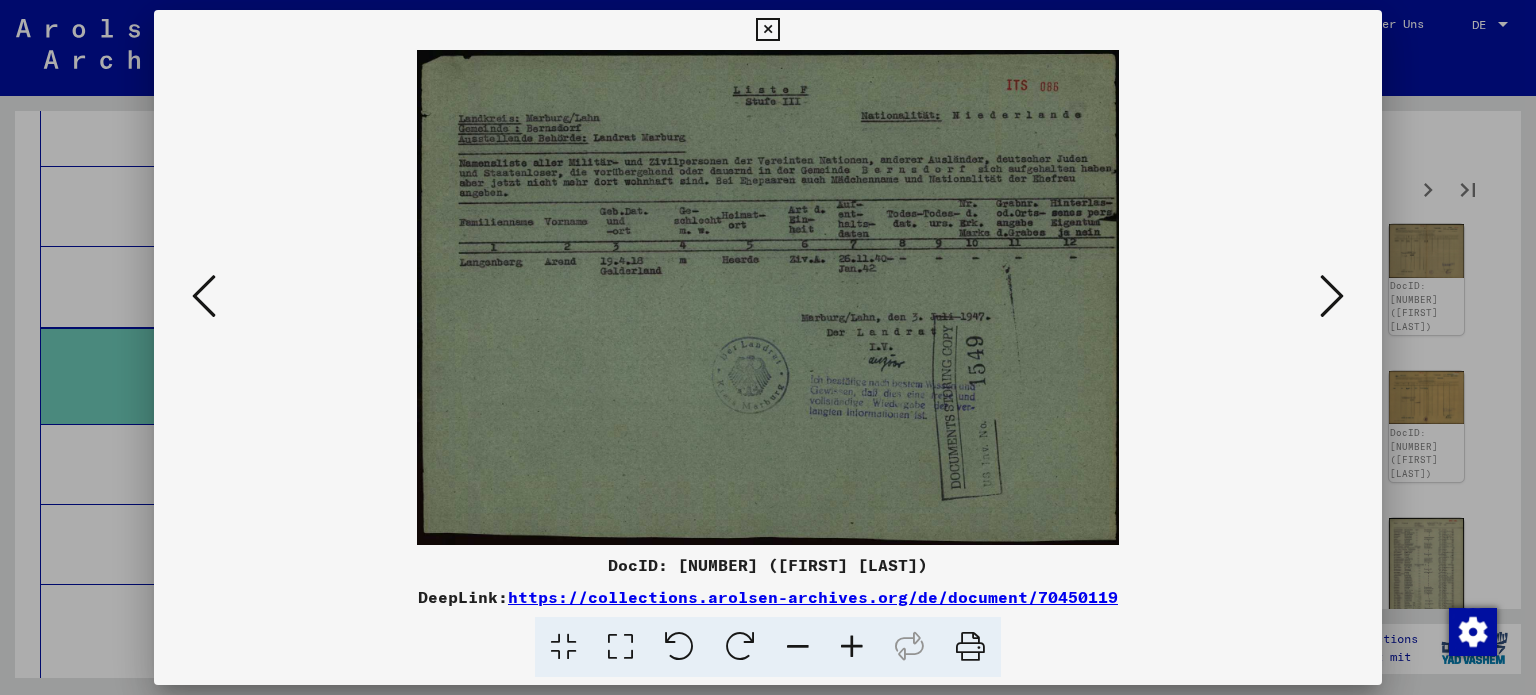 click at bounding box center (1332, 296) 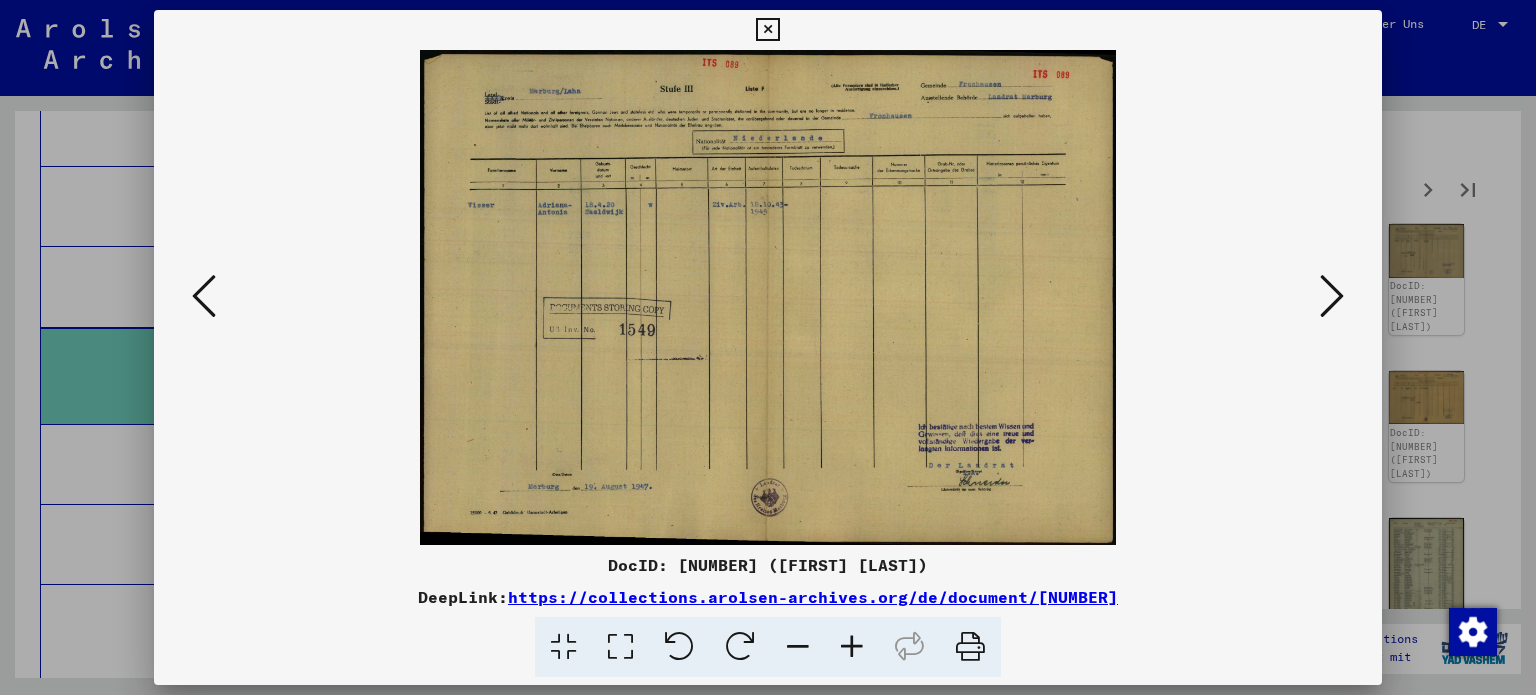 click at bounding box center [1332, 296] 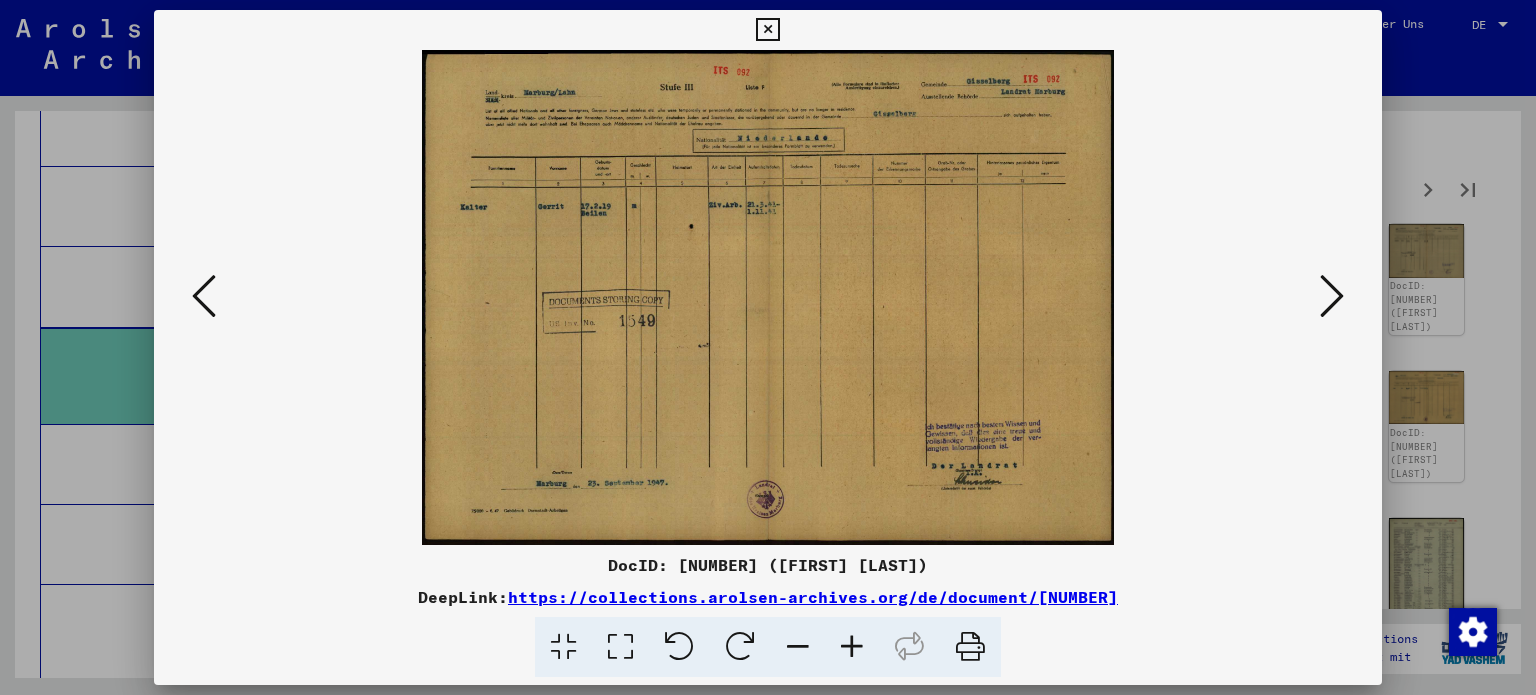 click at bounding box center (1332, 296) 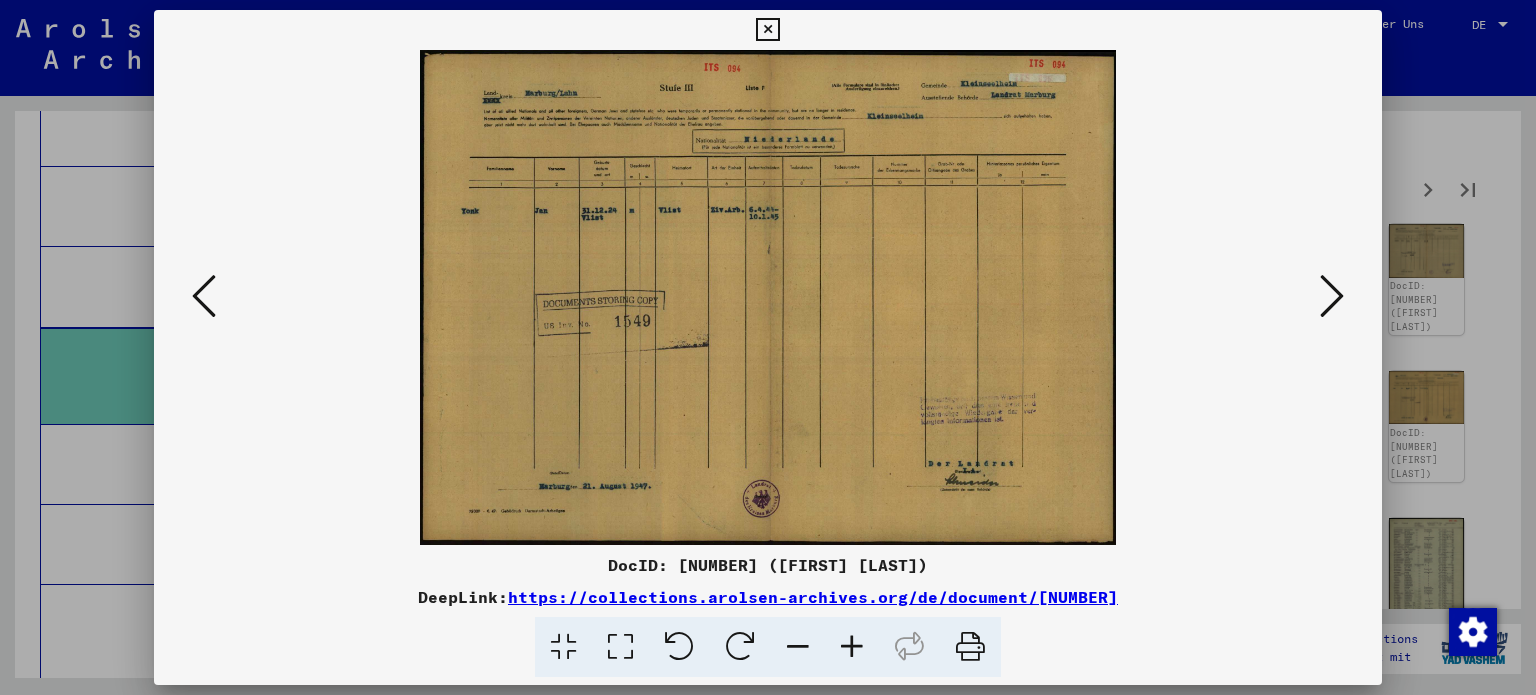click at bounding box center [1332, 296] 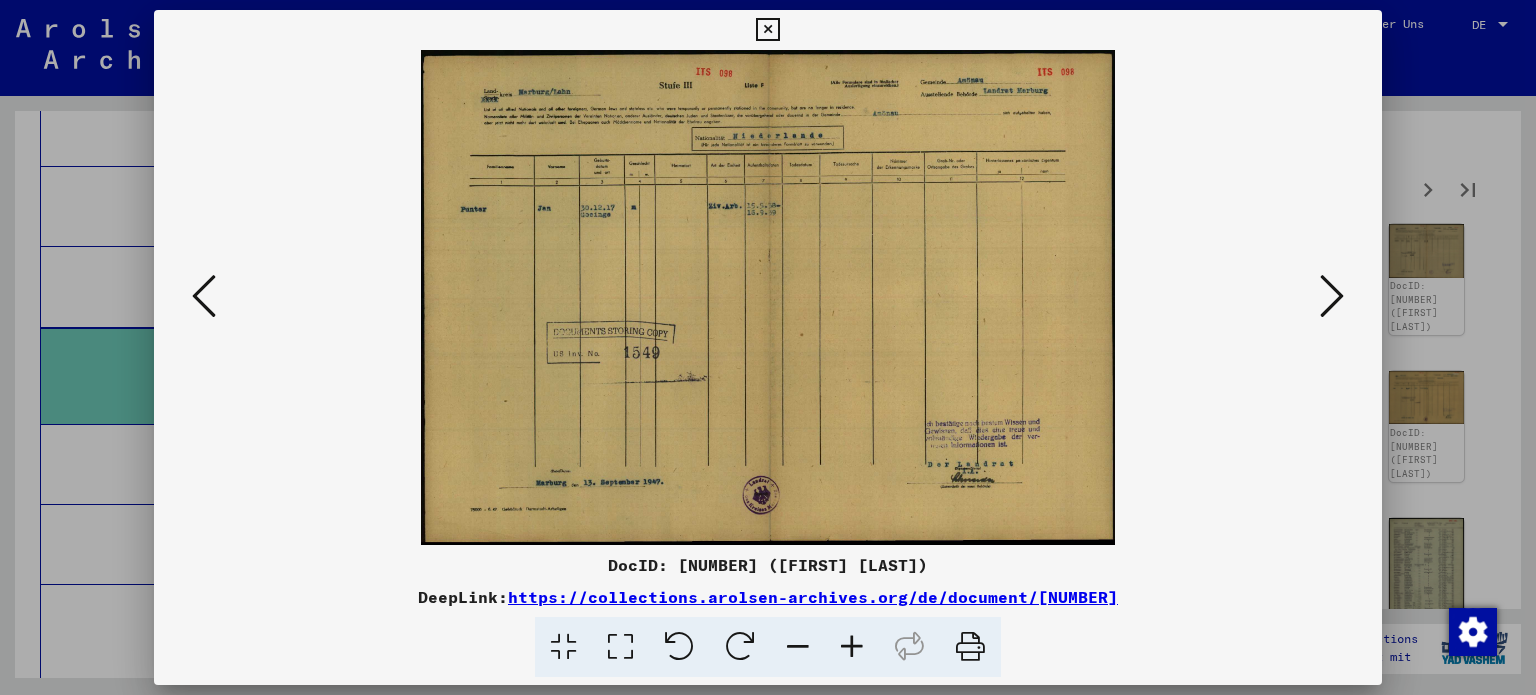 click at bounding box center (1332, 296) 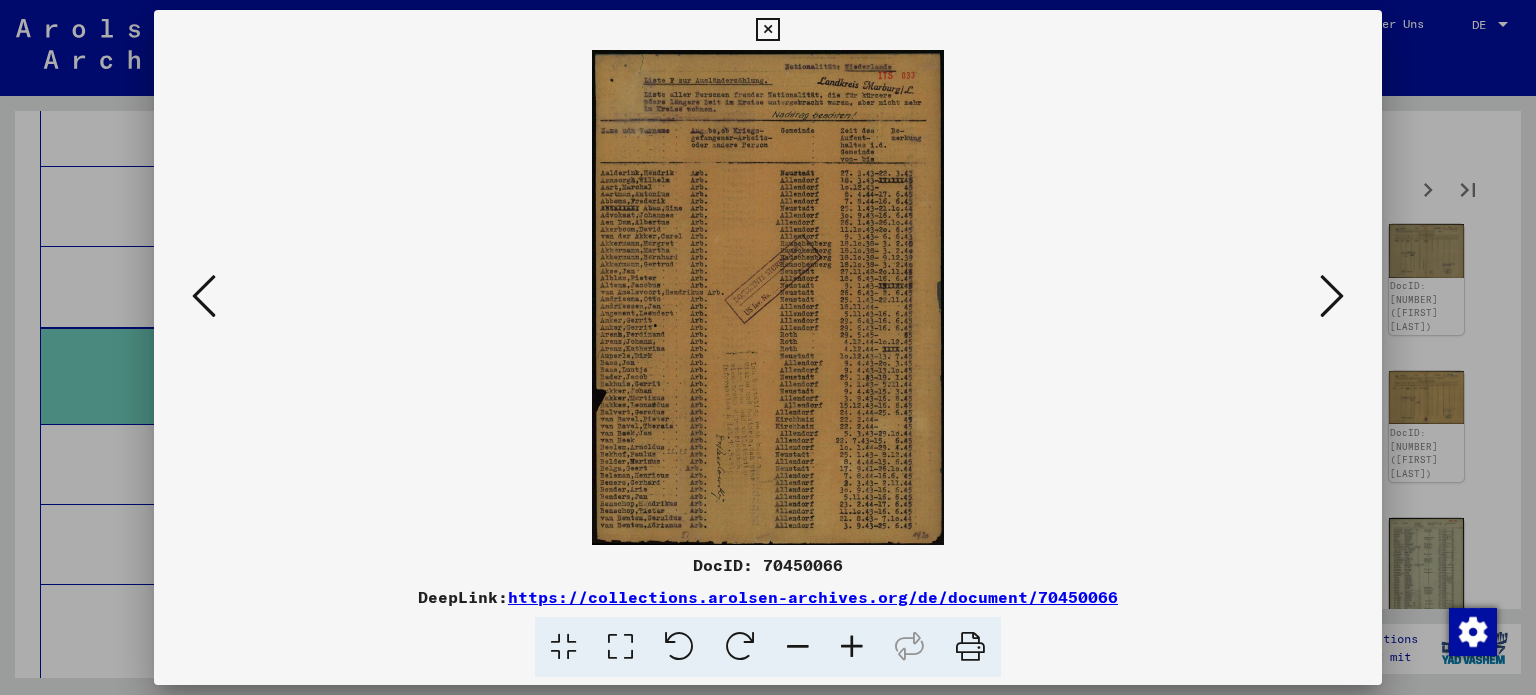 click at bounding box center (1332, 296) 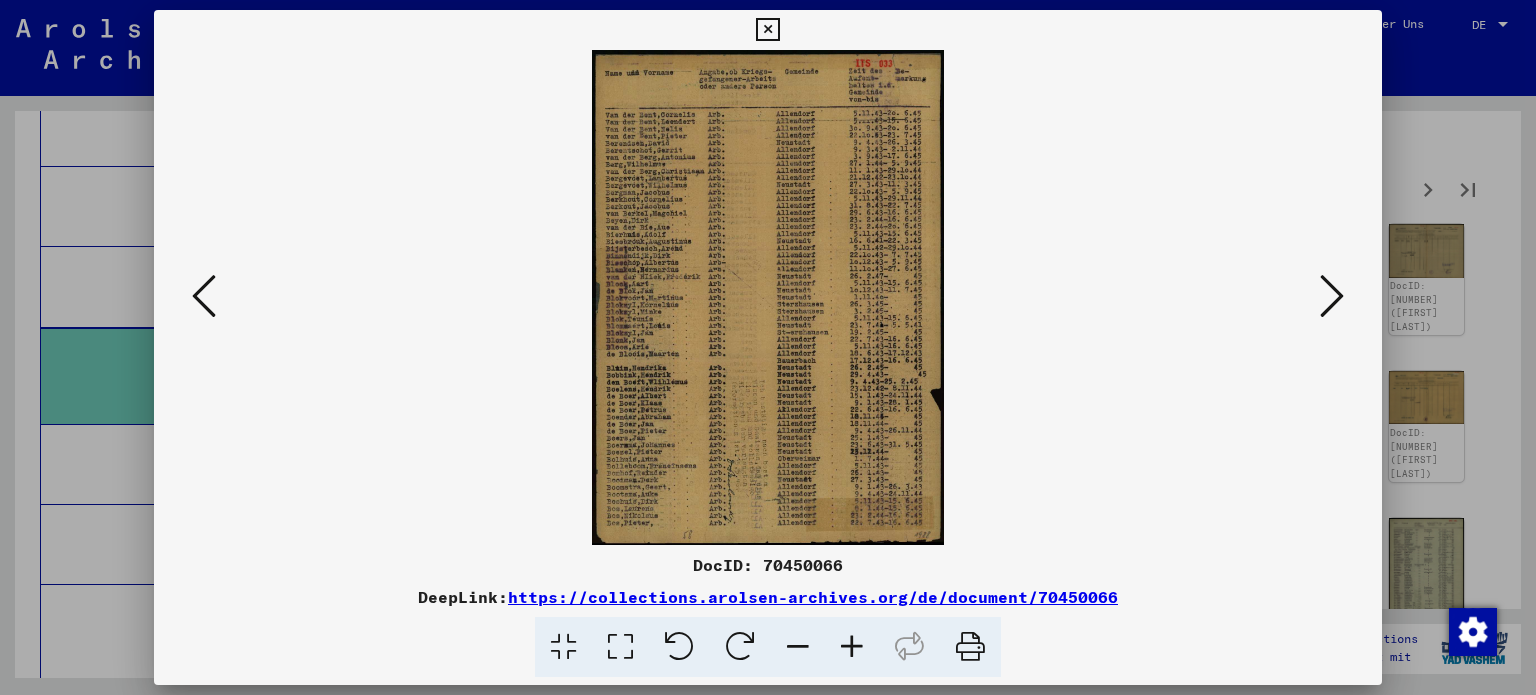 click at bounding box center [1332, 296] 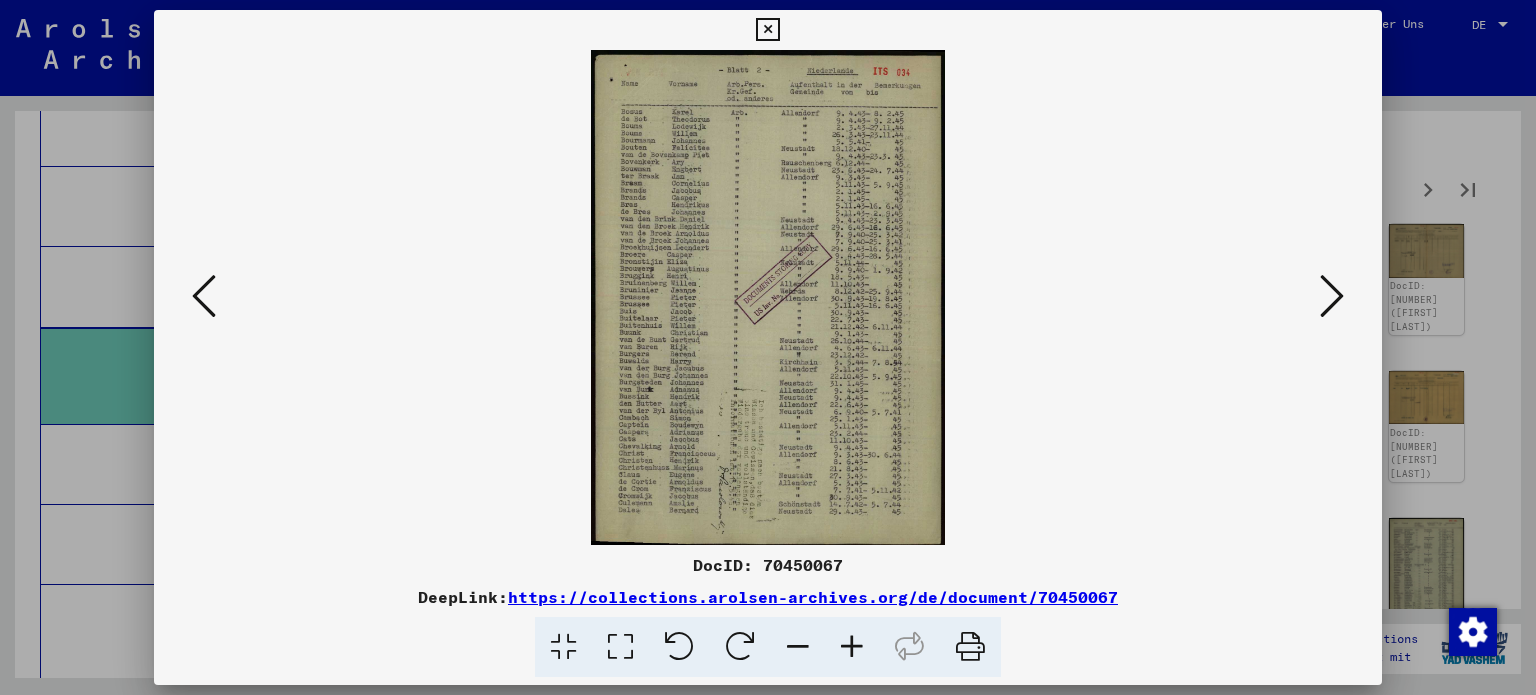 click at bounding box center (1332, 296) 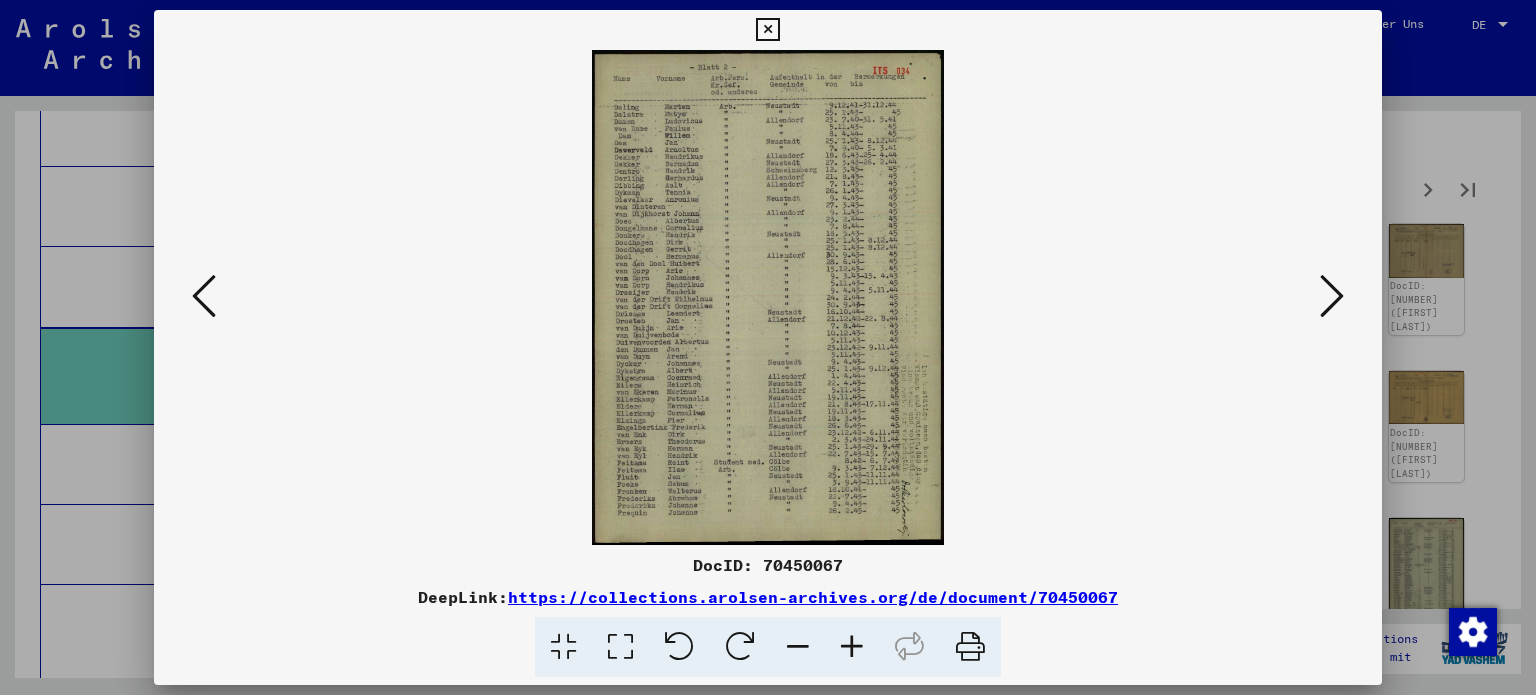 click at bounding box center [1332, 296] 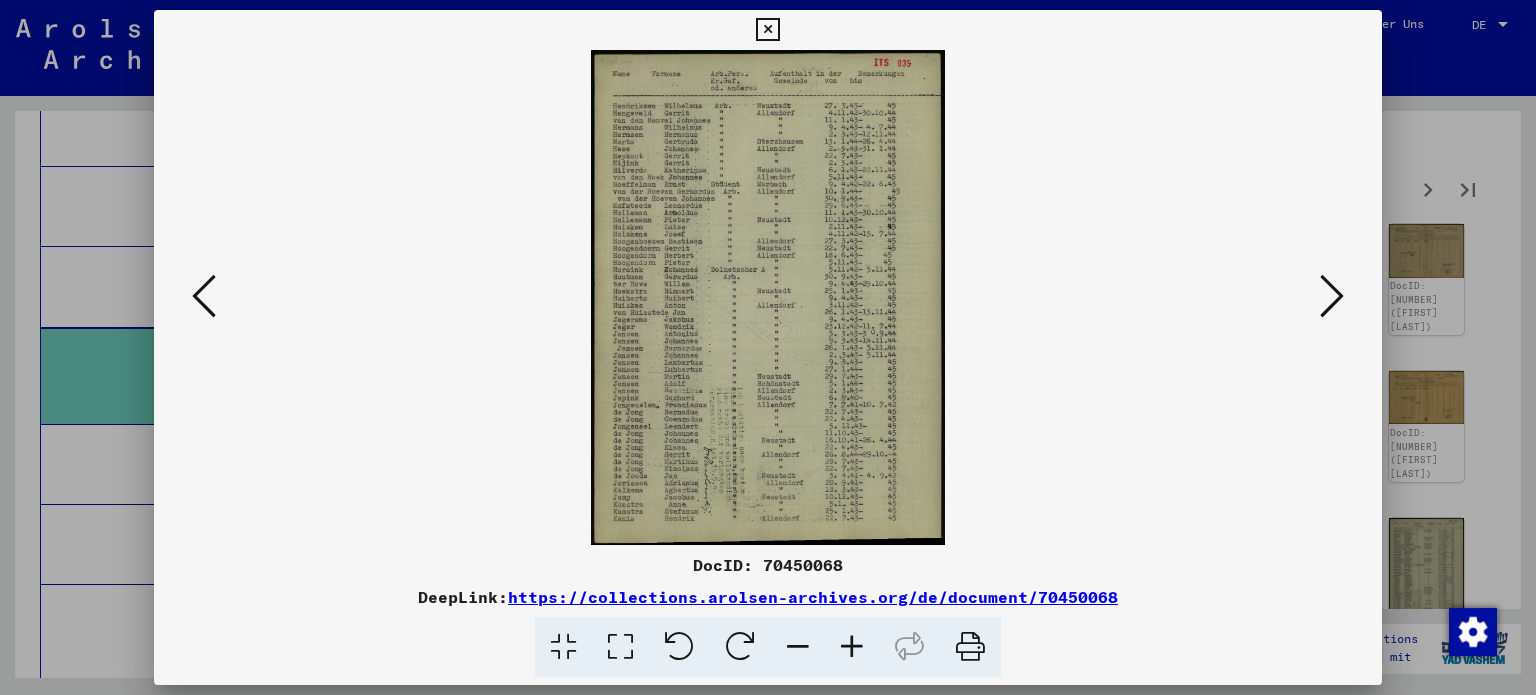 click at bounding box center (1332, 296) 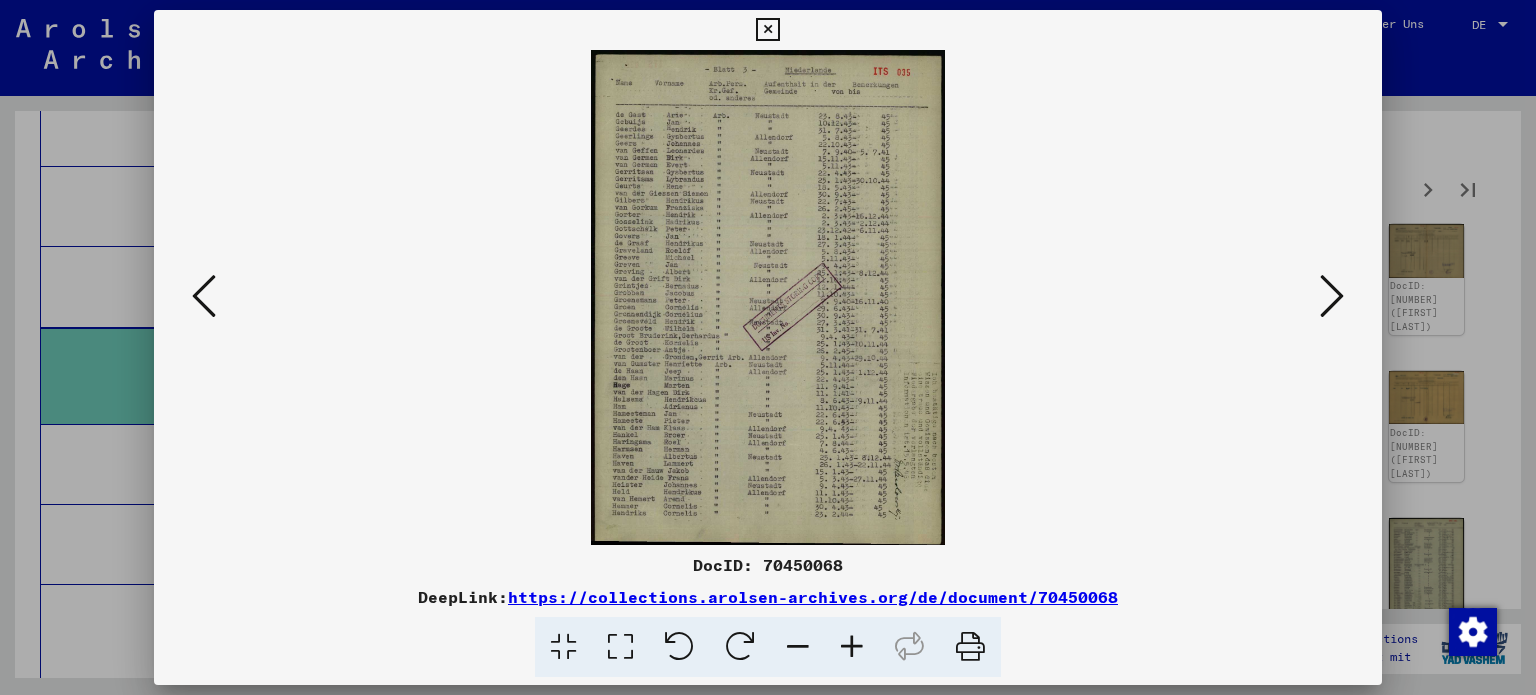 click at bounding box center (1332, 296) 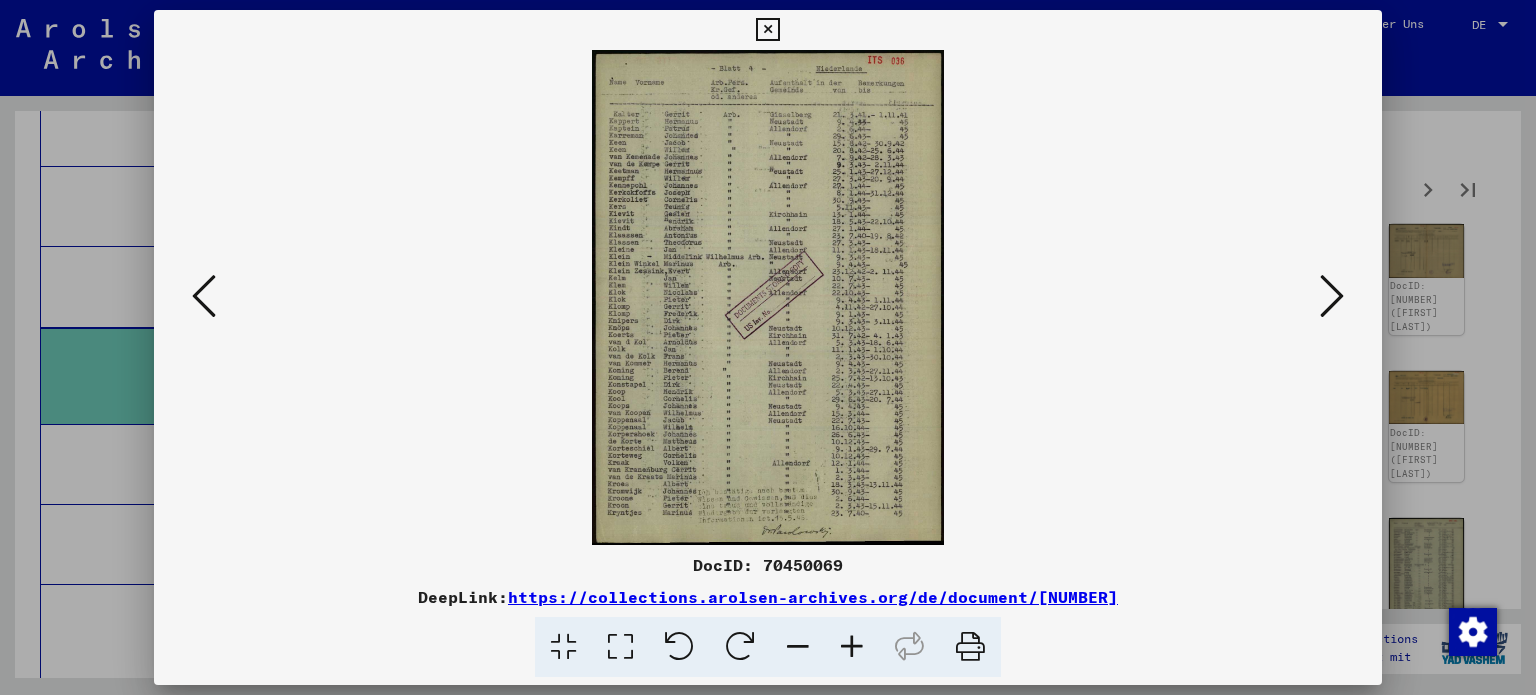 click at bounding box center [1332, 296] 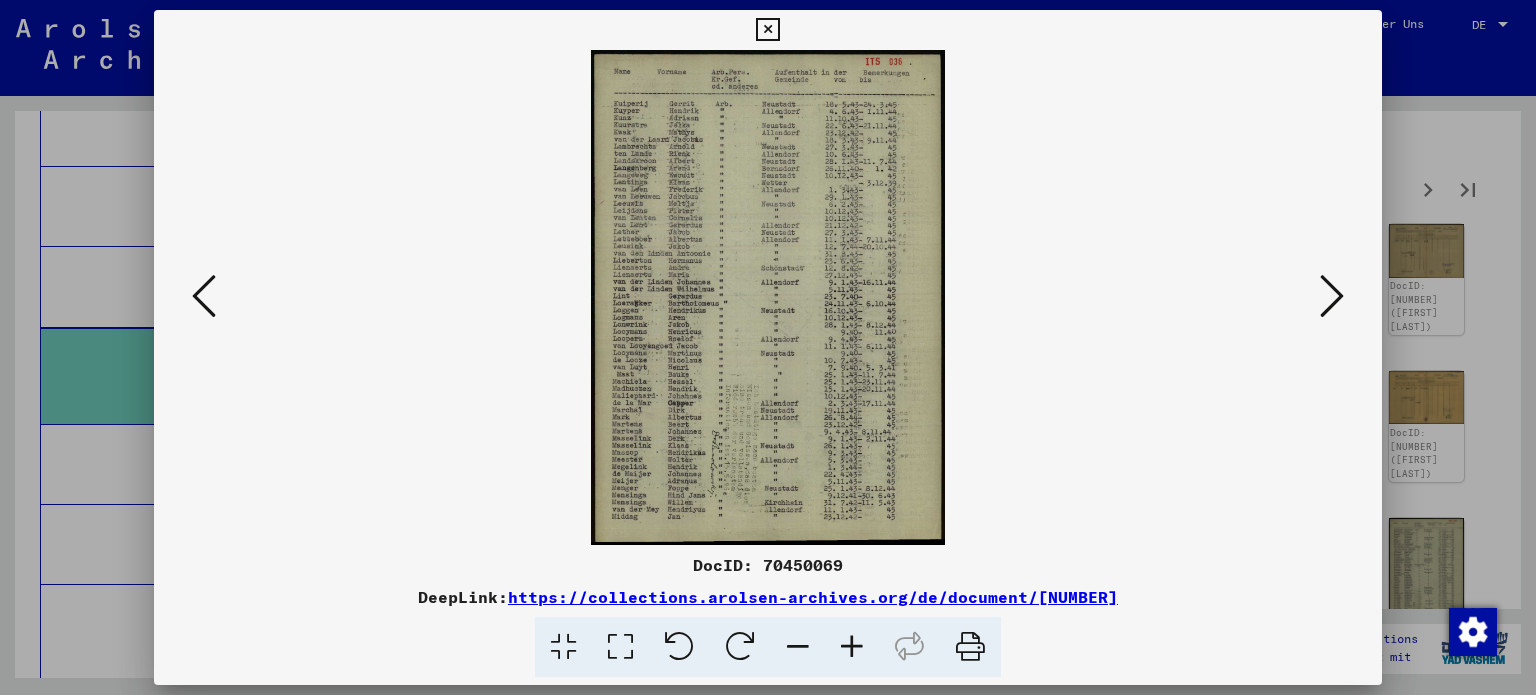 click at bounding box center (1332, 296) 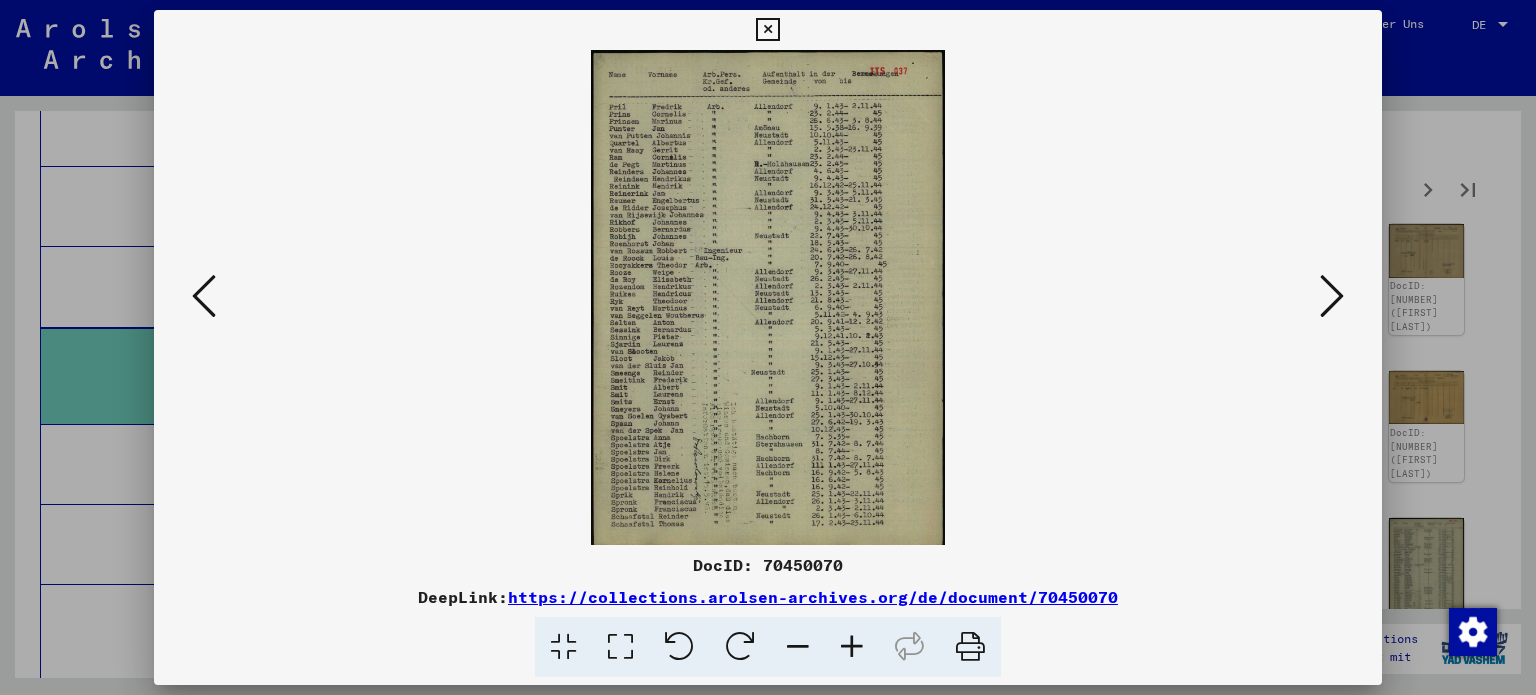click at bounding box center [1332, 296] 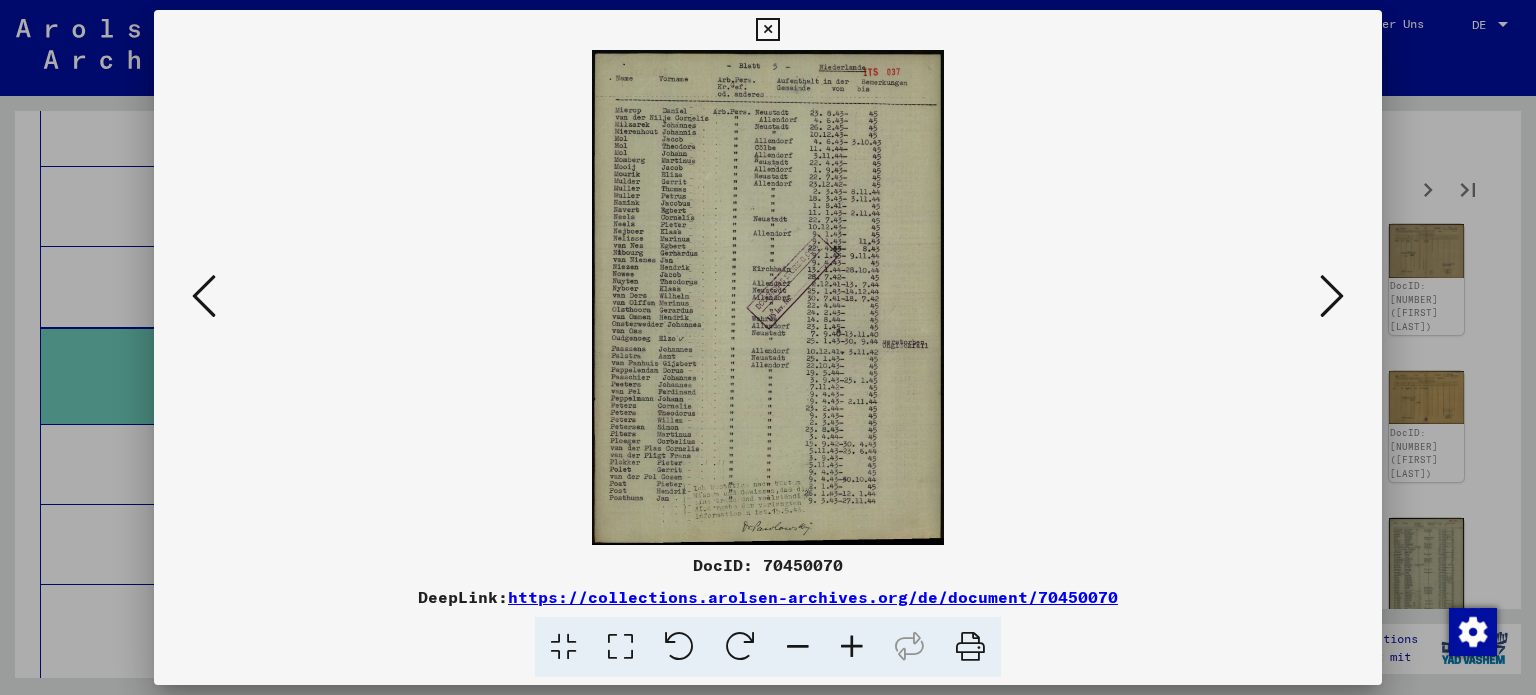 click at bounding box center [852, 647] 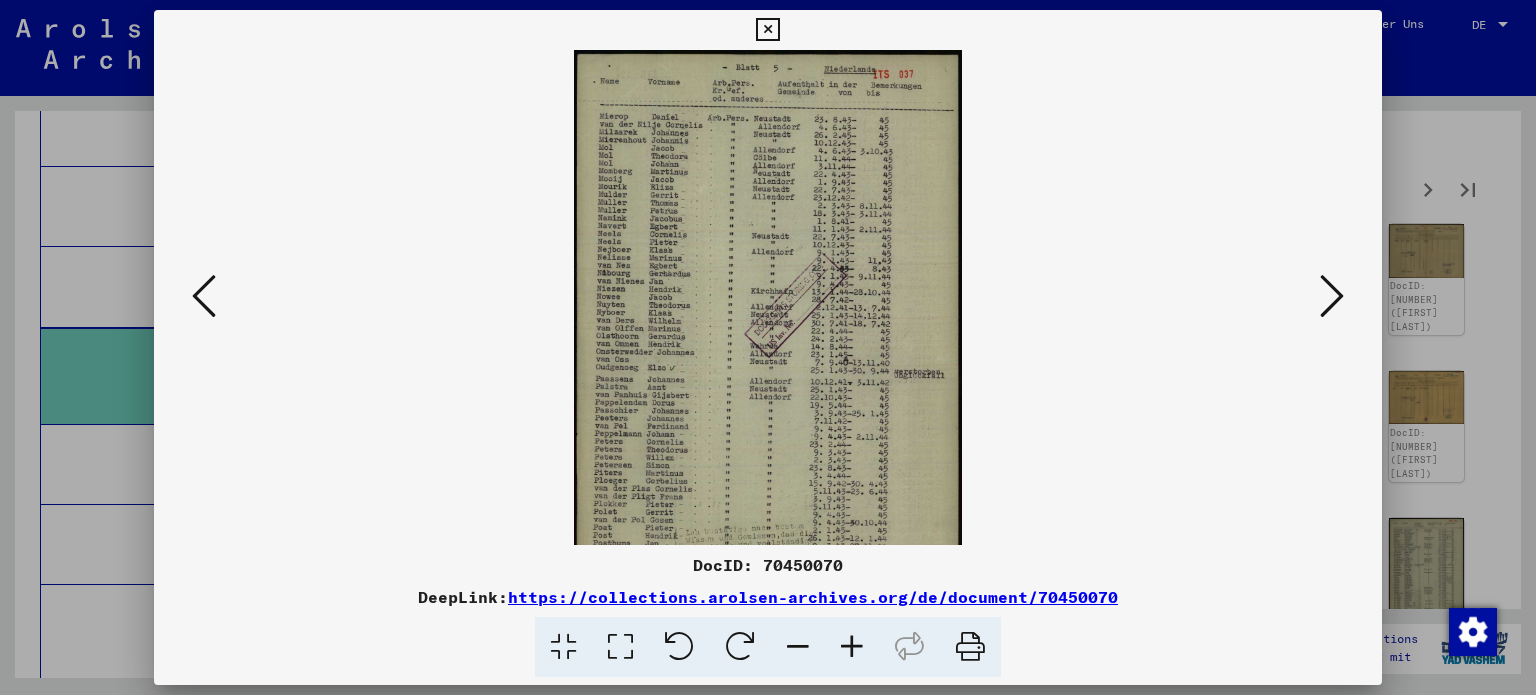 click at bounding box center (852, 647) 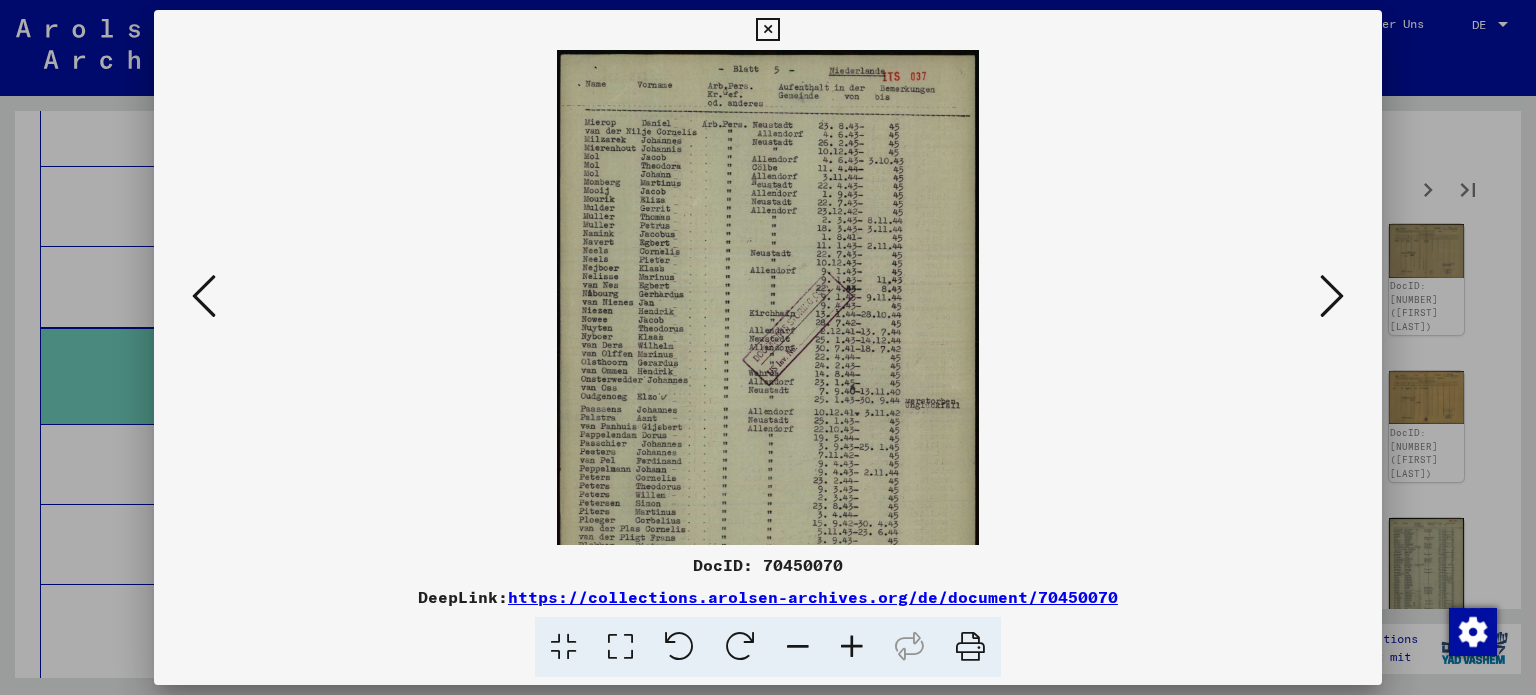 click at bounding box center [852, 647] 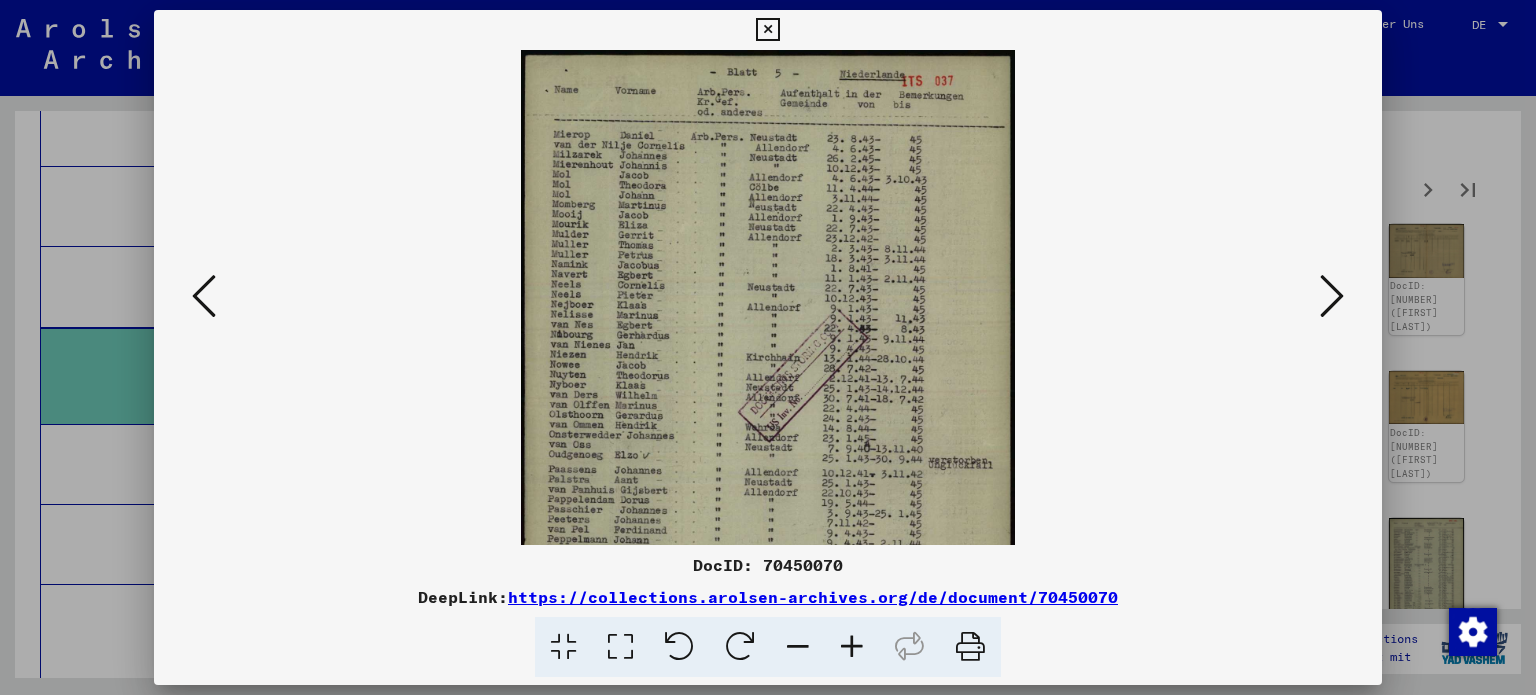 click at bounding box center [852, 647] 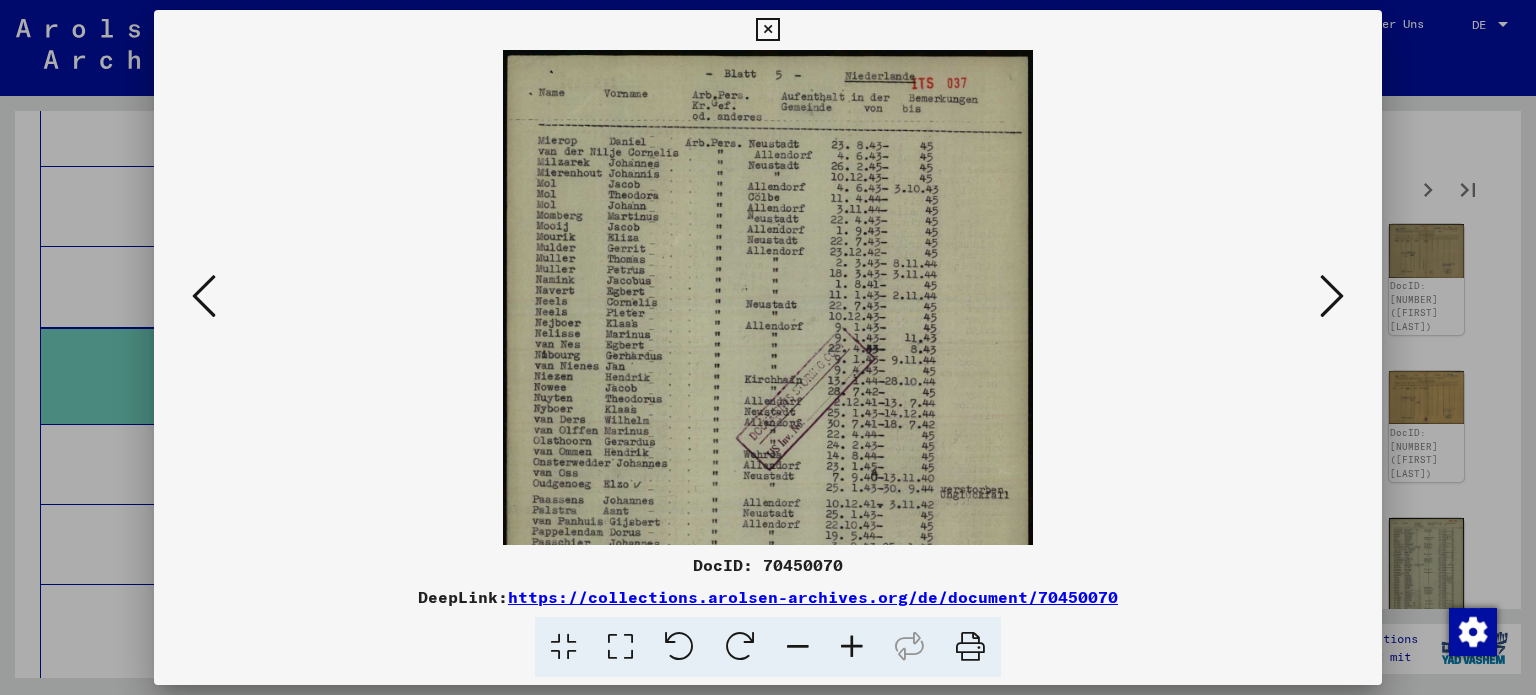 click at bounding box center [852, 647] 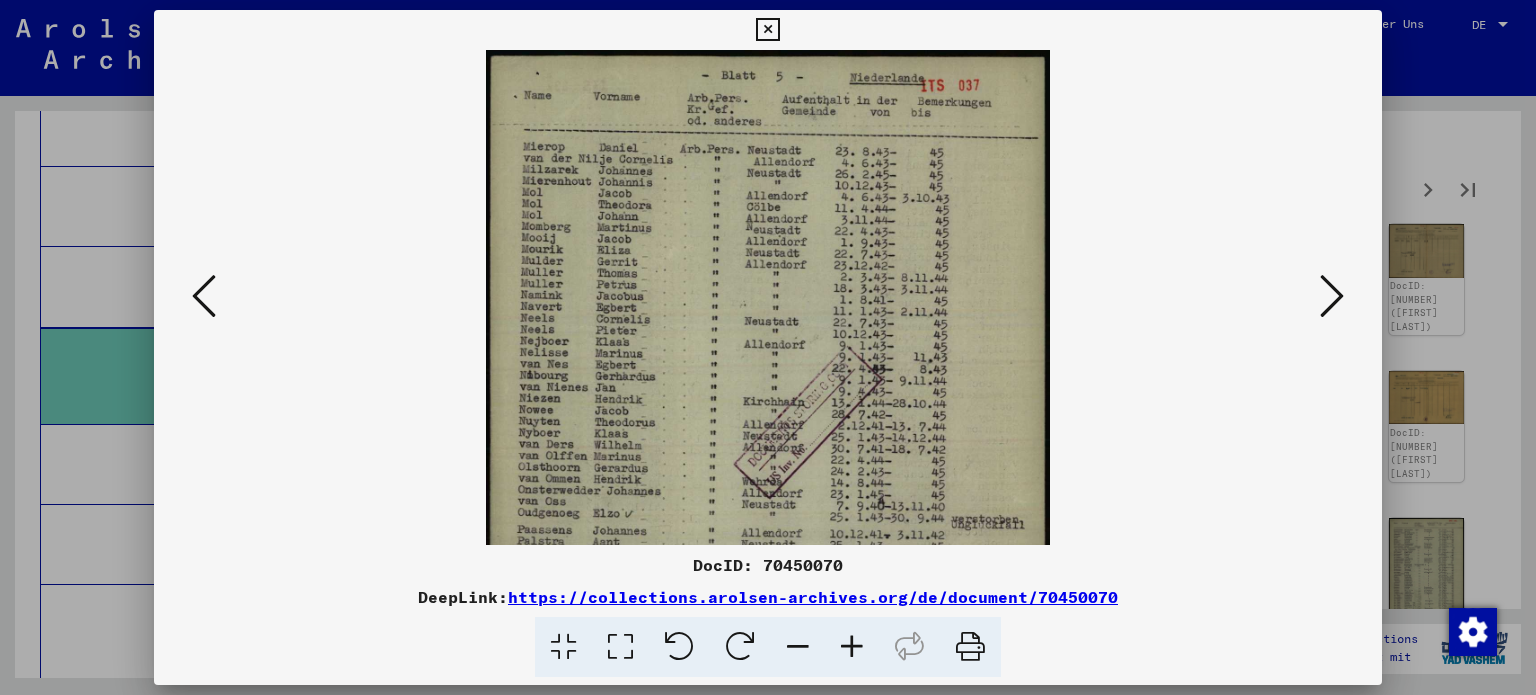 click at bounding box center [852, 647] 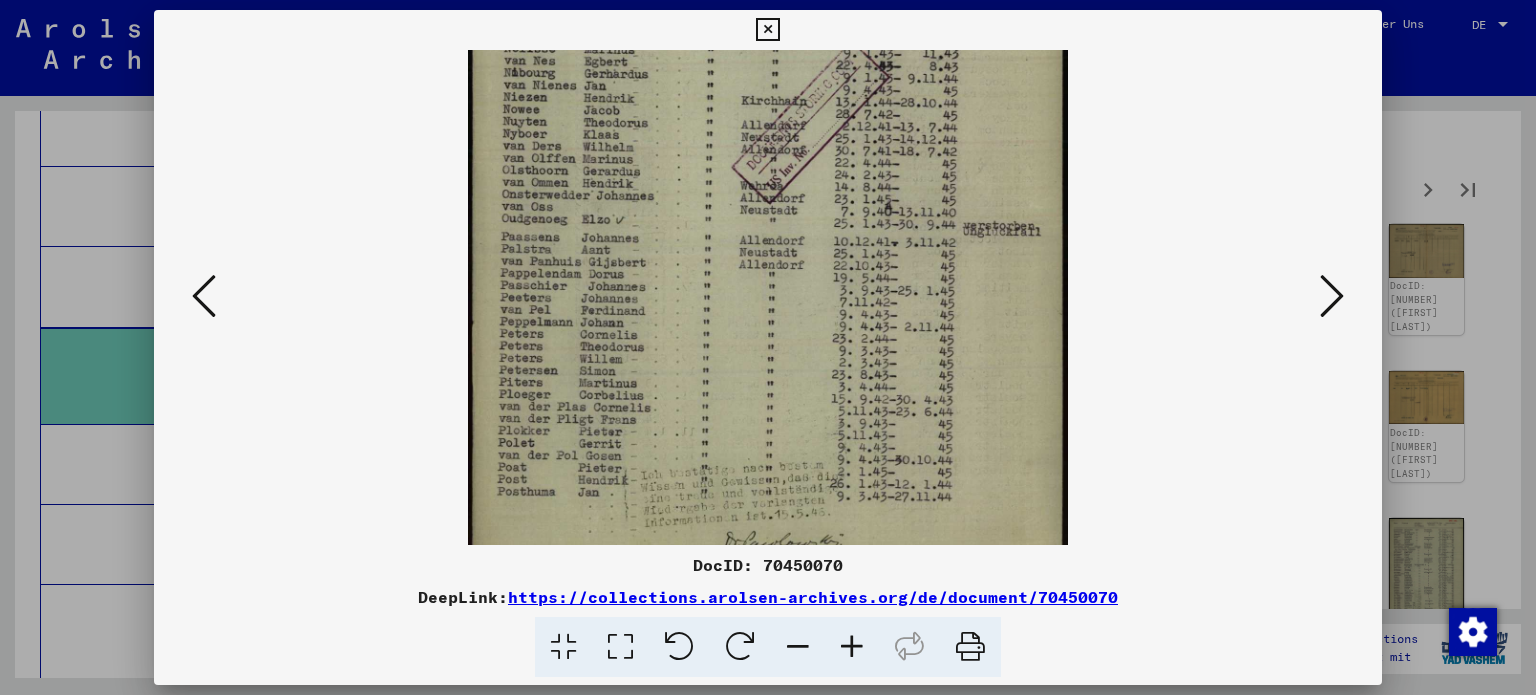 drag, startPoint x: 716, startPoint y: 389, endPoint x: 702, endPoint y: 77, distance: 312.31393 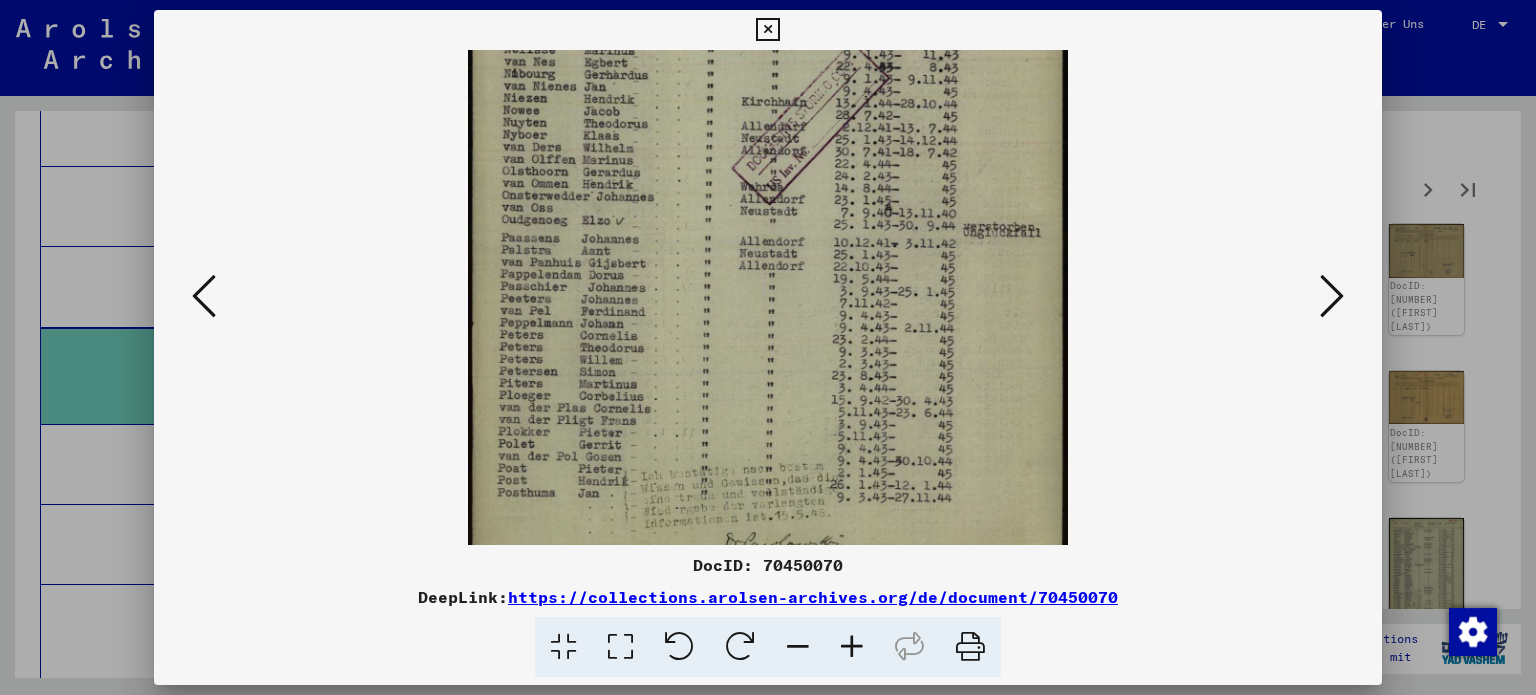 click at bounding box center [1332, 296] 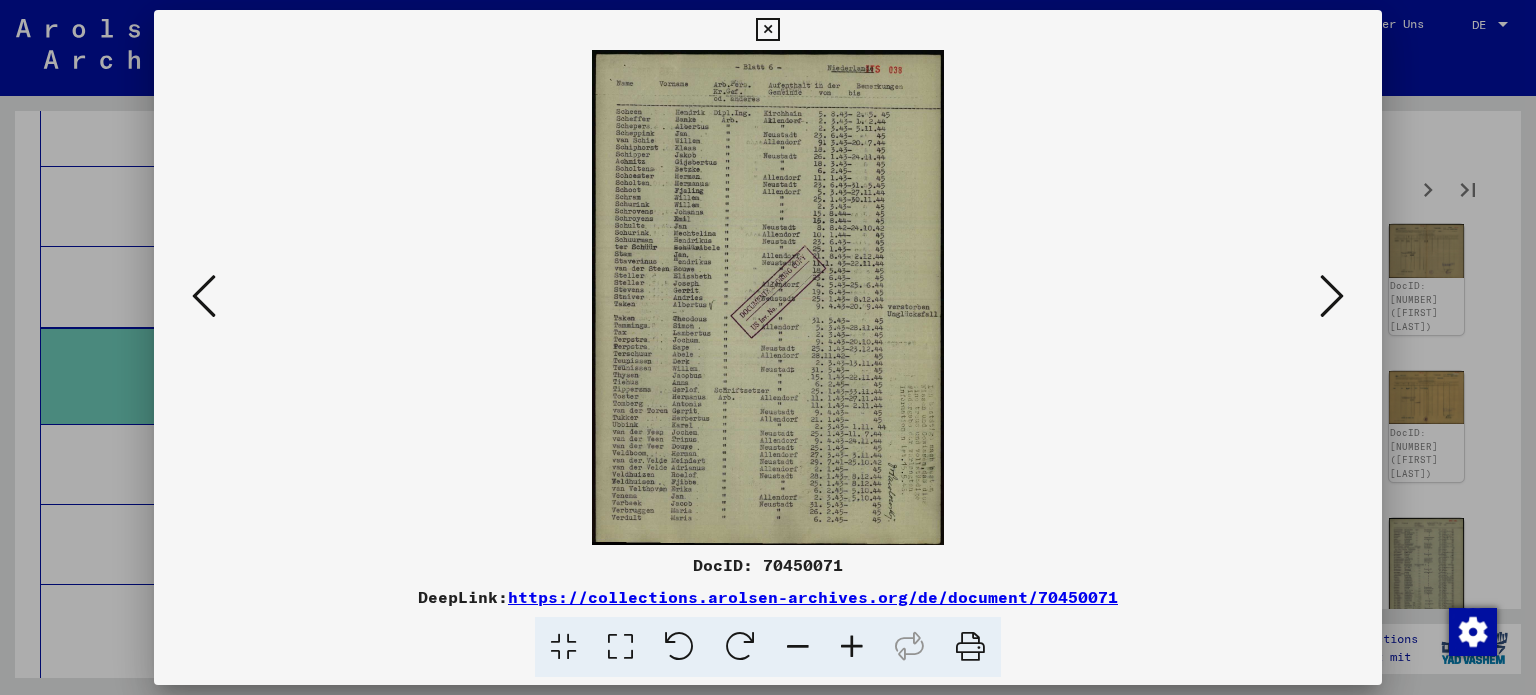 click at bounding box center [1332, 296] 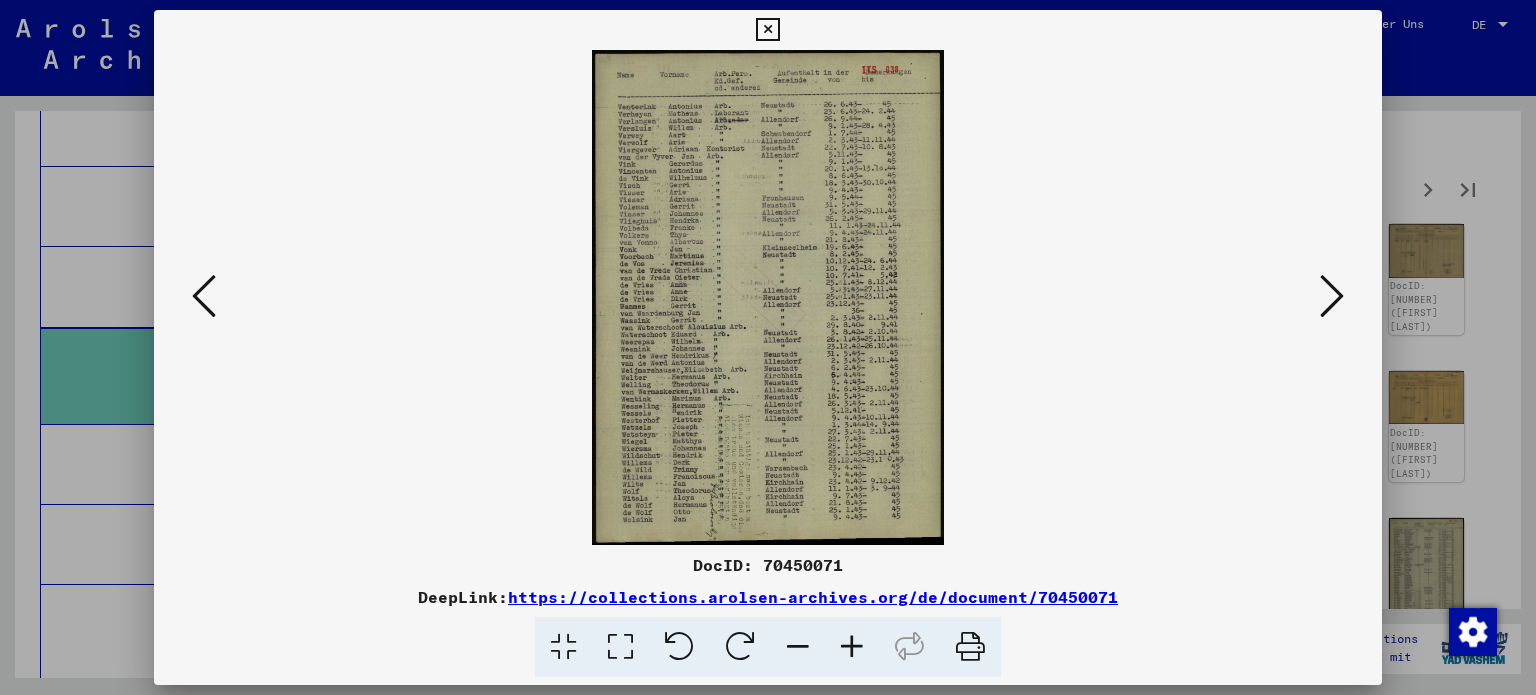 click at bounding box center [1332, 296] 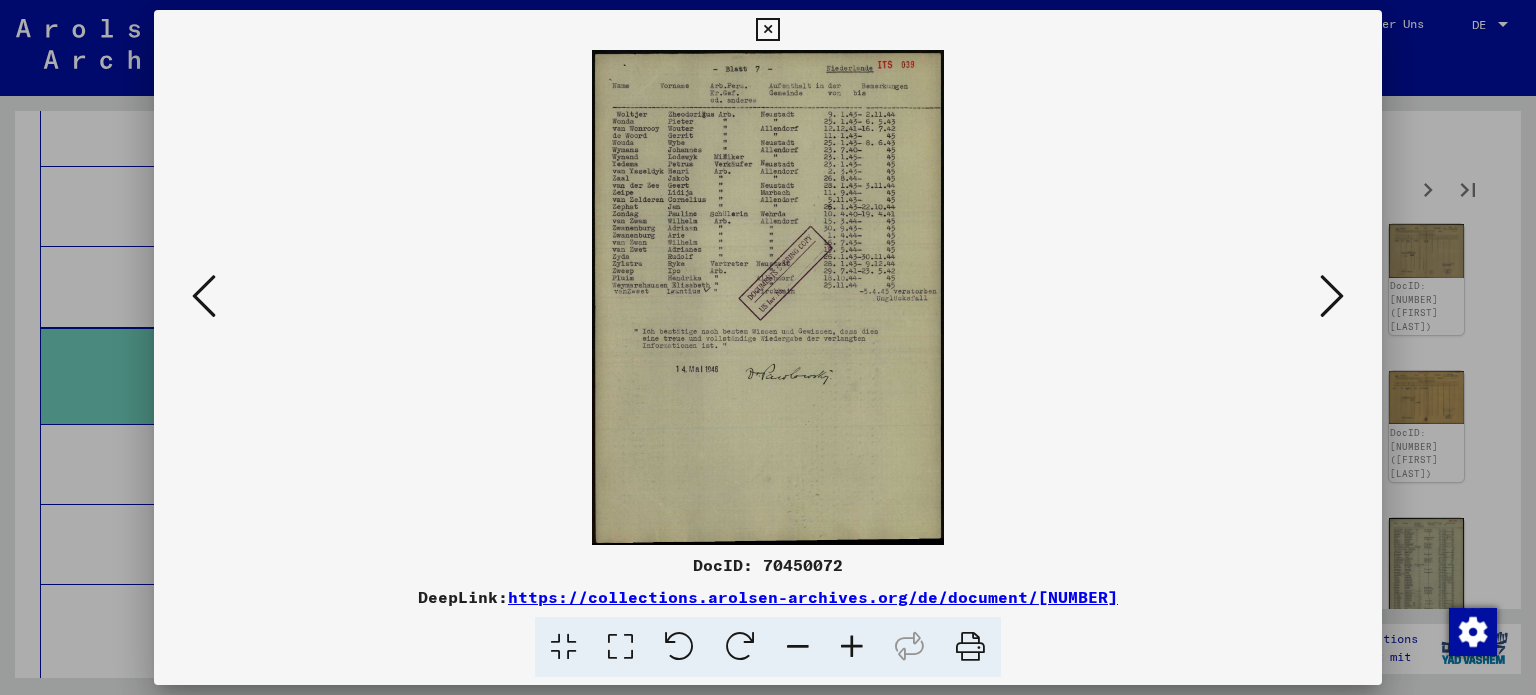click at bounding box center (1332, 296) 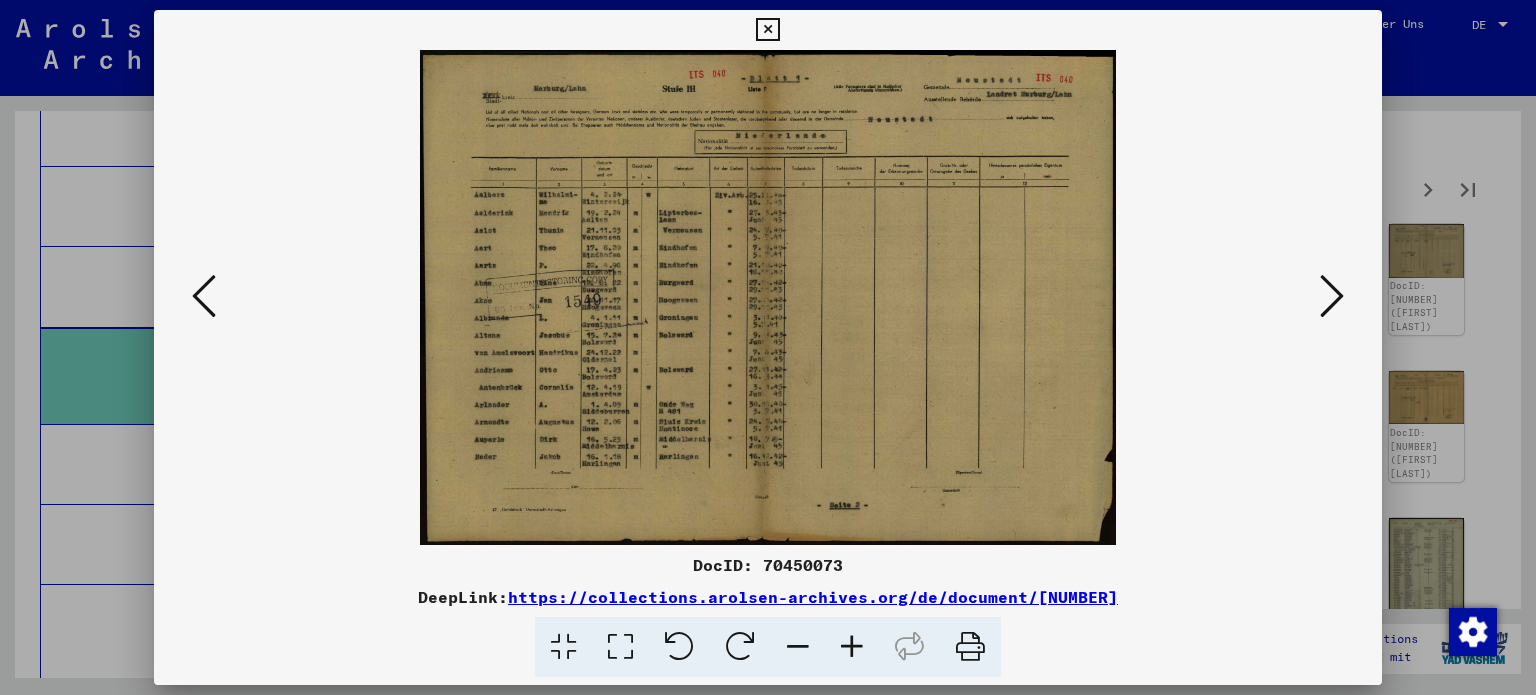 click at bounding box center (1332, 296) 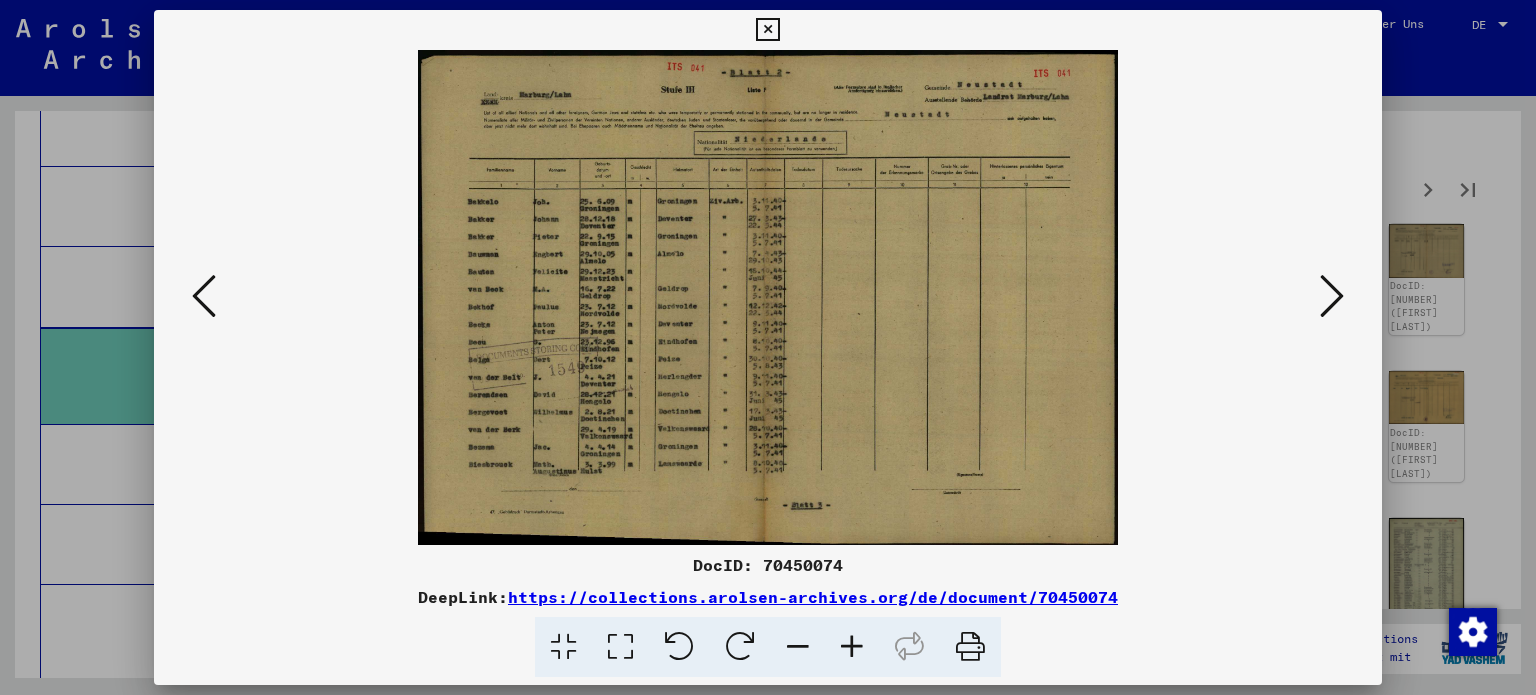 click at bounding box center (1332, 296) 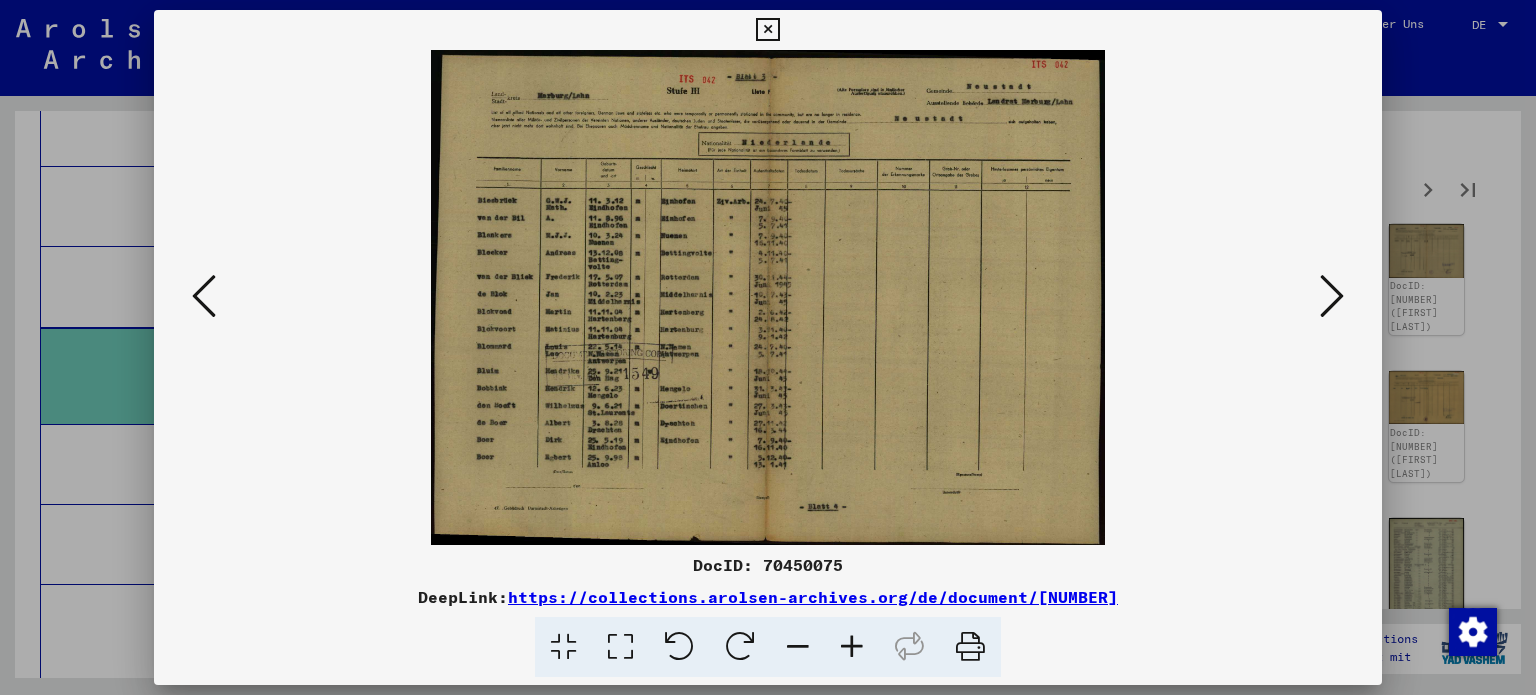 click at bounding box center [1332, 296] 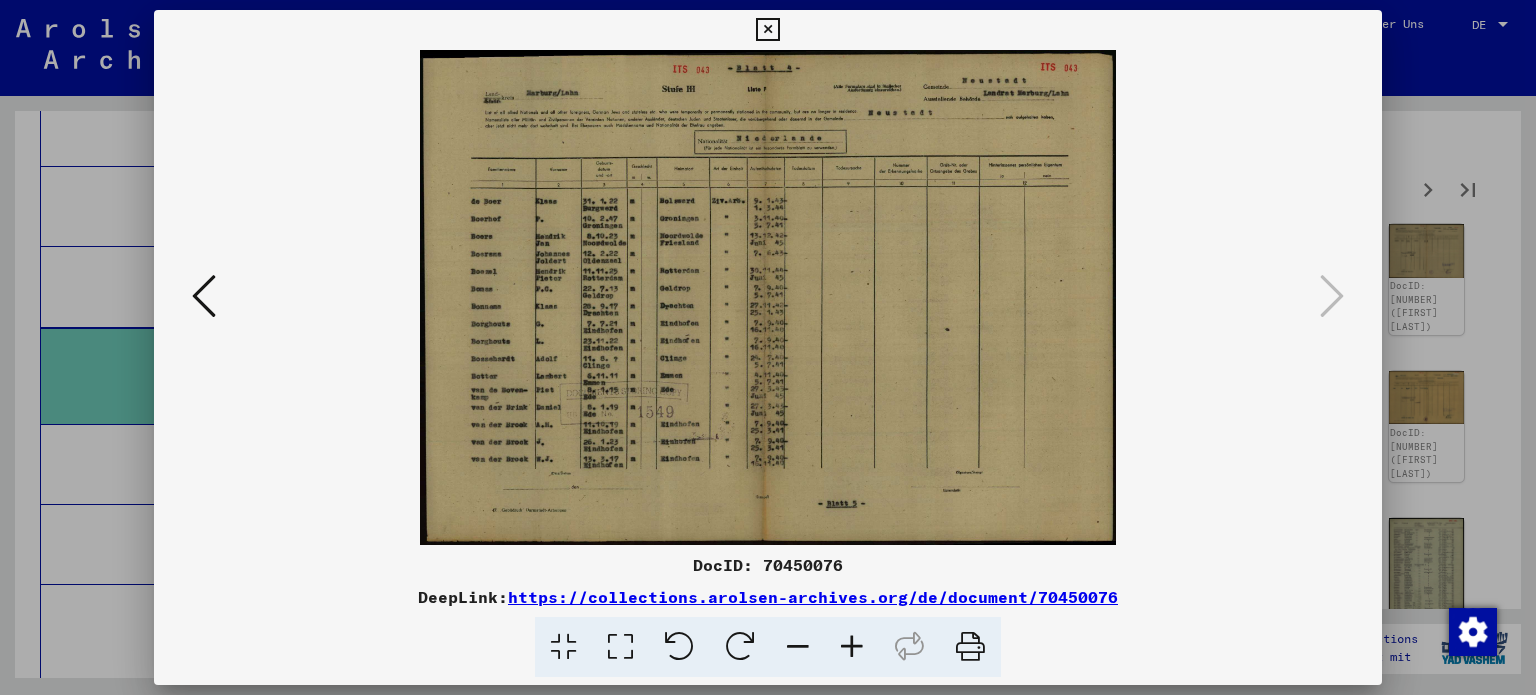 click at bounding box center [767, 30] 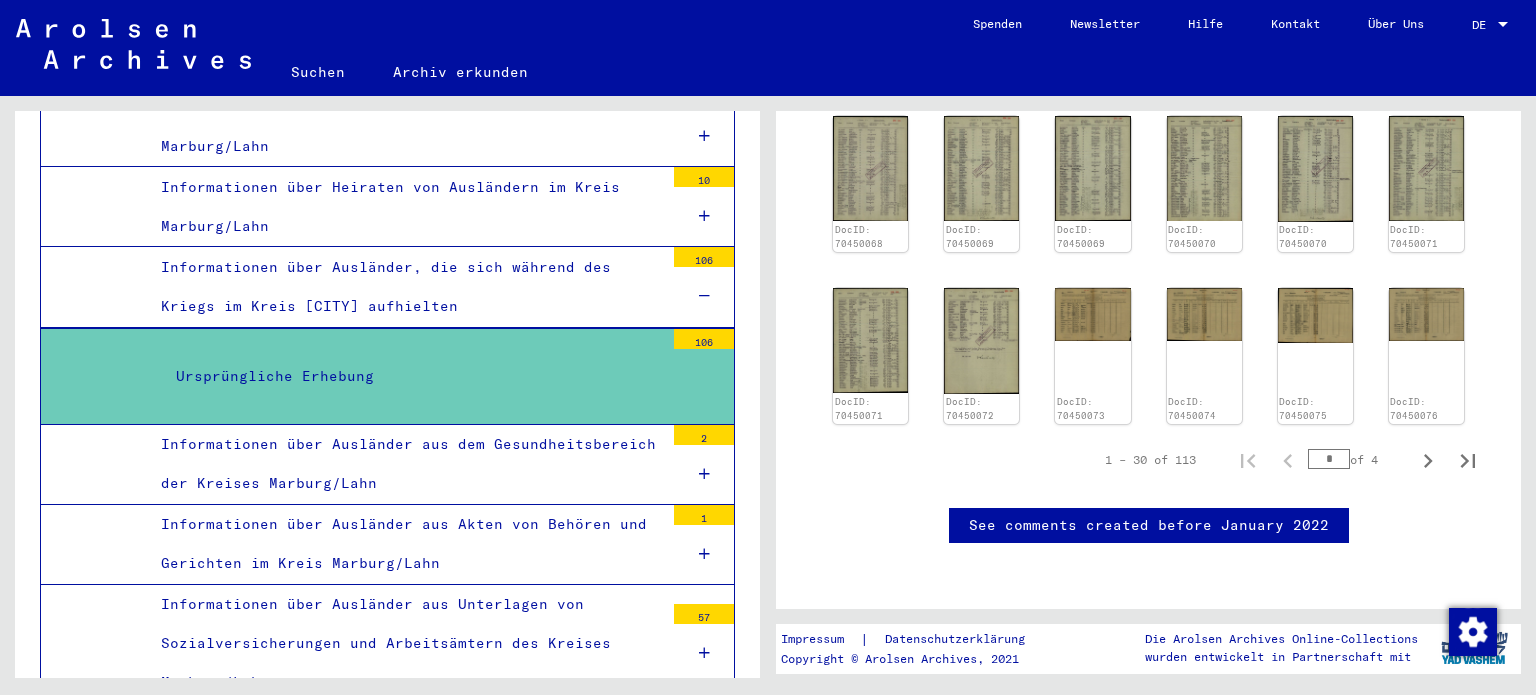 scroll, scrollTop: 1298, scrollLeft: 0, axis: vertical 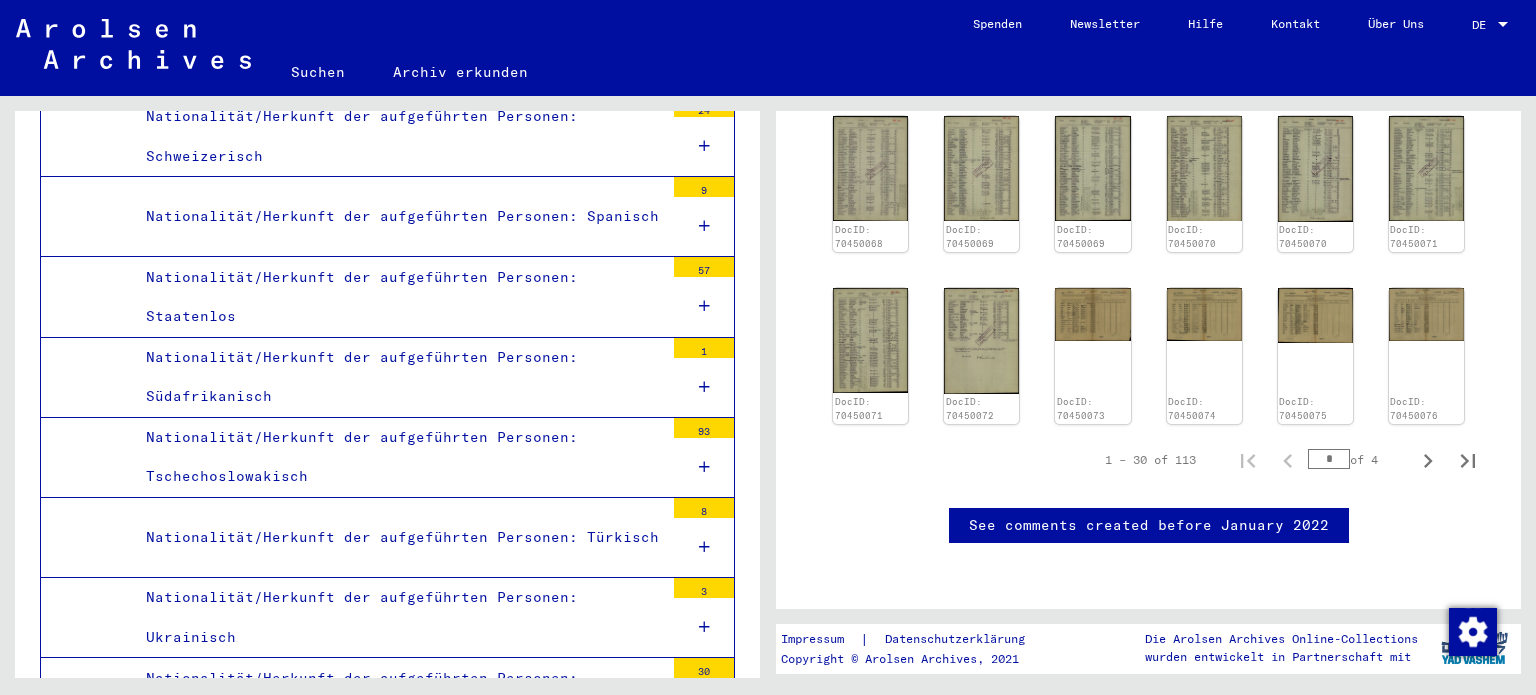 click on "Nationalität/Herkunft der aufgeführten Personen: Staatenlos" at bounding box center [397, 297] 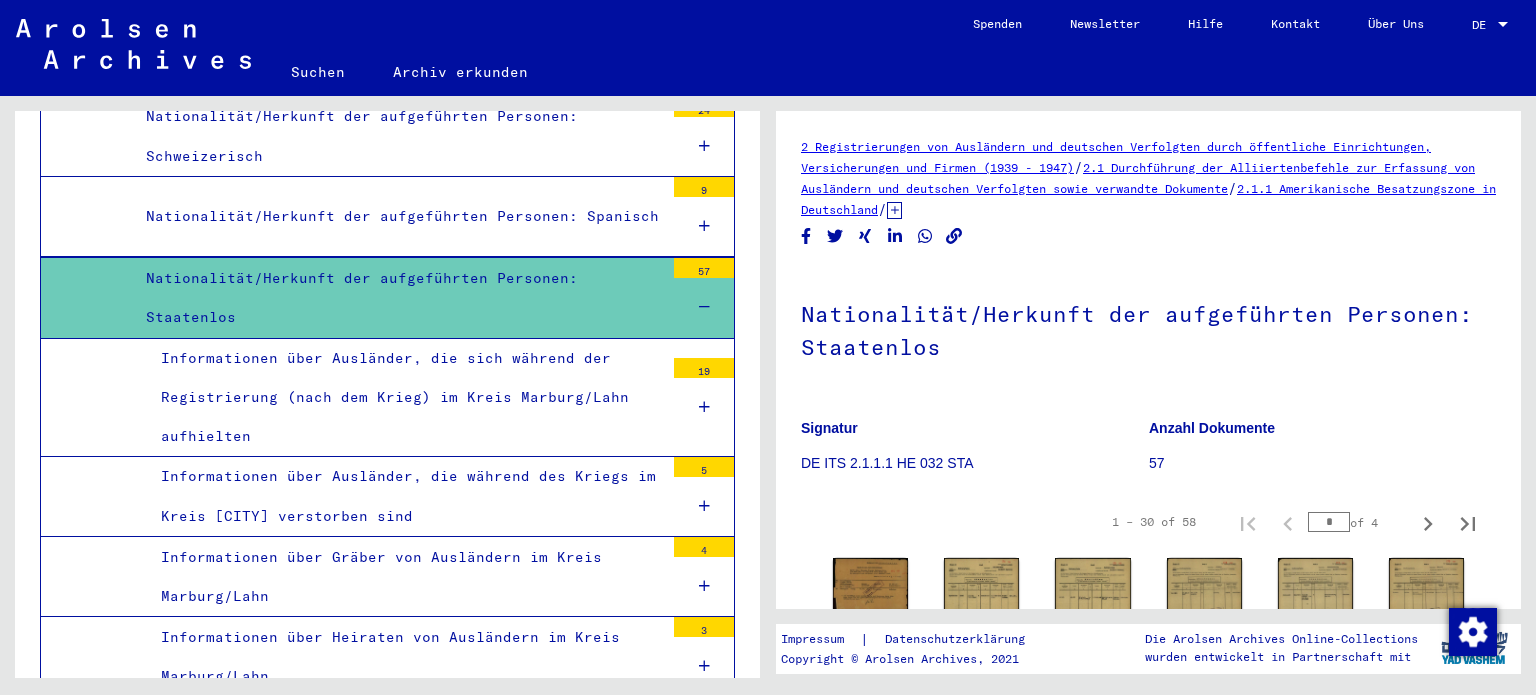 scroll, scrollTop: 0, scrollLeft: 0, axis: both 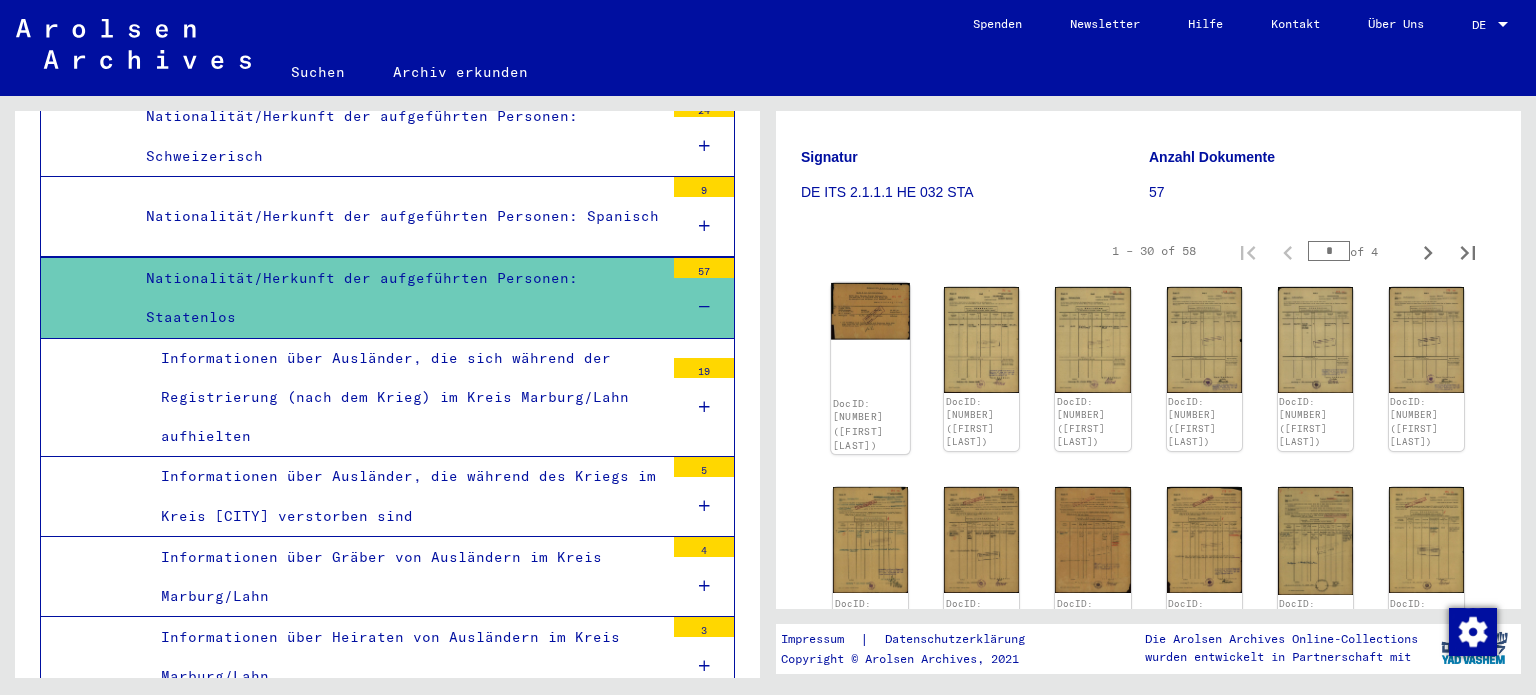 click 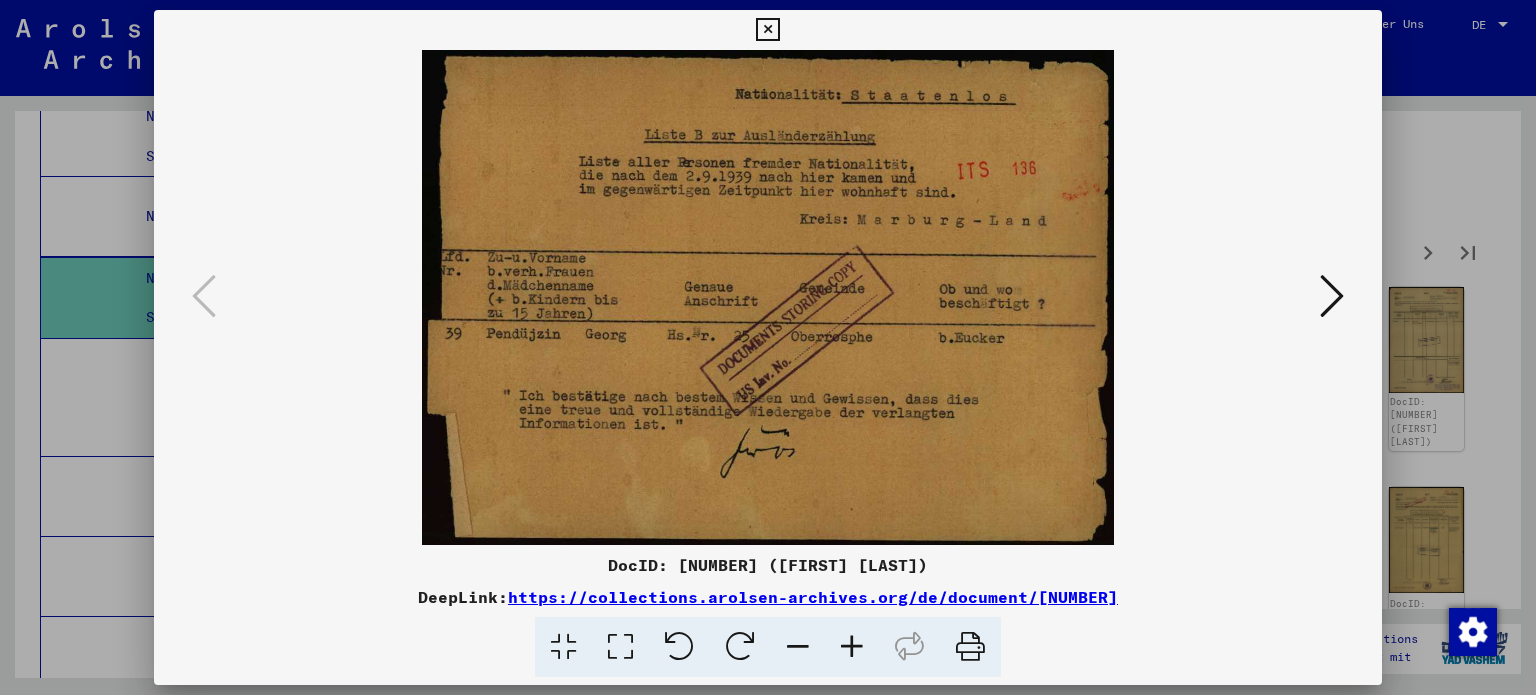 click at bounding box center (768, 297) 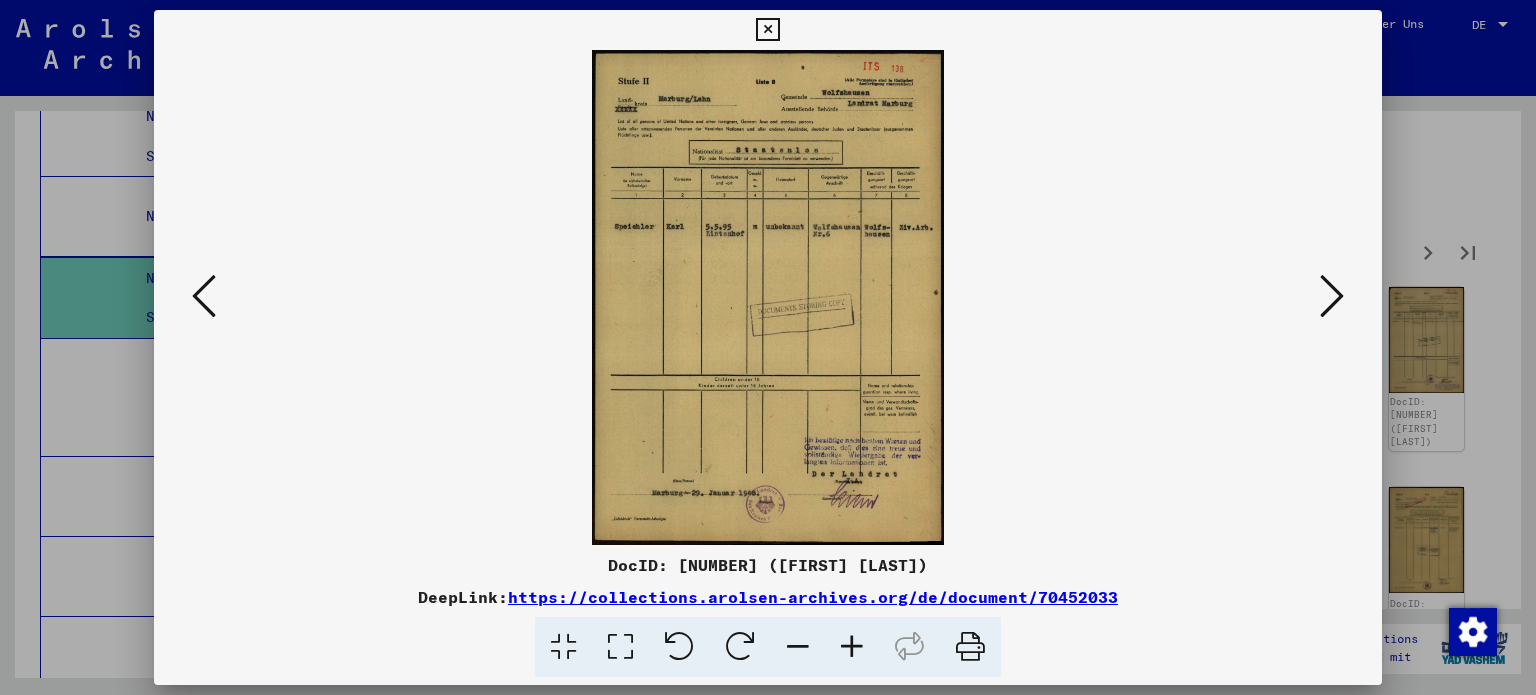 click at bounding box center [1332, 297] 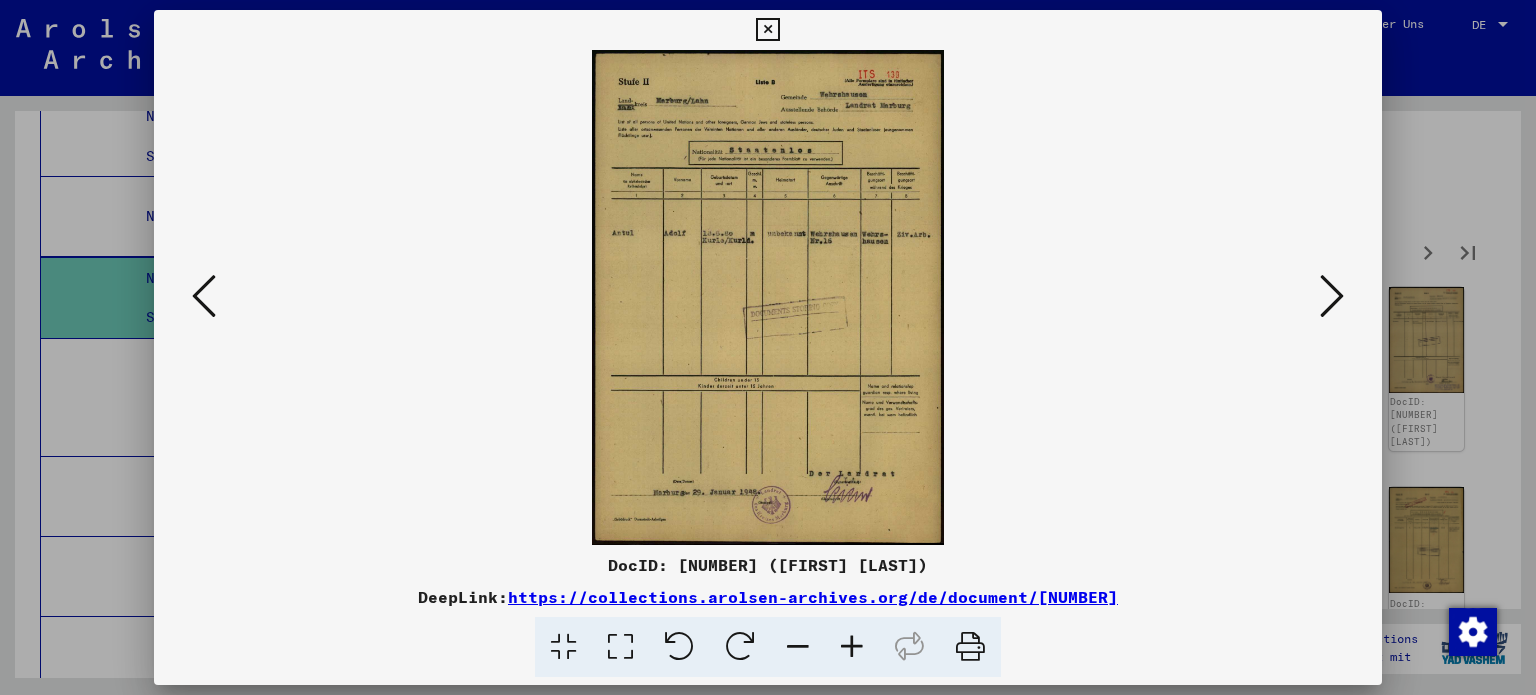 click at bounding box center (1332, 297) 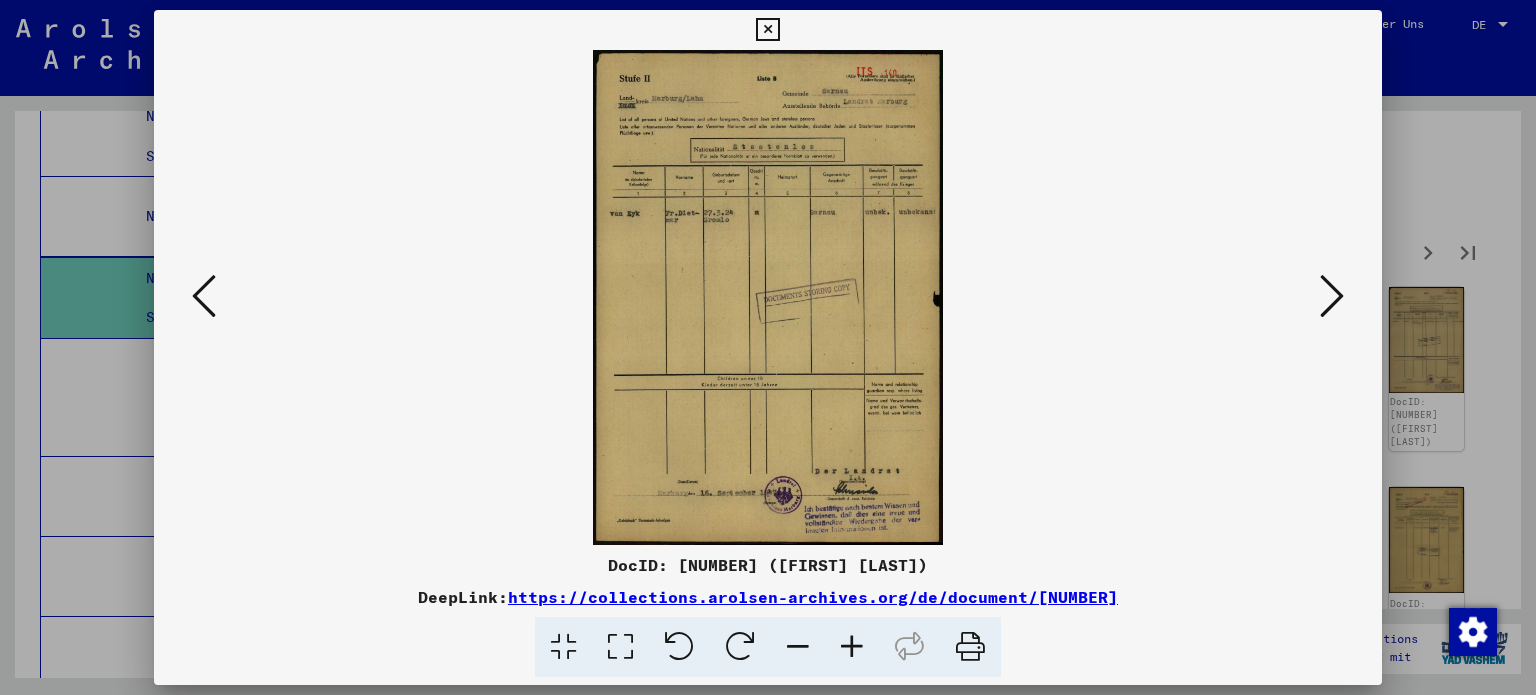 click at bounding box center [1332, 297] 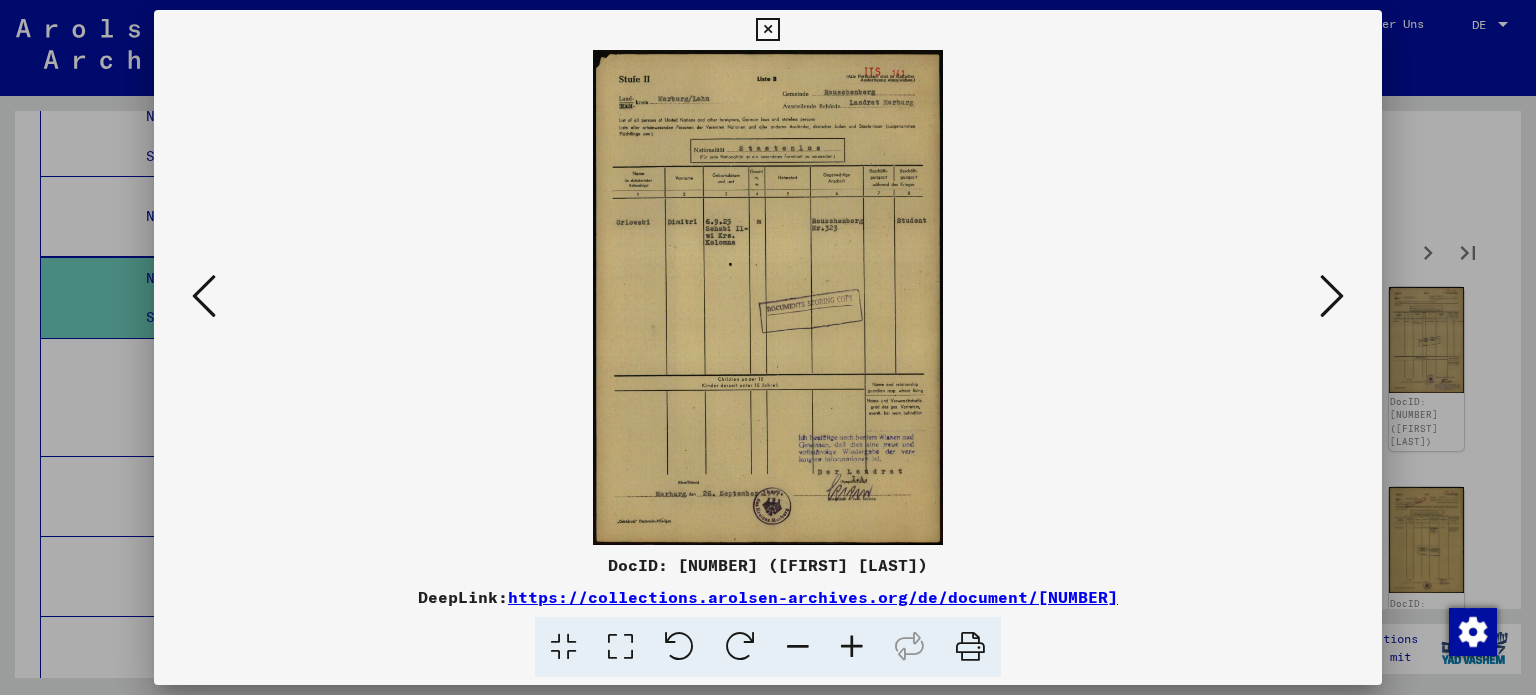 click at bounding box center [204, 296] 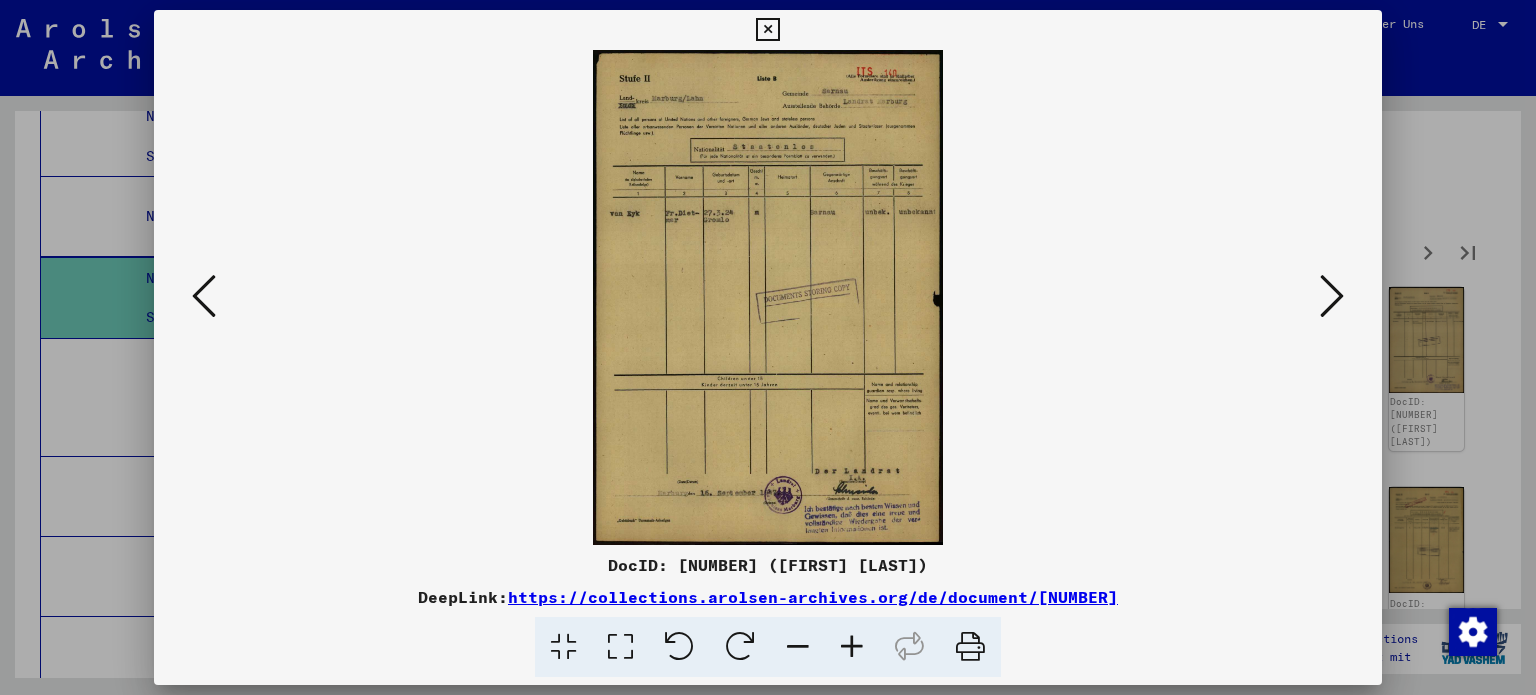 click at bounding box center [852, 647] 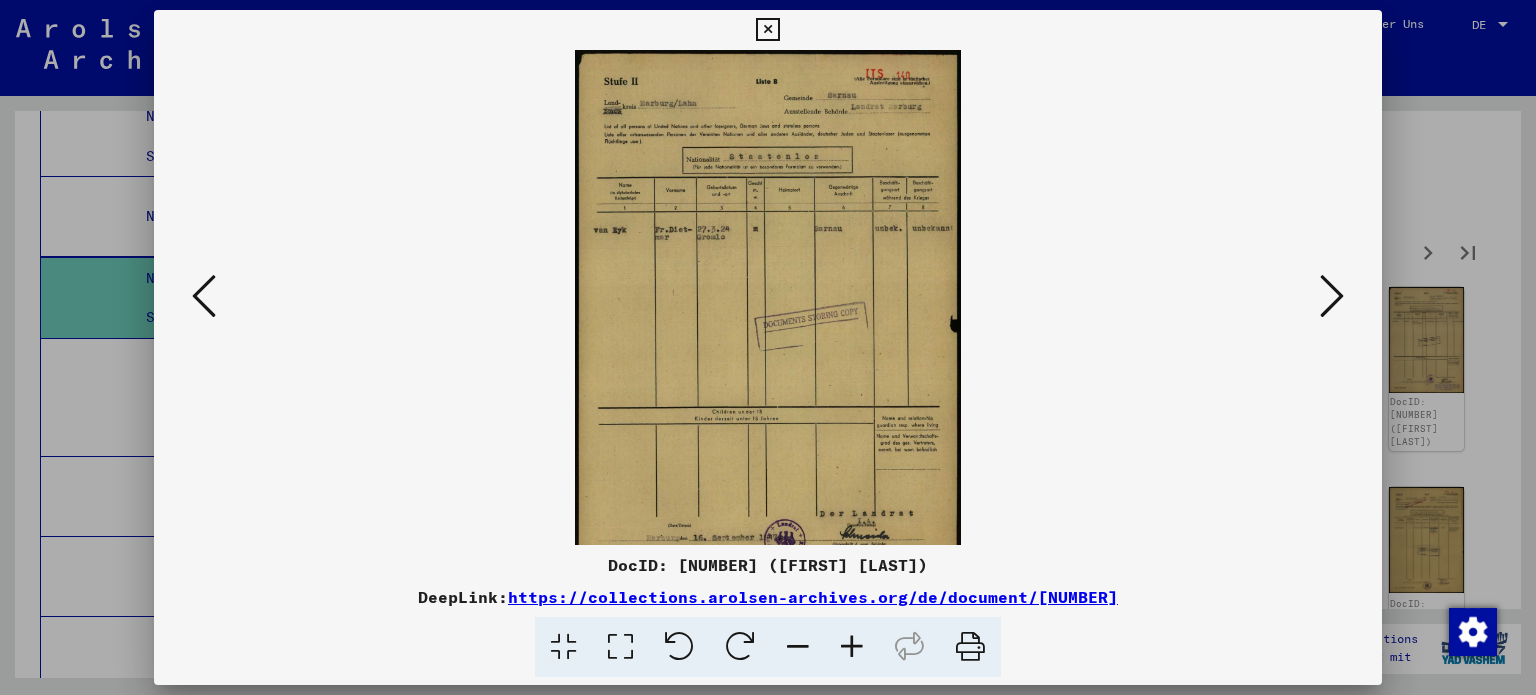 click at bounding box center (852, 647) 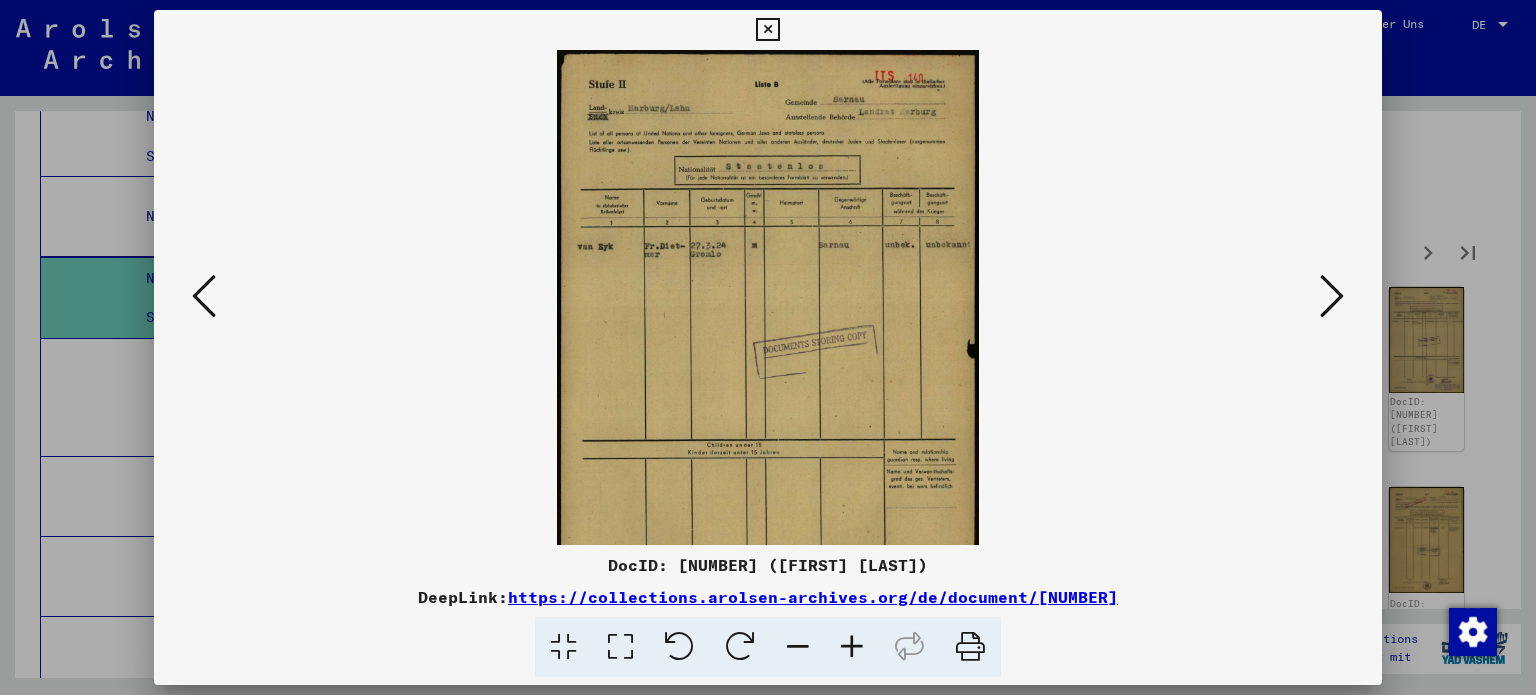 click at bounding box center [852, 647] 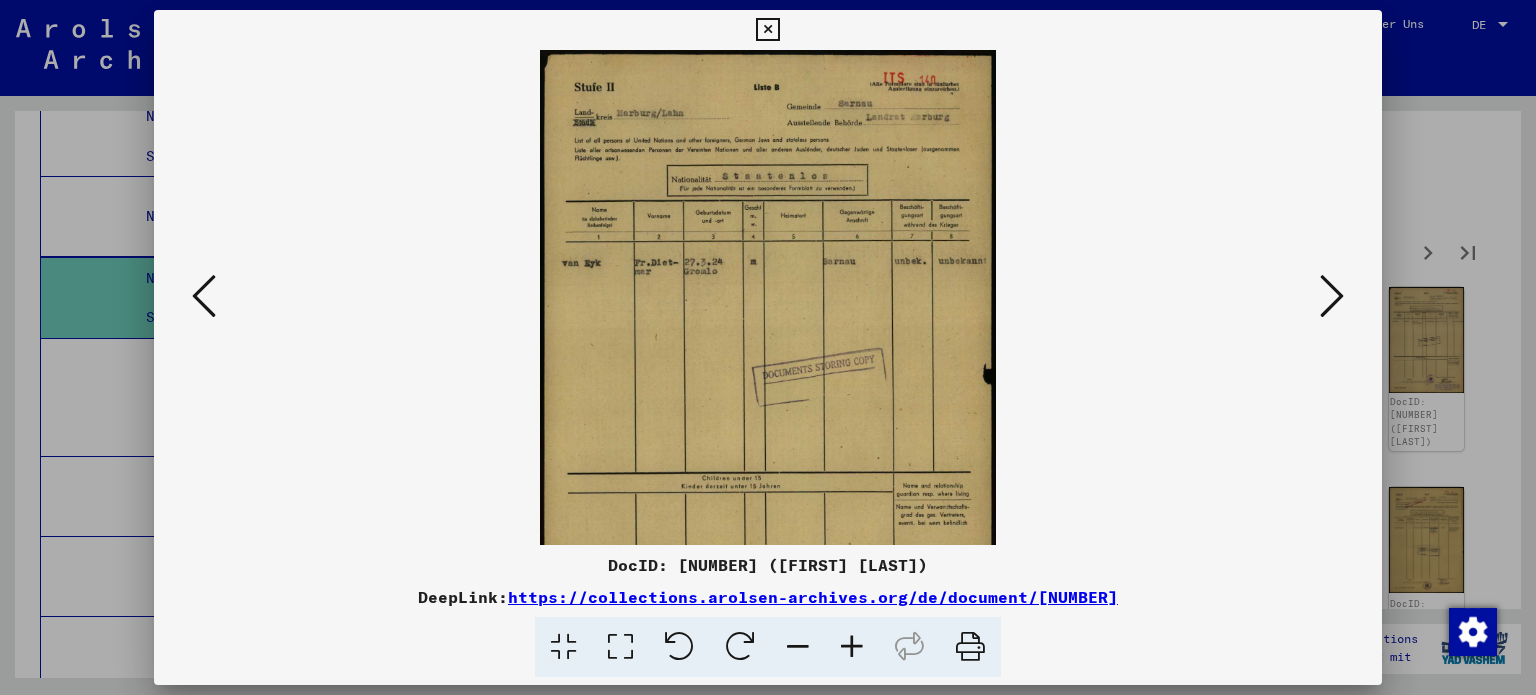 click at bounding box center (852, 647) 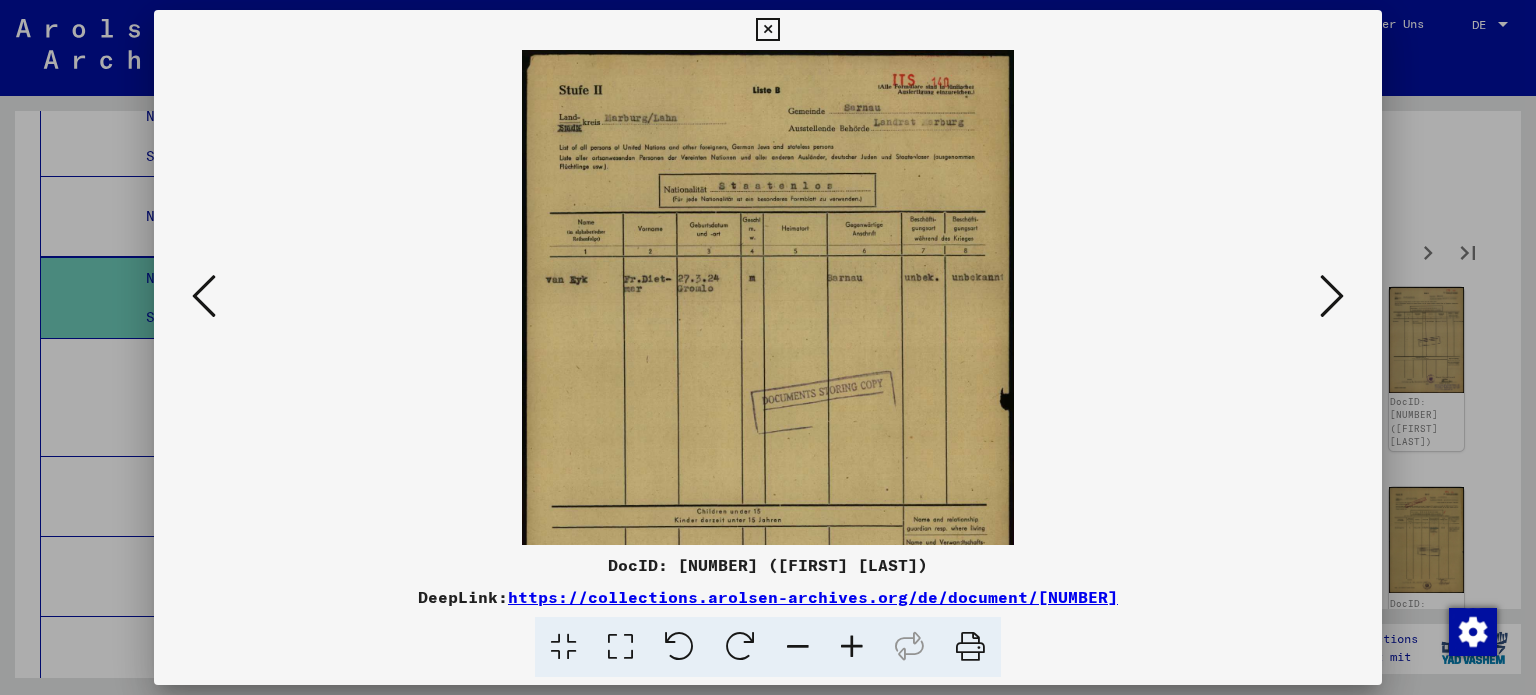 click at bounding box center (852, 647) 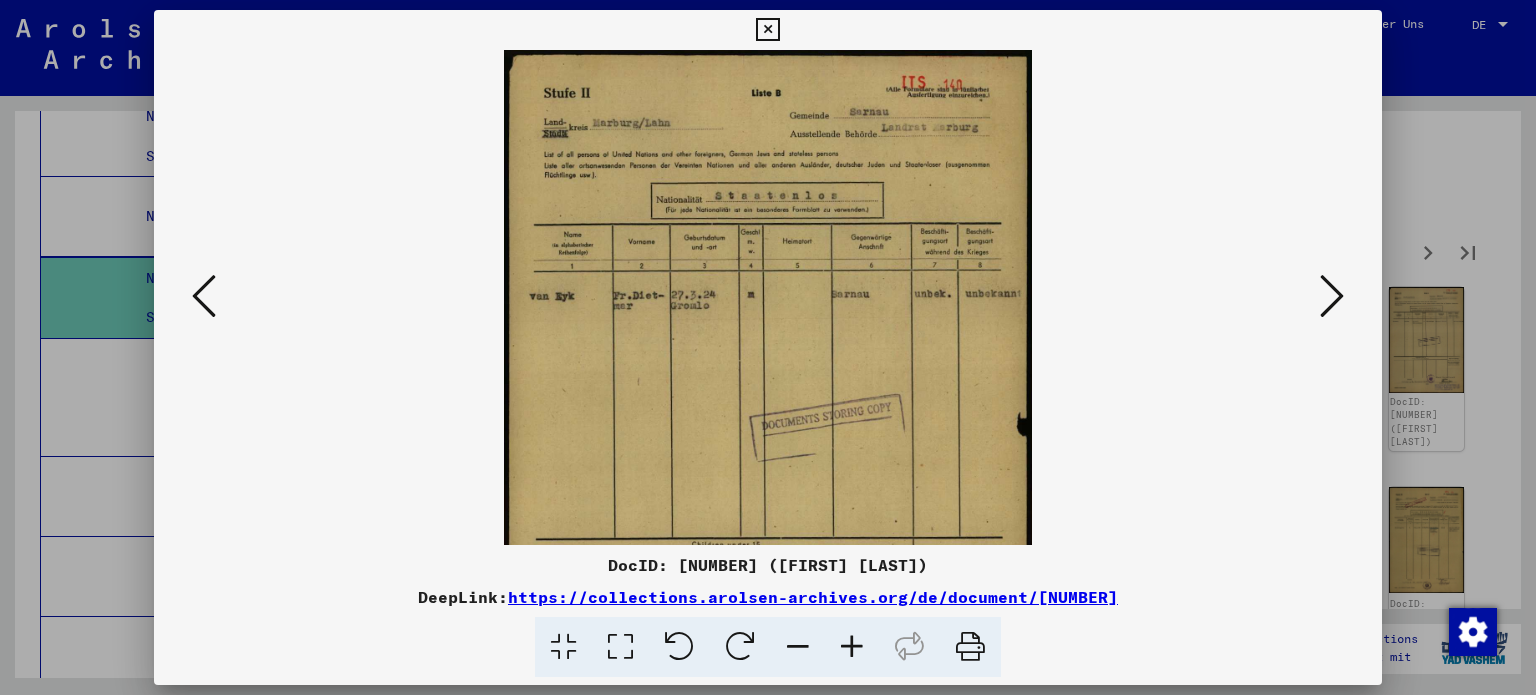 click at bounding box center [852, 647] 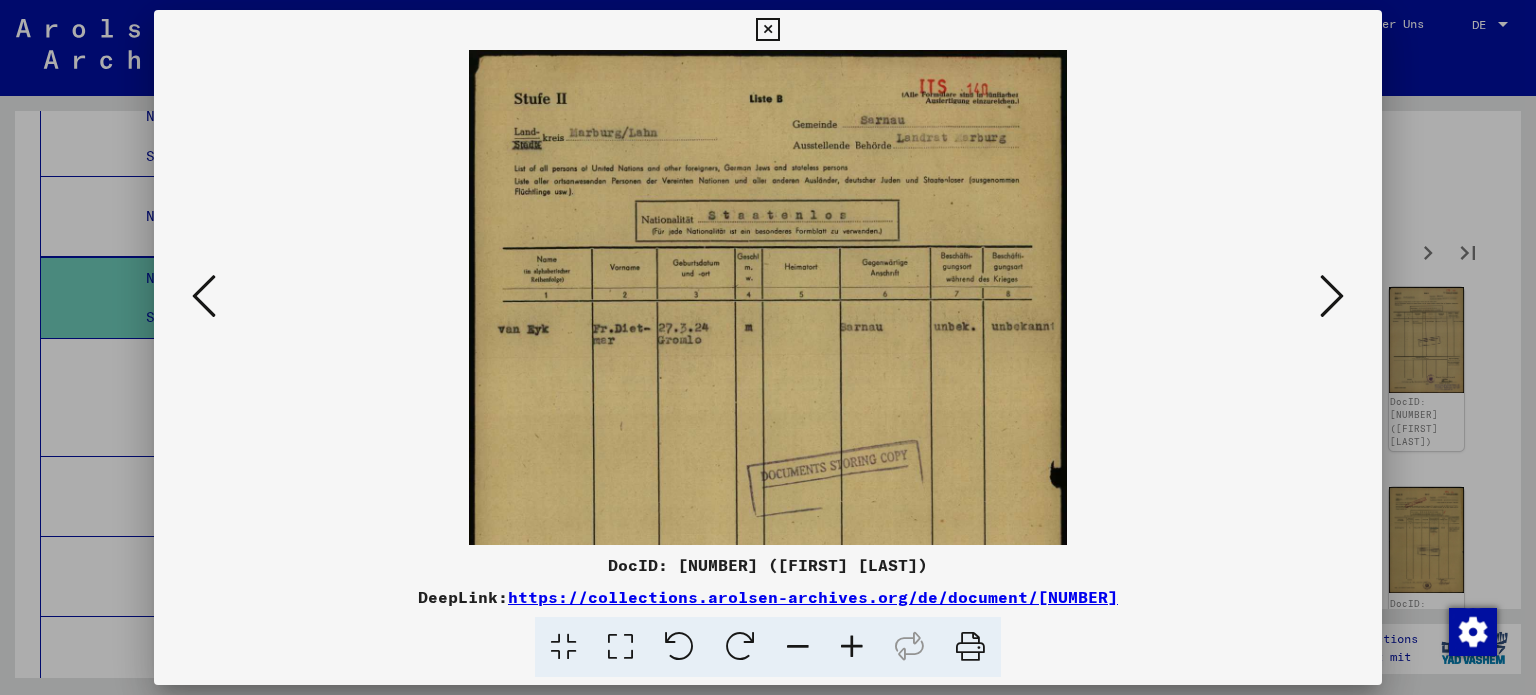 click at bounding box center (852, 647) 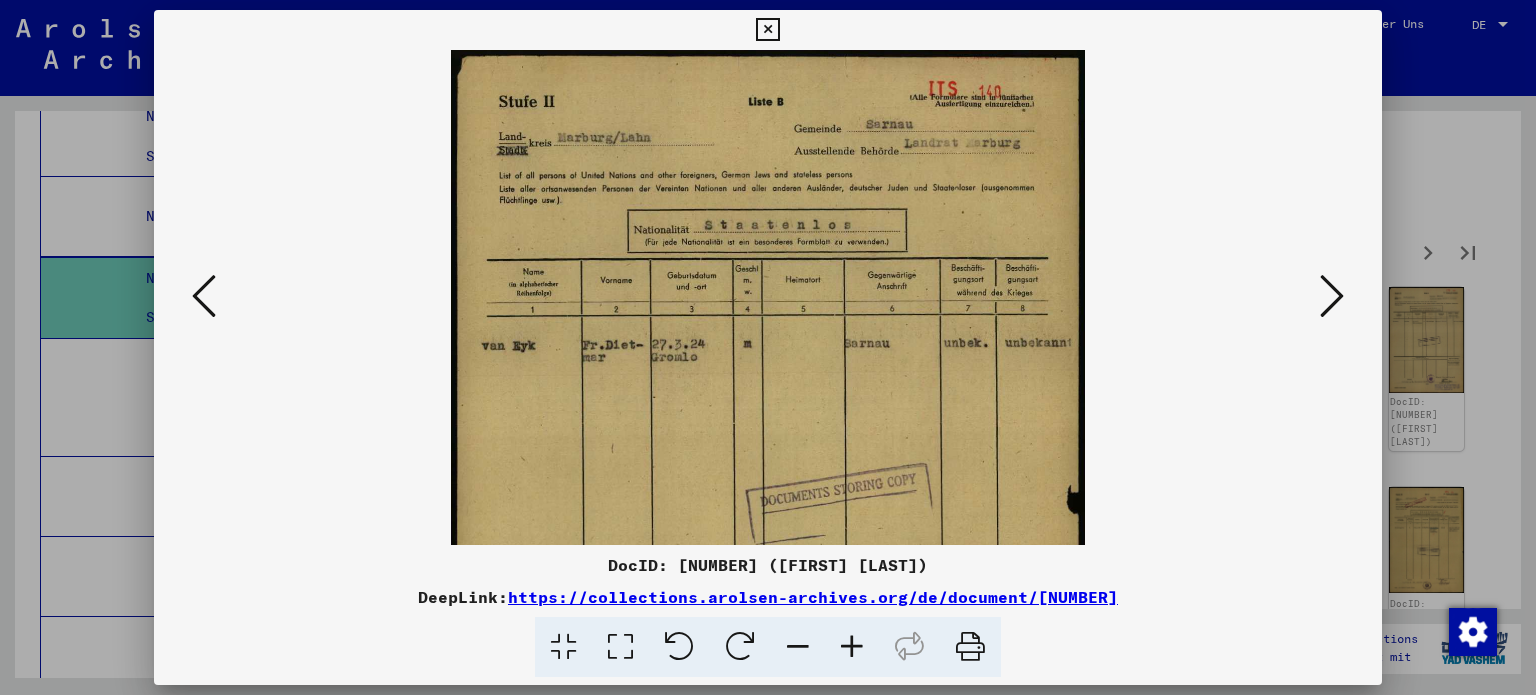 click at bounding box center [852, 647] 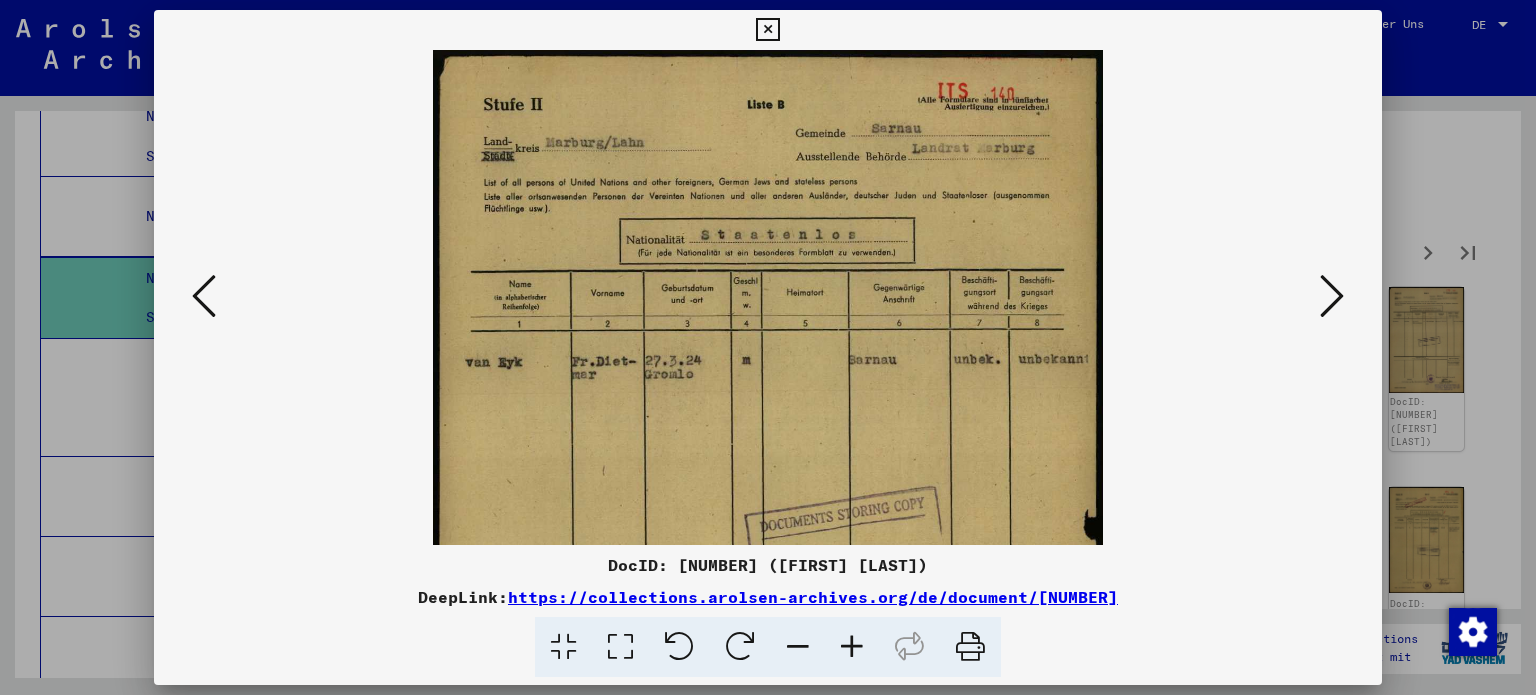 click at bounding box center [1332, 296] 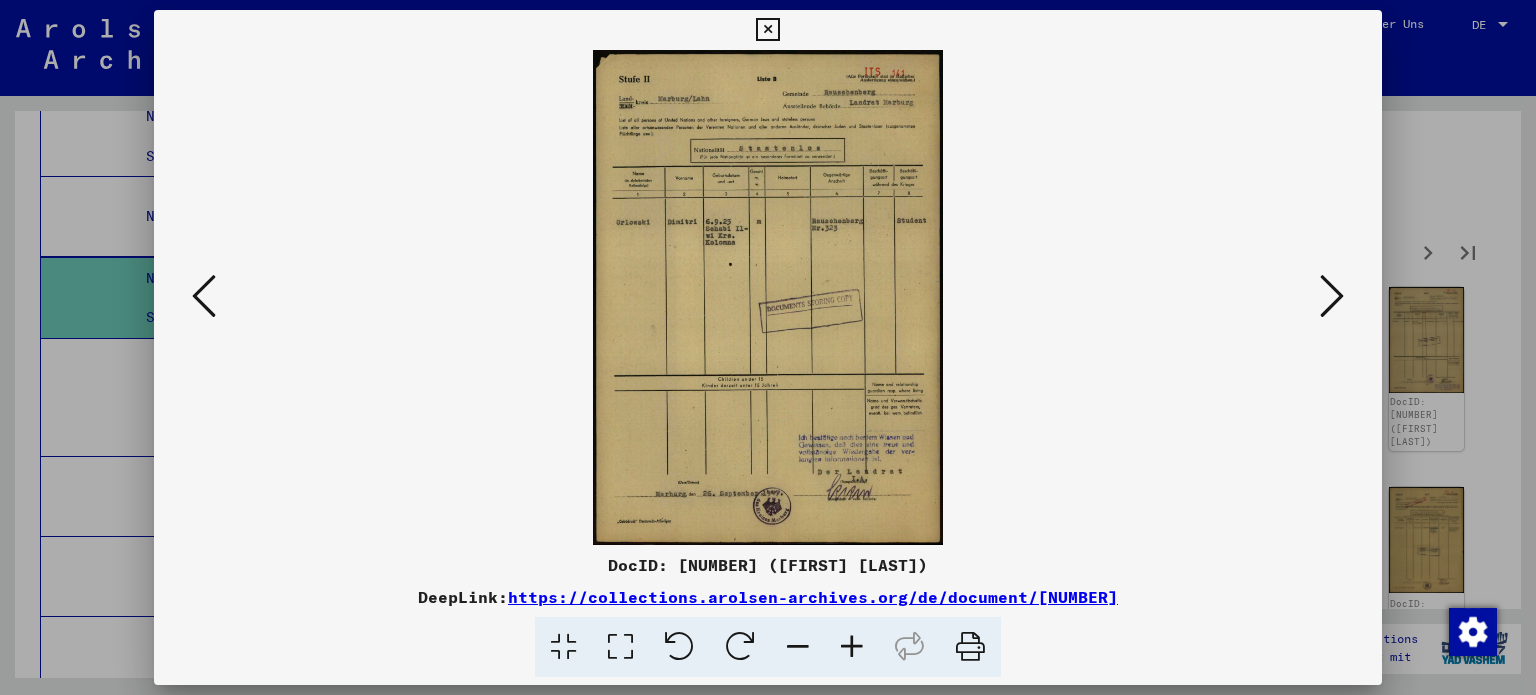 click at bounding box center [1332, 296] 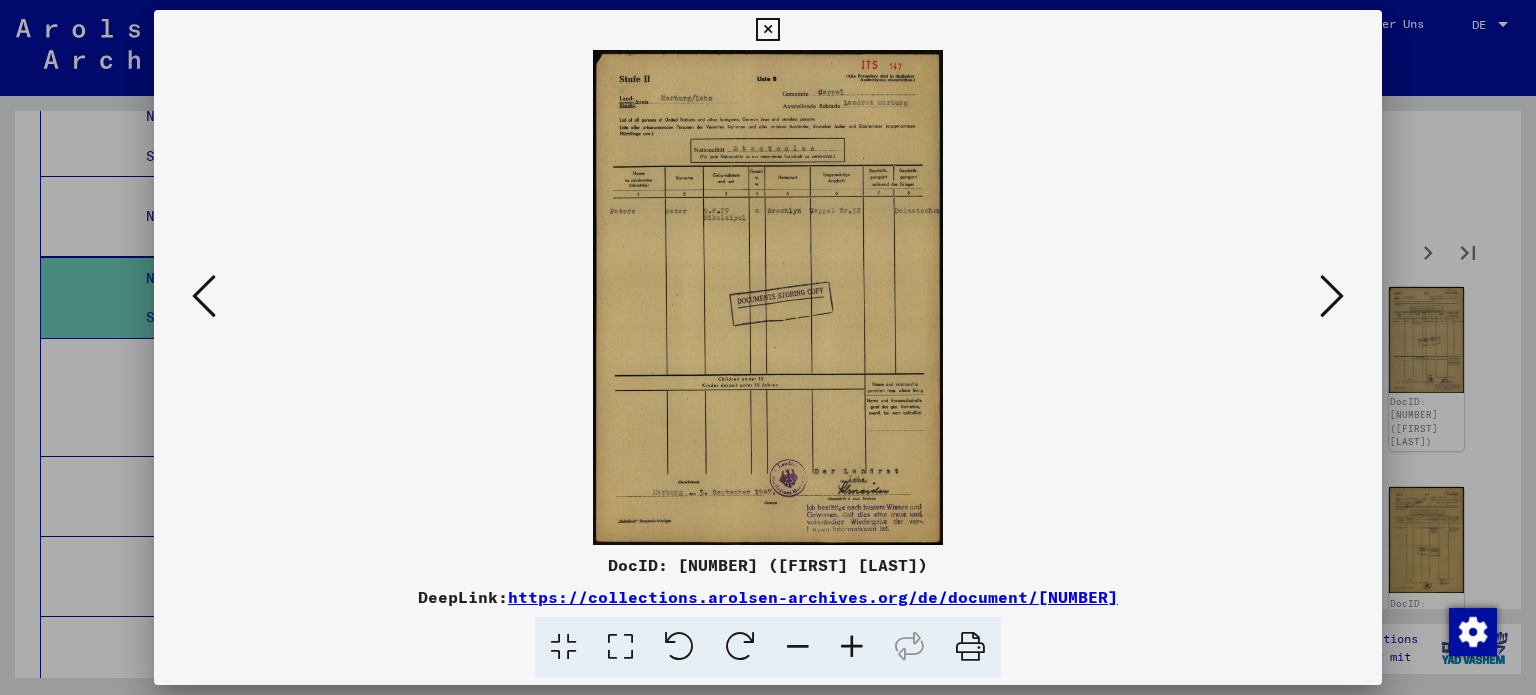 click at bounding box center (1332, 296) 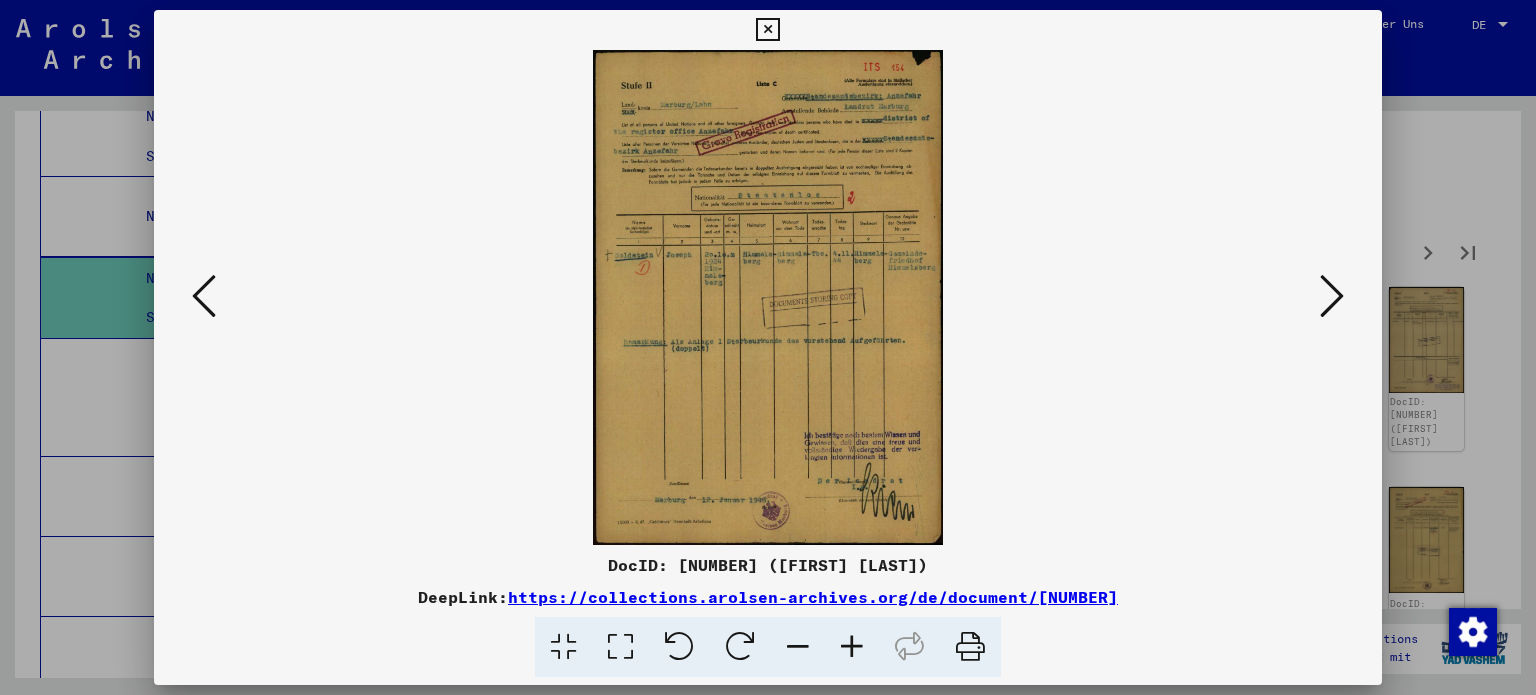 click at bounding box center [852, 647] 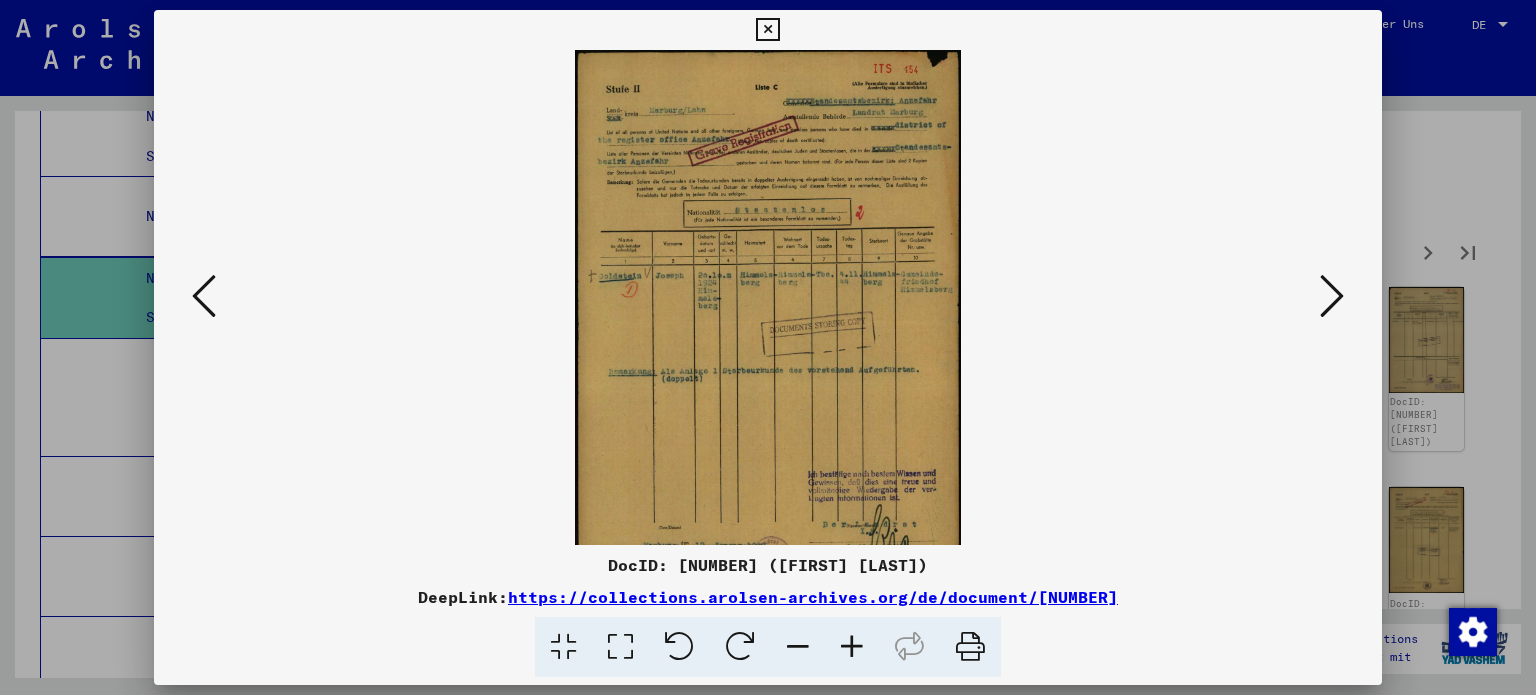 click at bounding box center (852, 647) 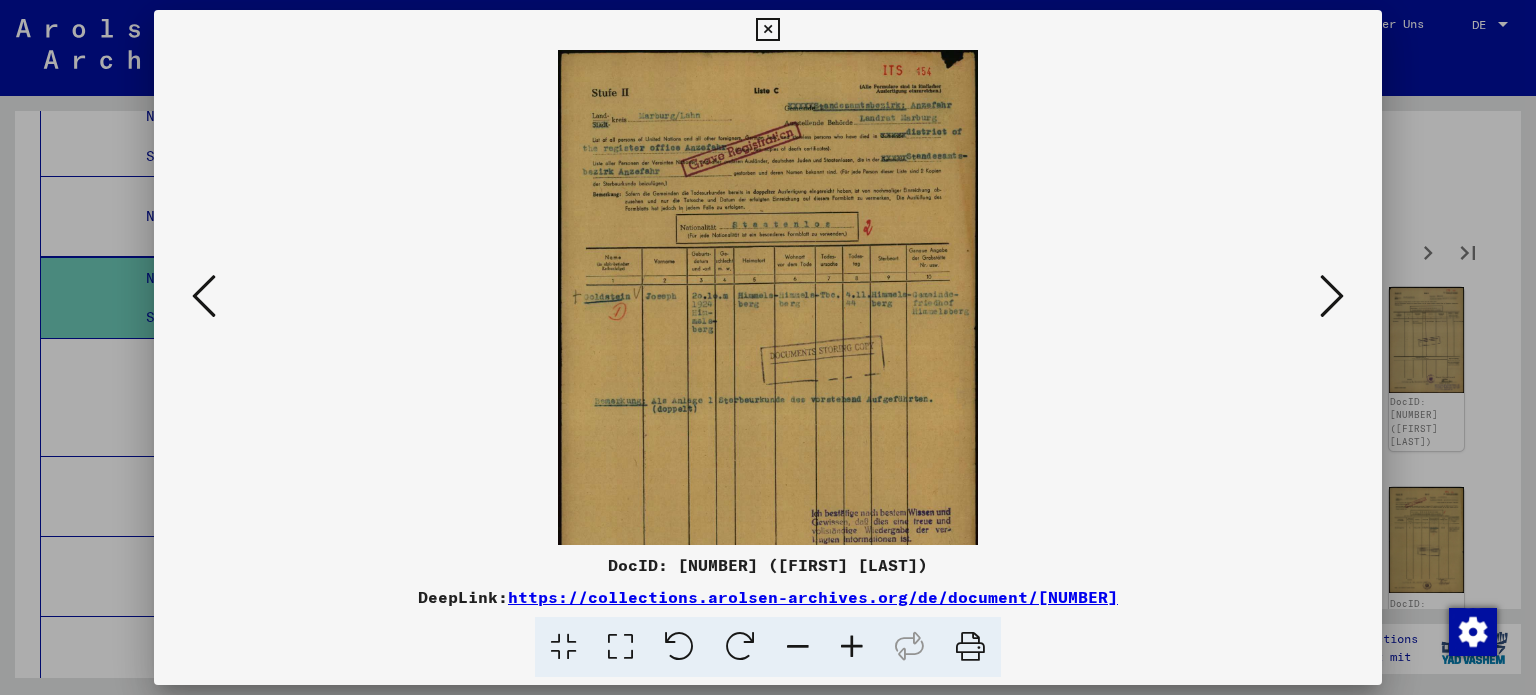 click at bounding box center (852, 647) 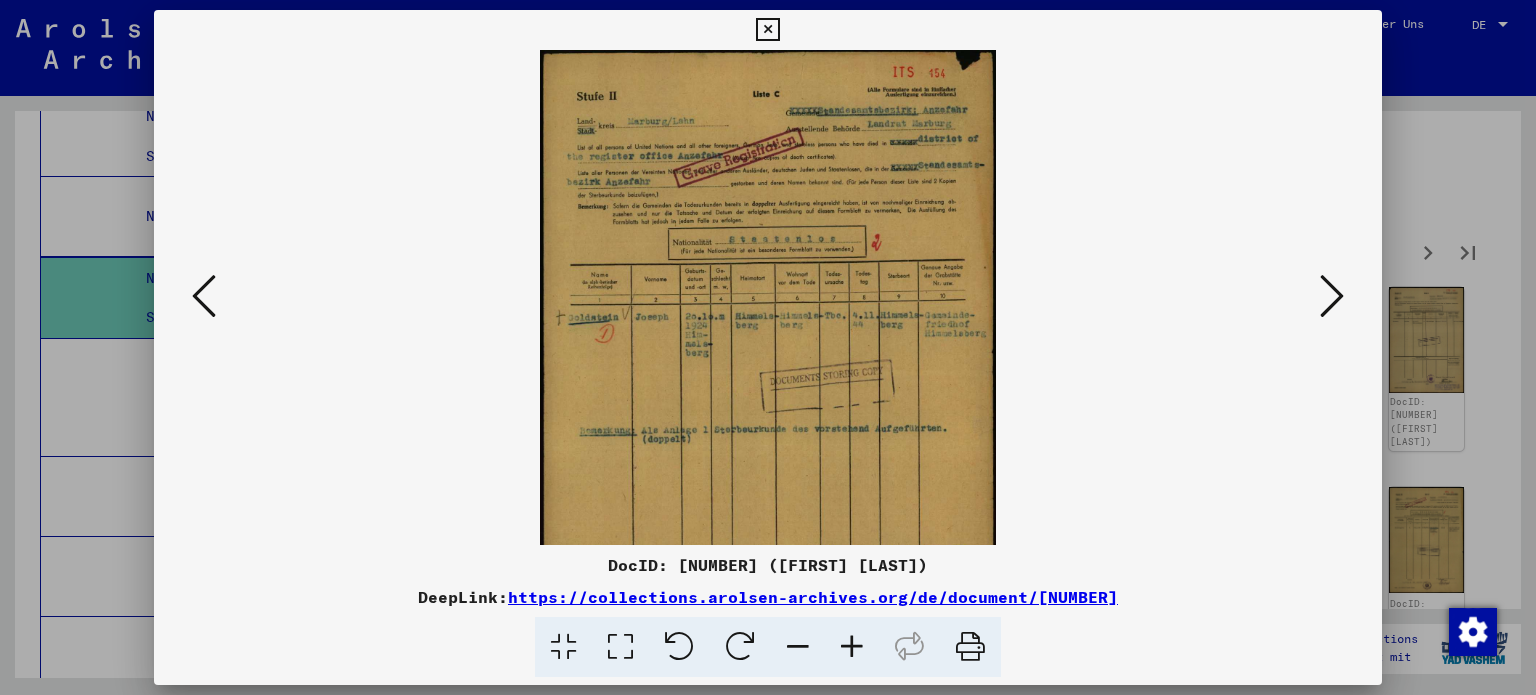 click at bounding box center [852, 647] 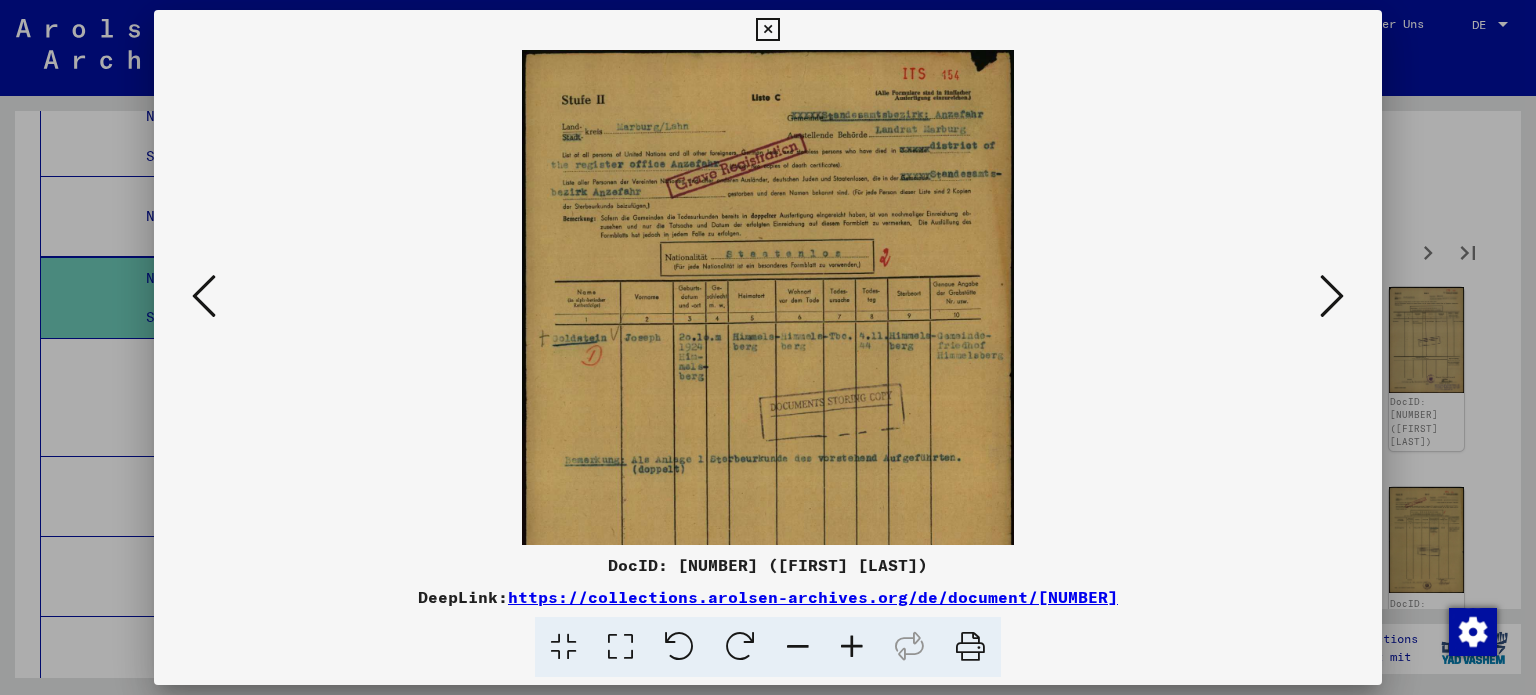 click at bounding box center [852, 647] 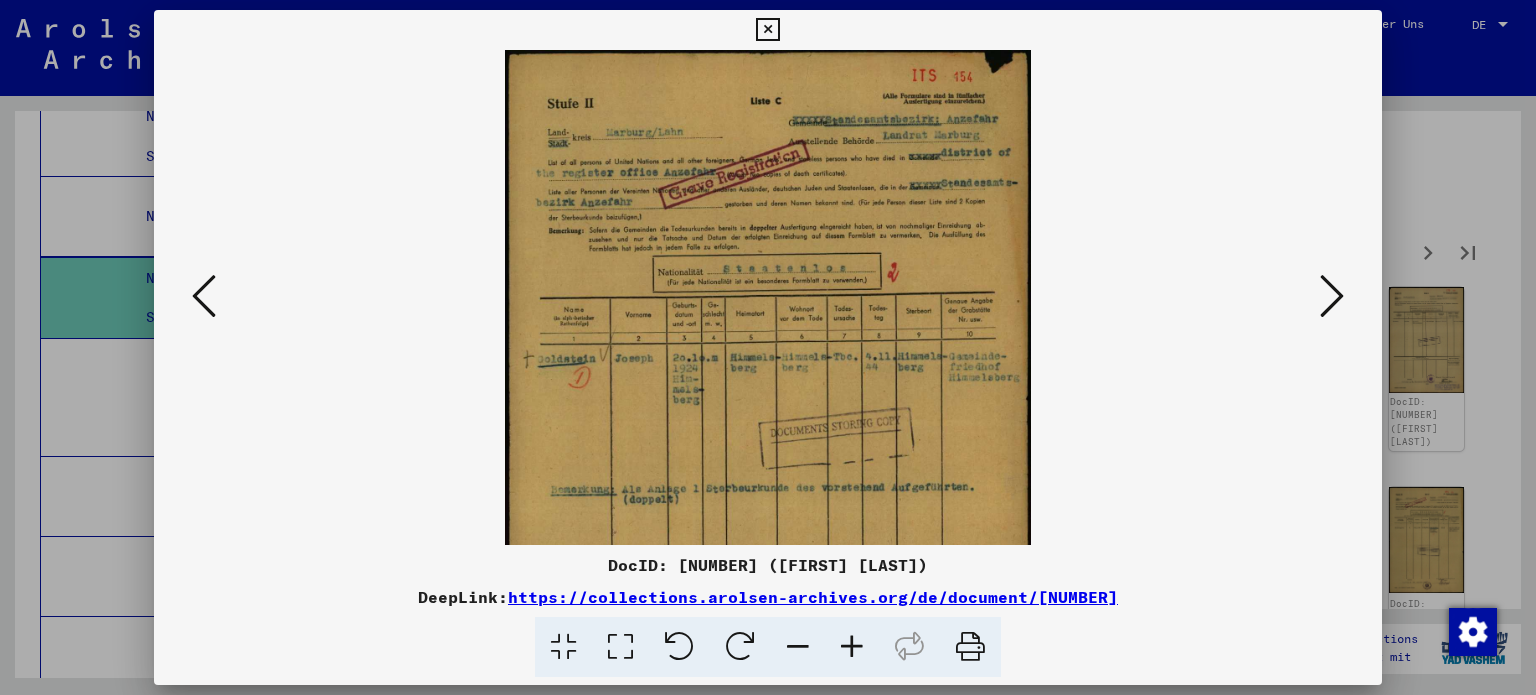 click at bounding box center [852, 647] 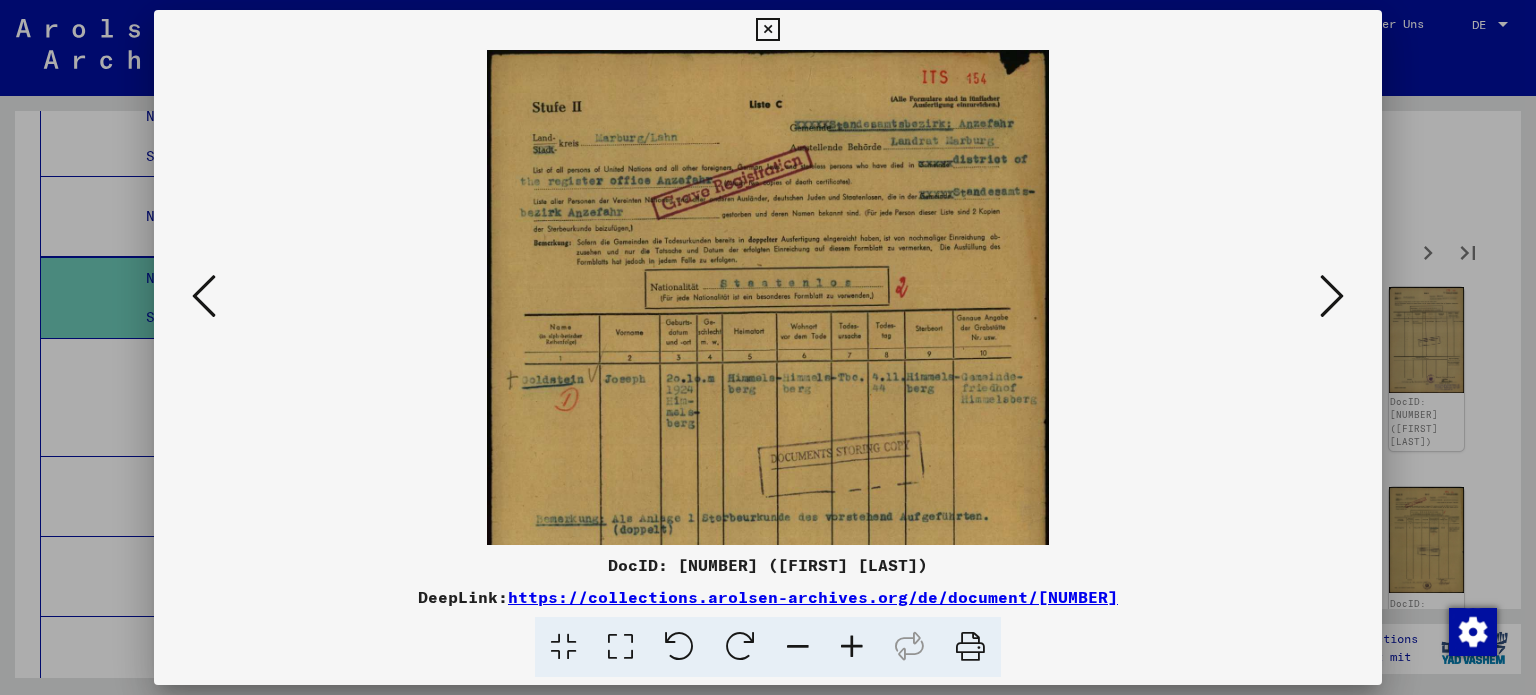 click at bounding box center [852, 647] 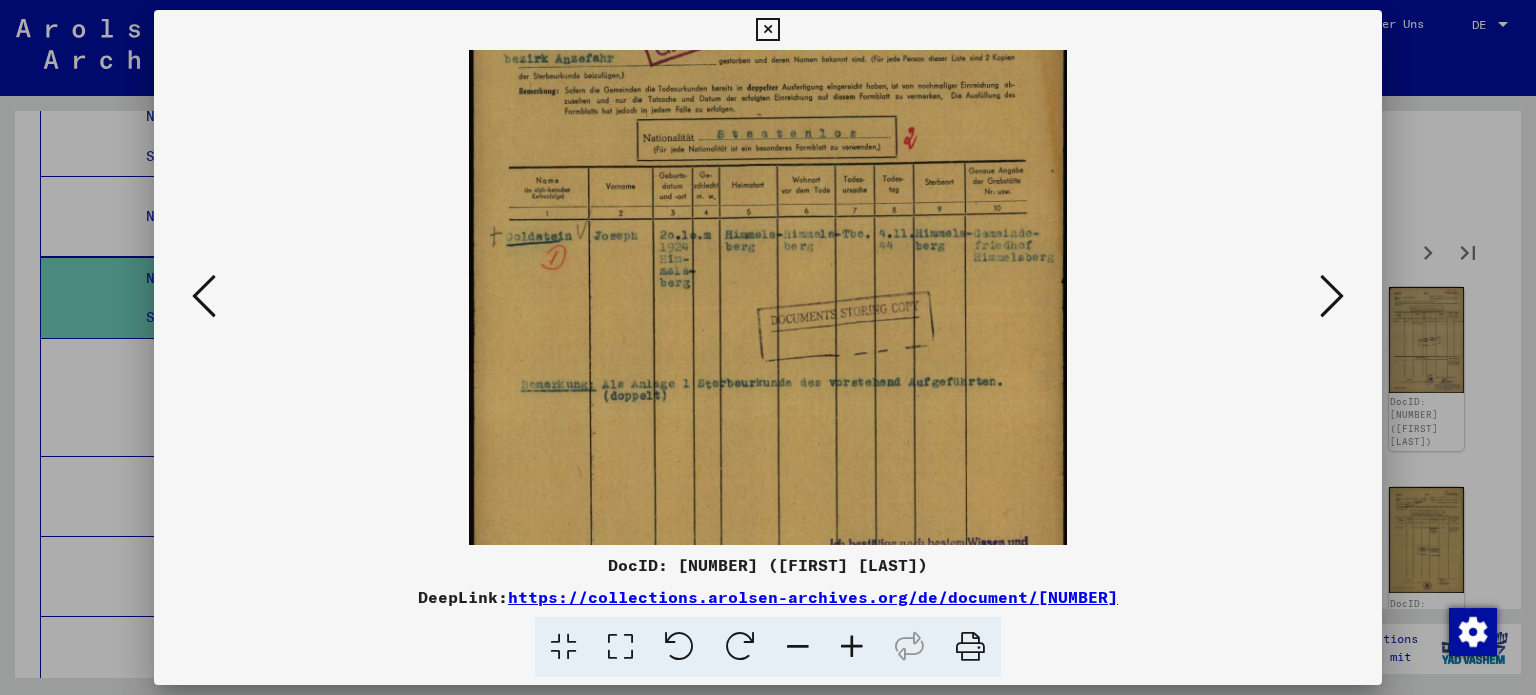 scroll, scrollTop: 170, scrollLeft: 0, axis: vertical 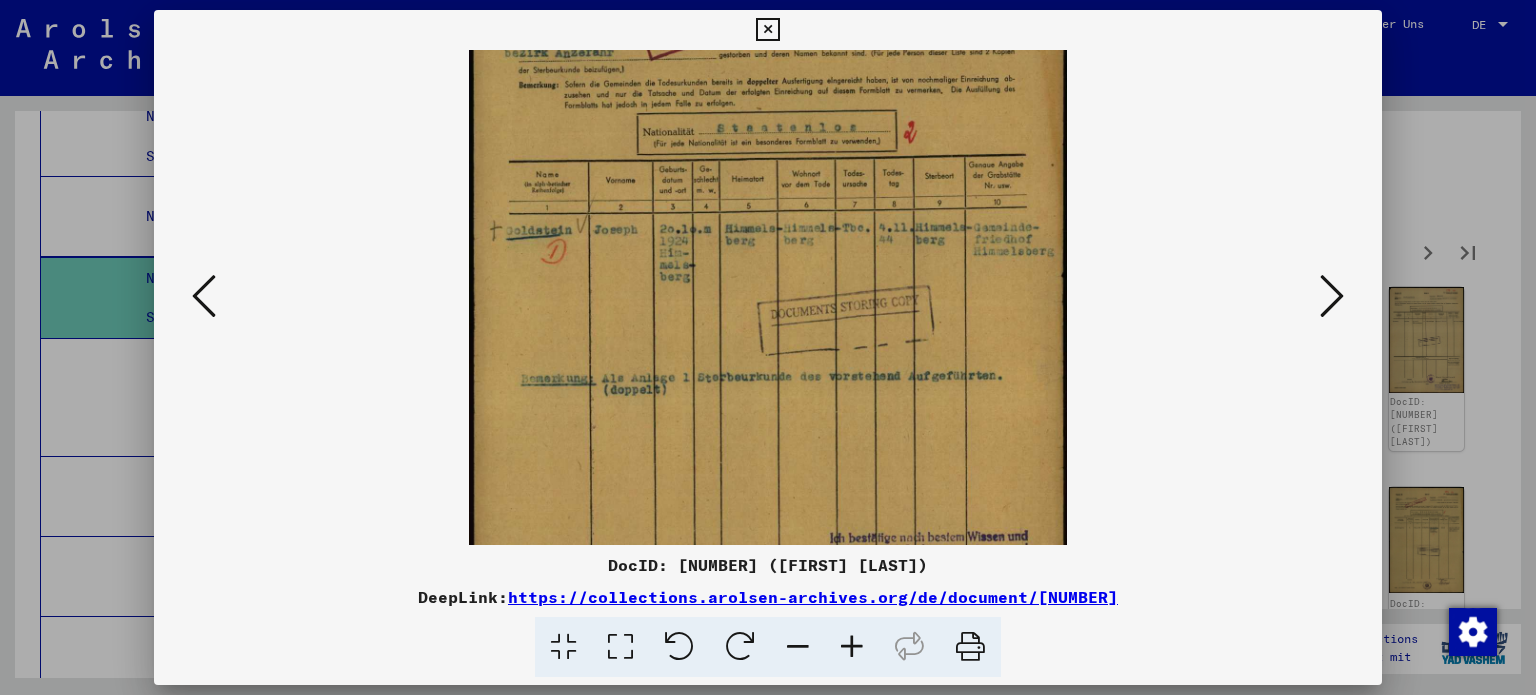 drag, startPoint x: 1016, startPoint y: 433, endPoint x: 1014, endPoint y: 265, distance: 168.0119 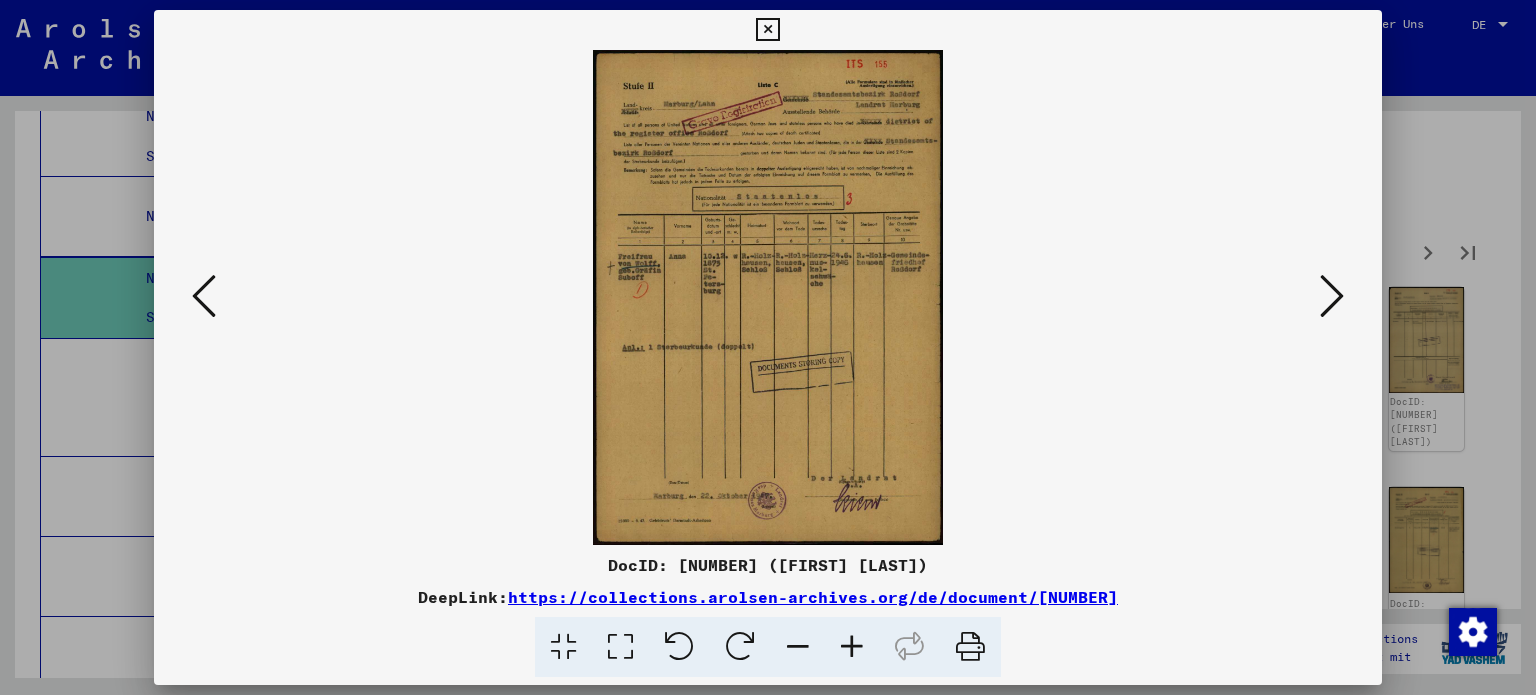 click at bounding box center [1332, 296] 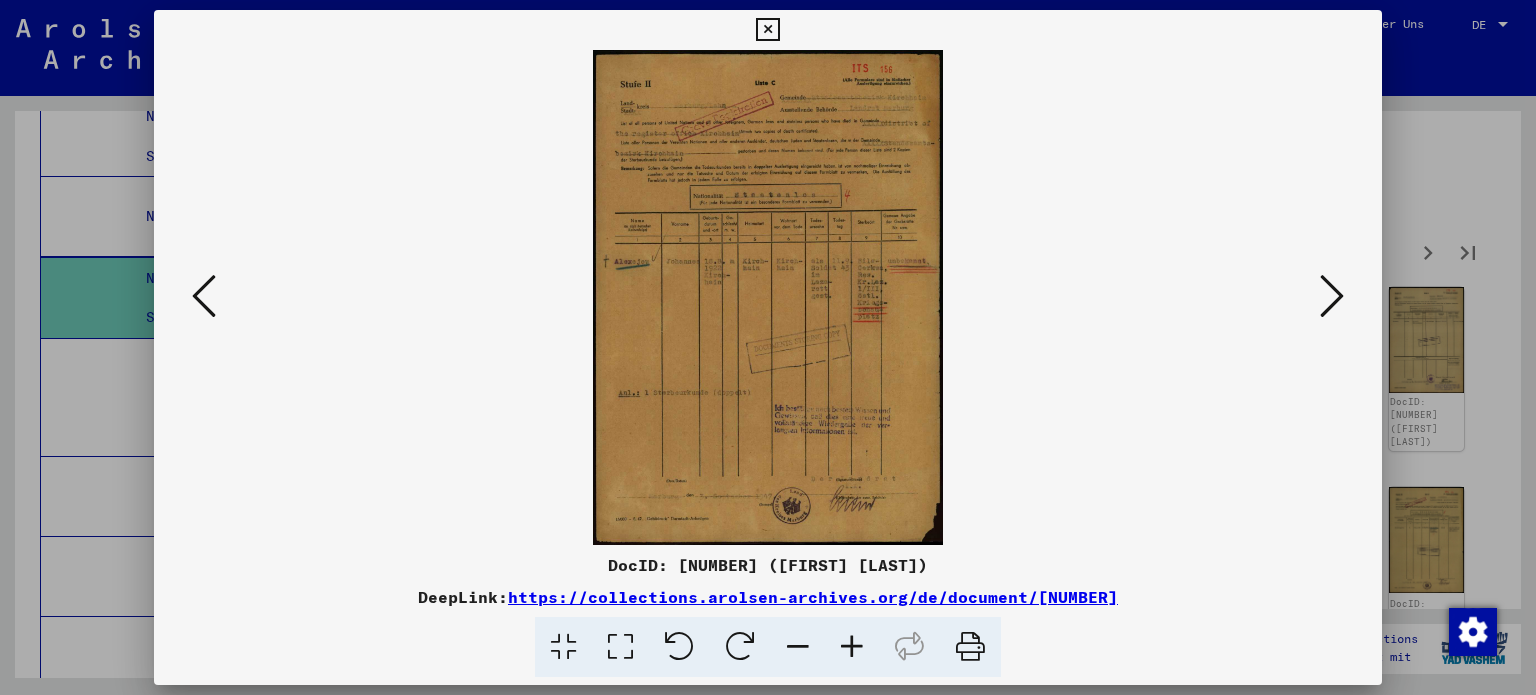 click at bounding box center (1332, 296) 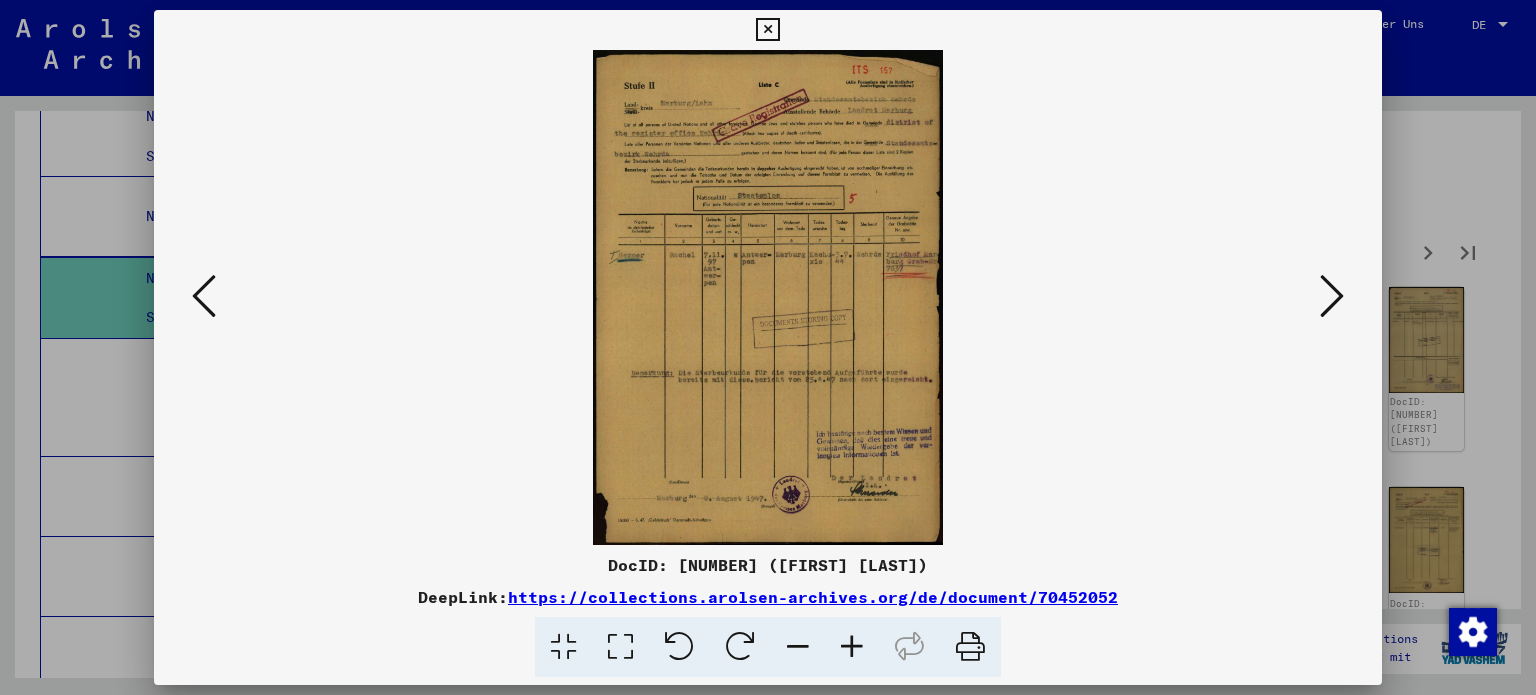 click at bounding box center [1332, 296] 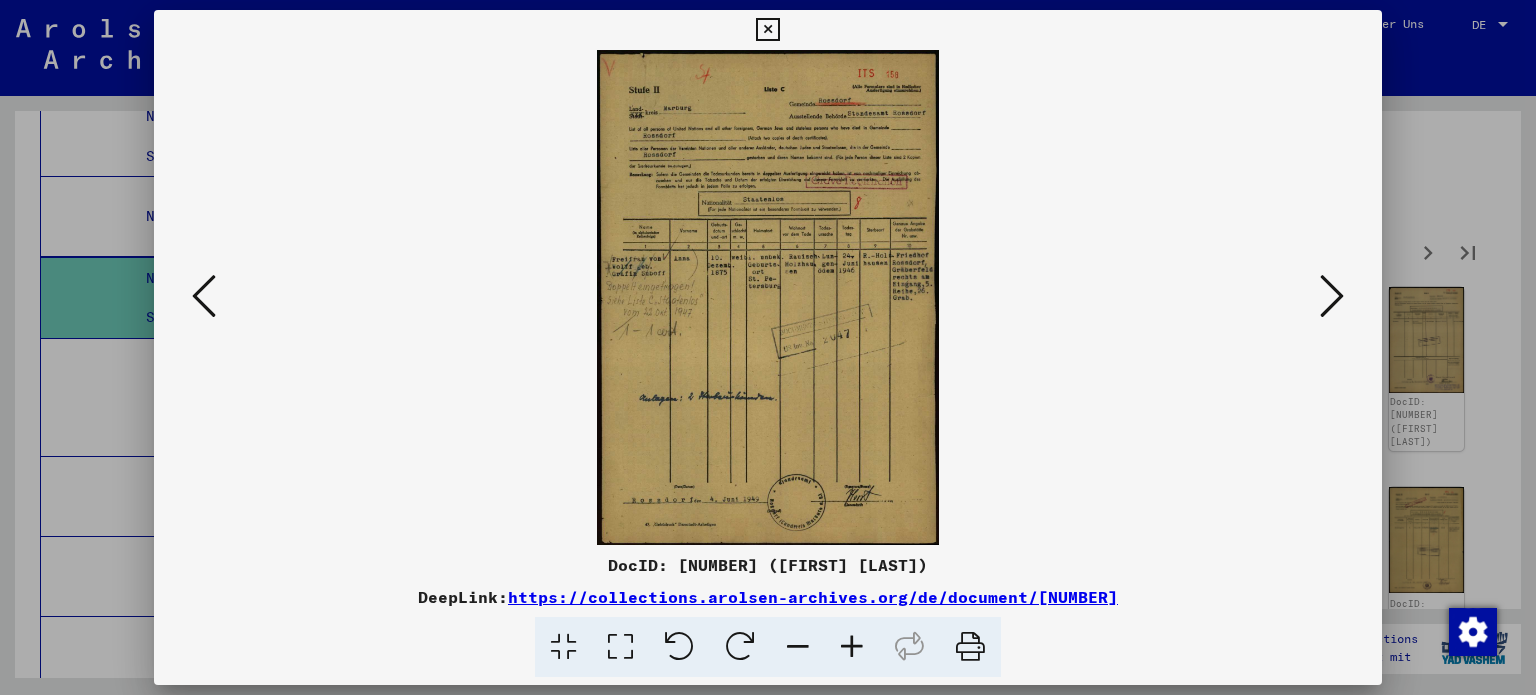 click at bounding box center (1332, 296) 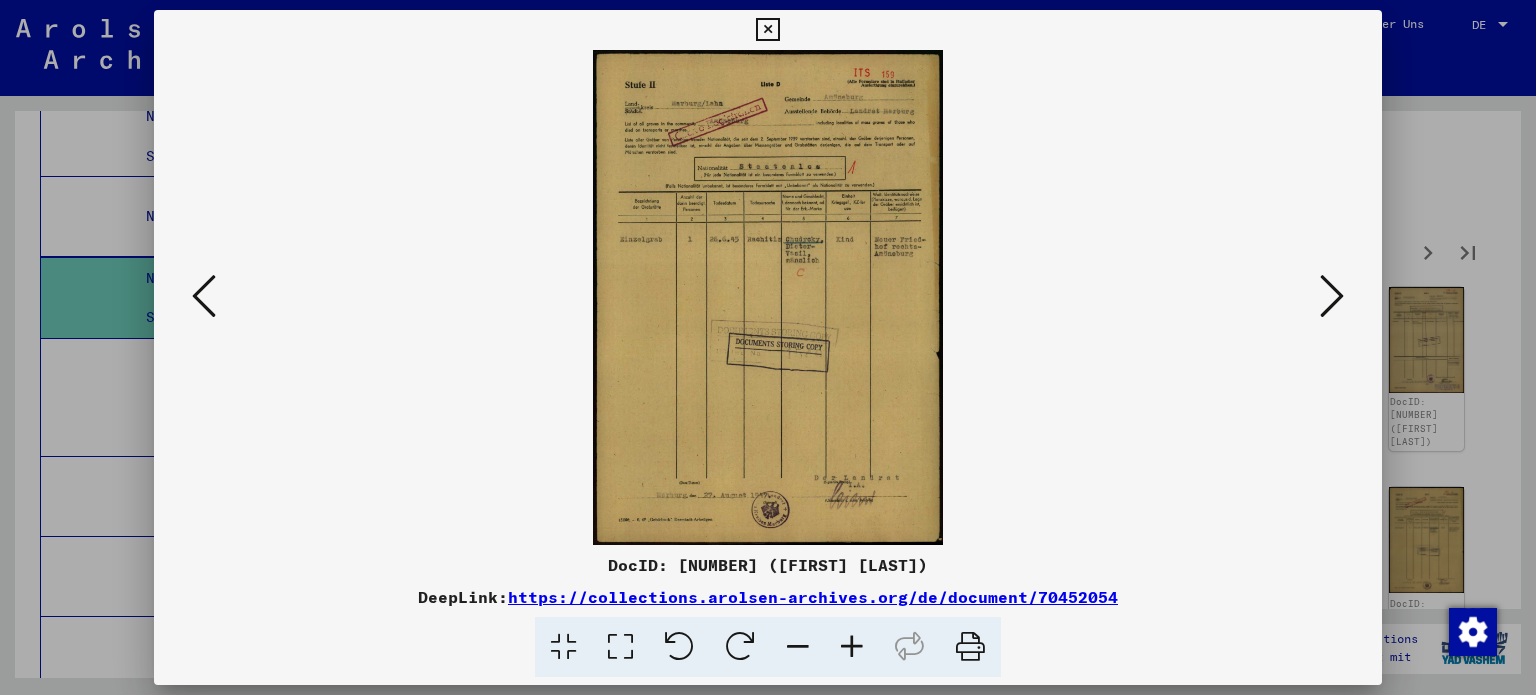 click at bounding box center (1332, 296) 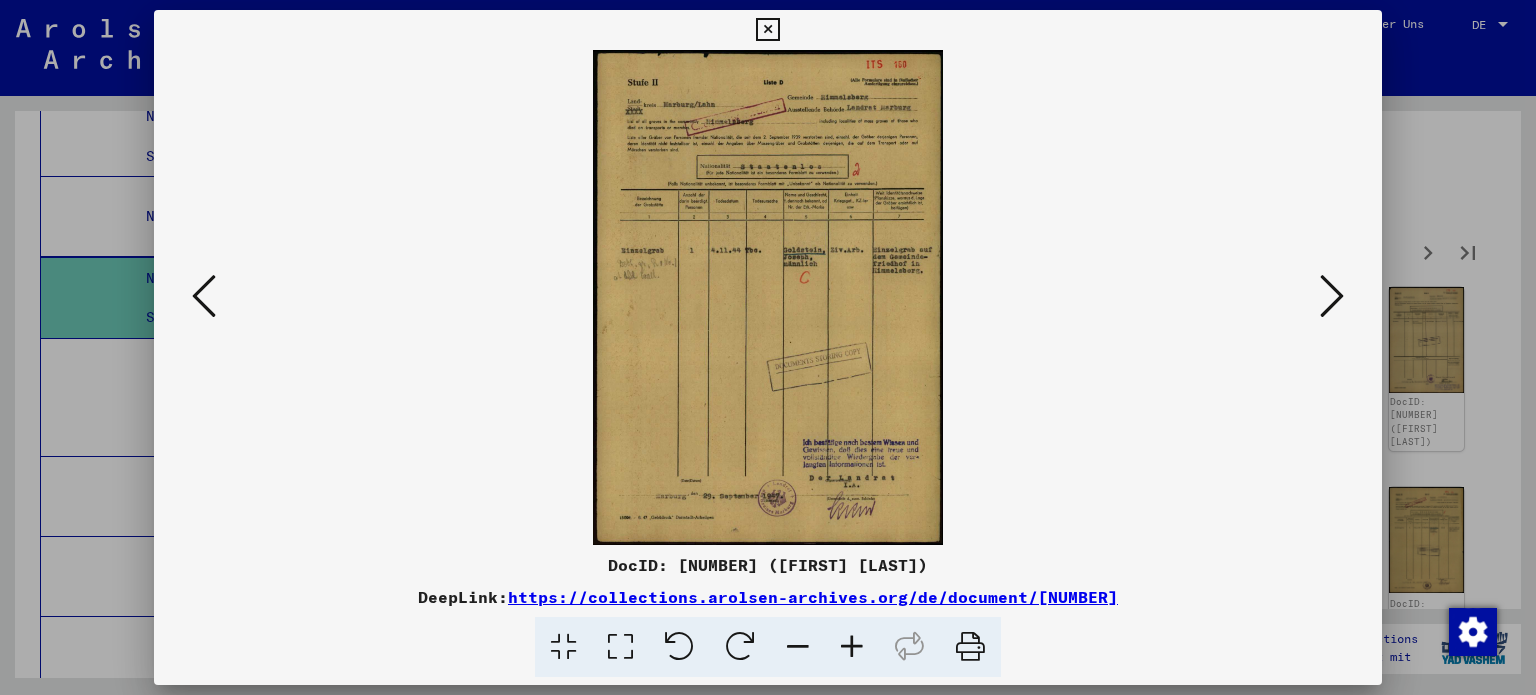 click at bounding box center (1332, 296) 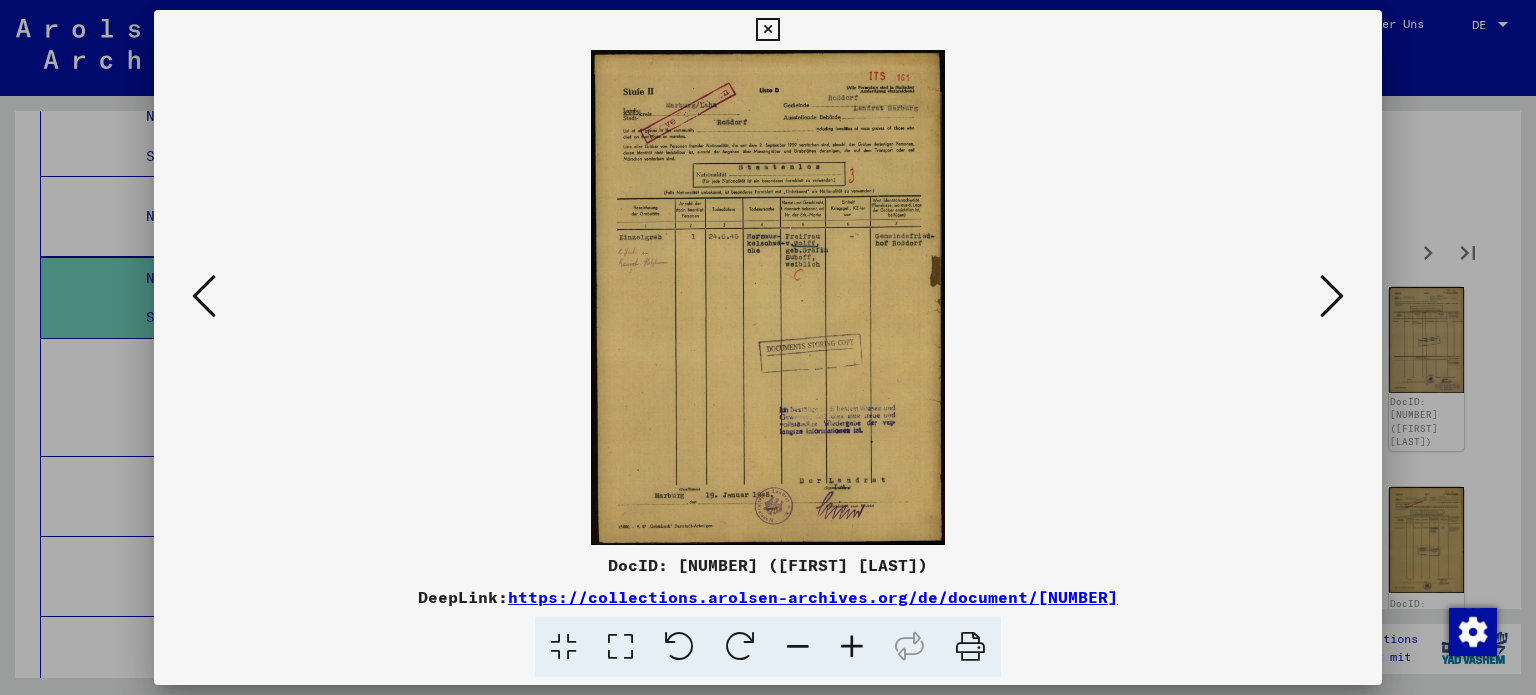 click at bounding box center [1332, 296] 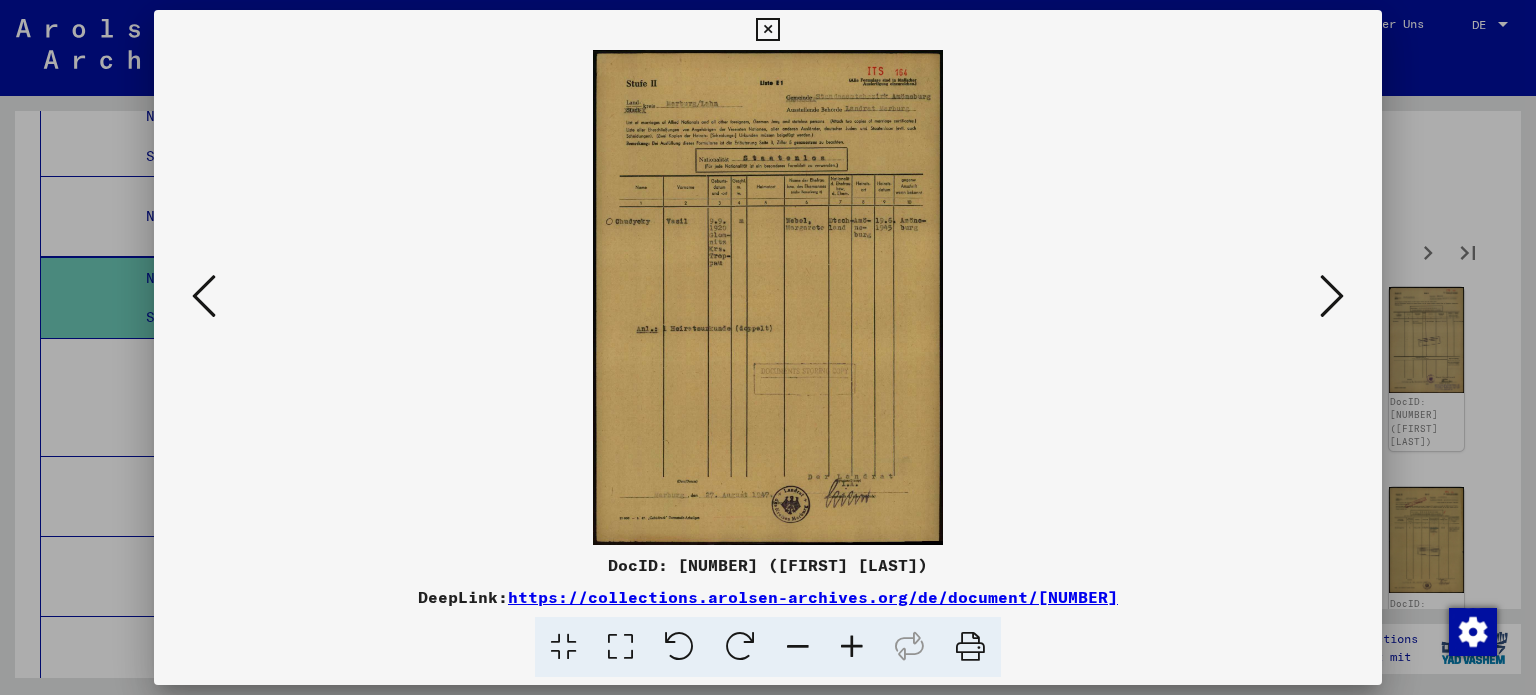 click at bounding box center [768, 297] 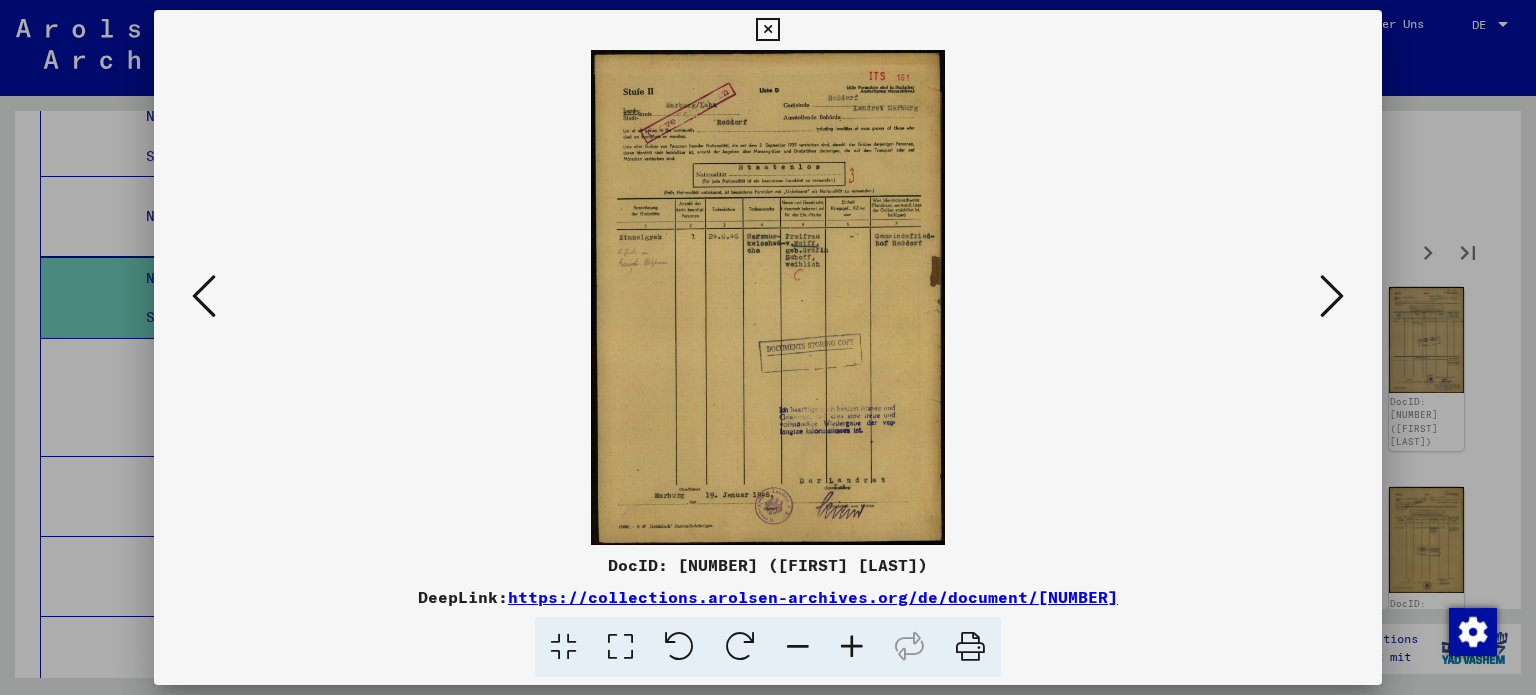 click at bounding box center (852, 647) 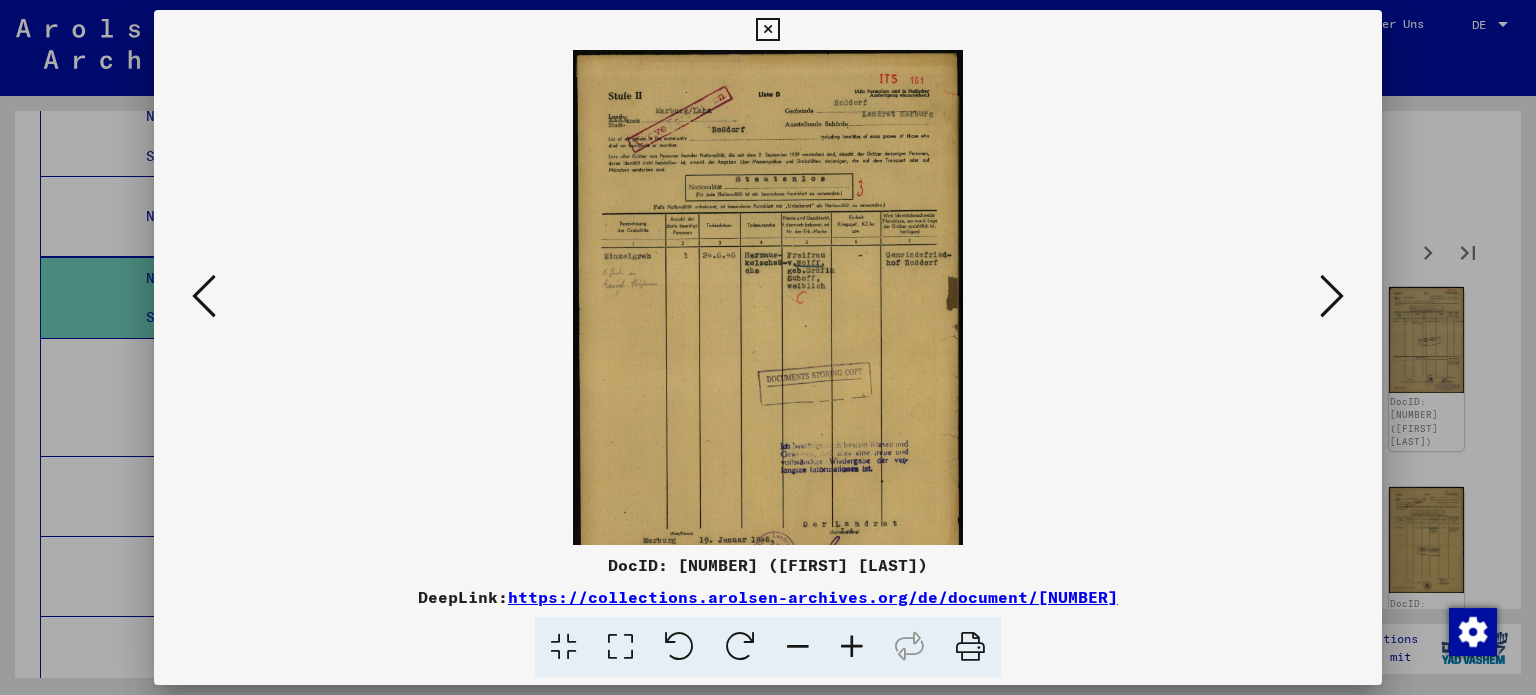 click at bounding box center [852, 647] 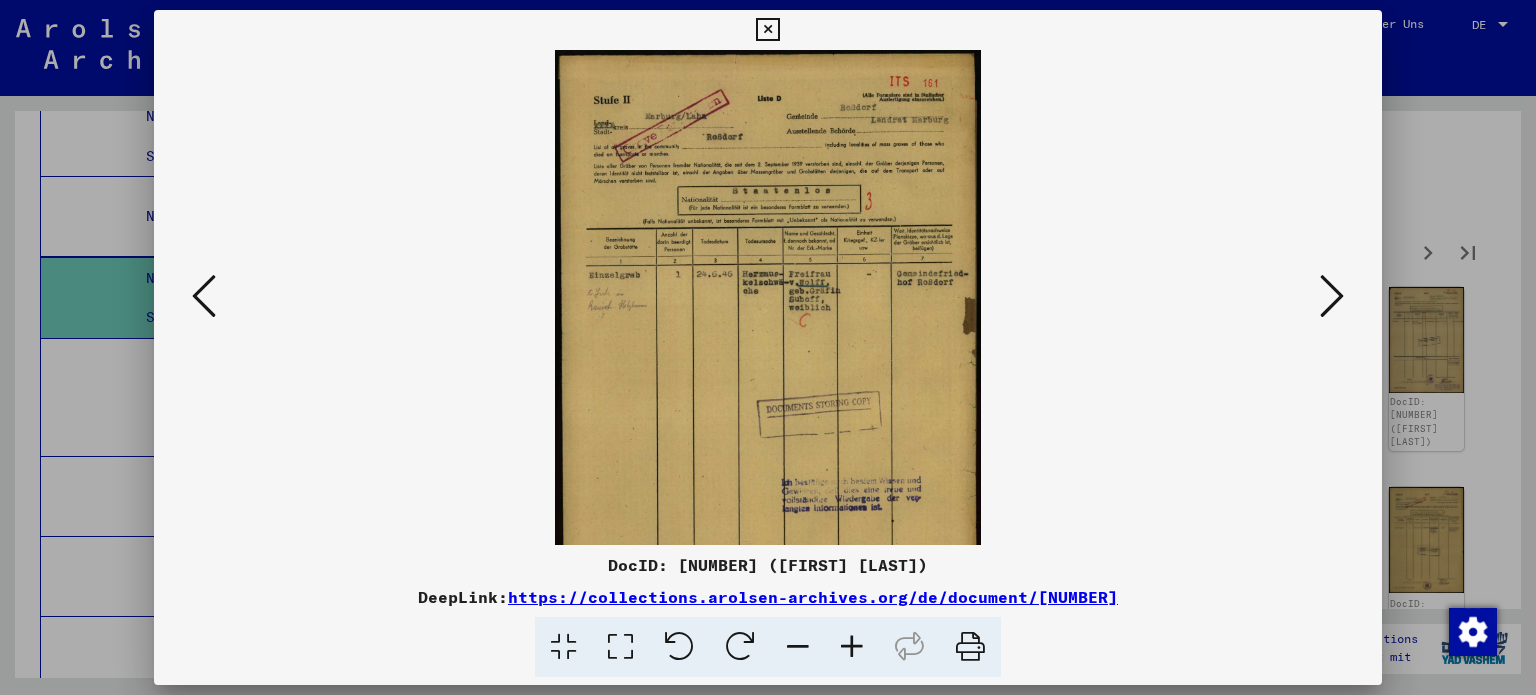 click at bounding box center (852, 647) 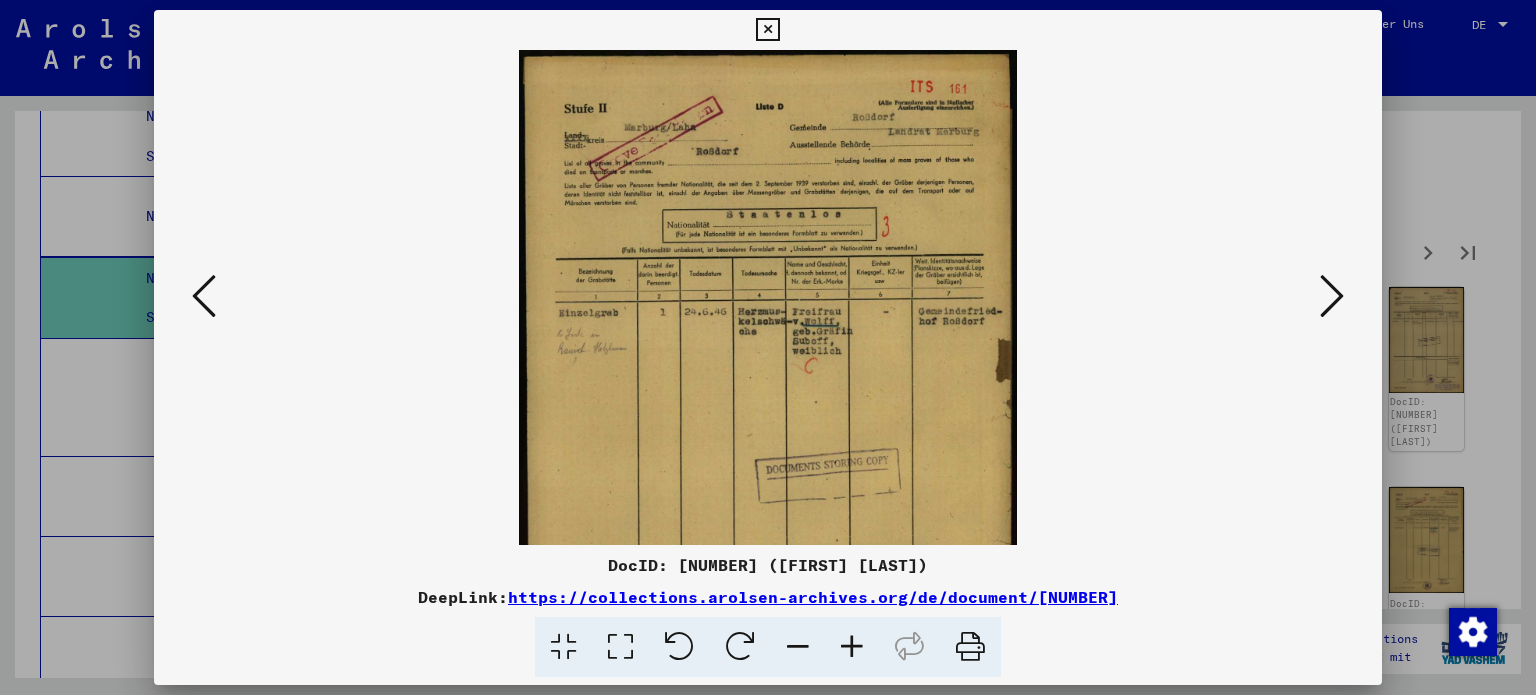 click at bounding box center [852, 647] 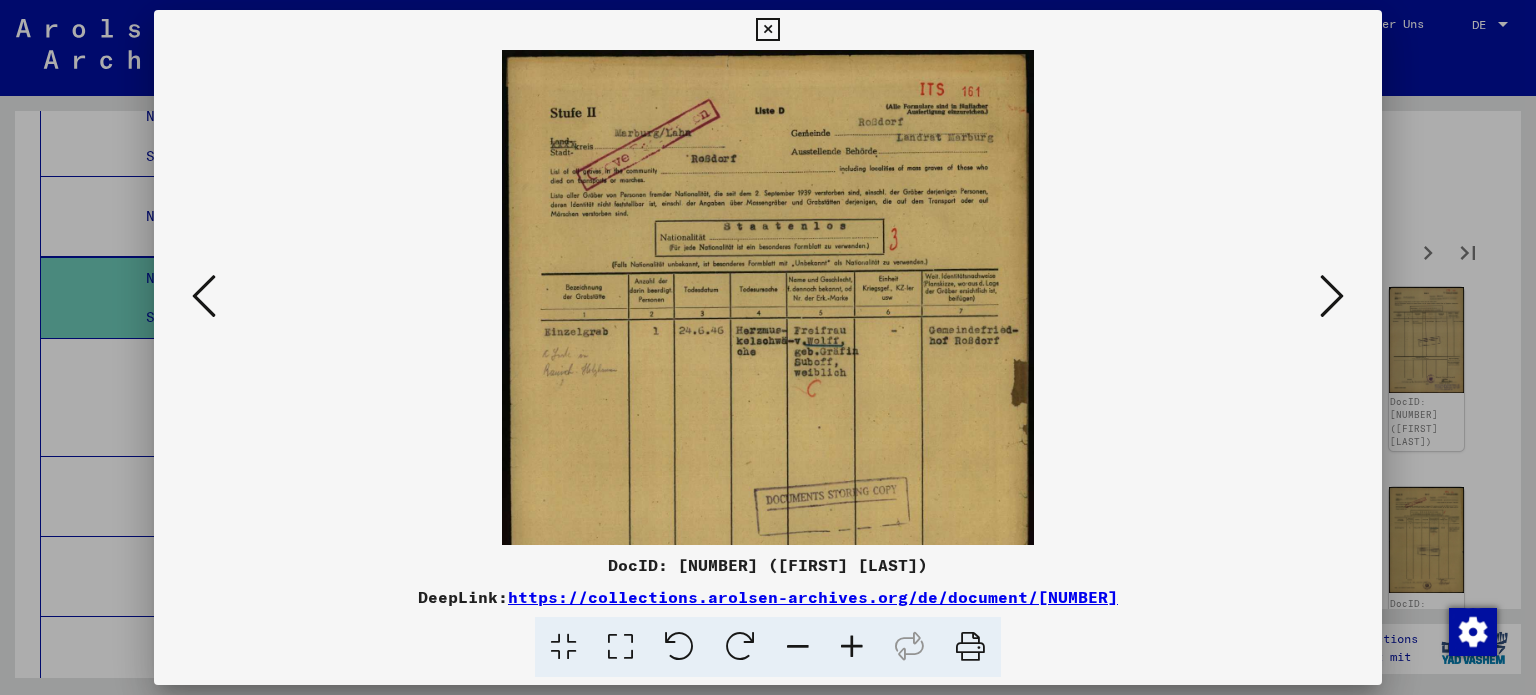 click at bounding box center [852, 647] 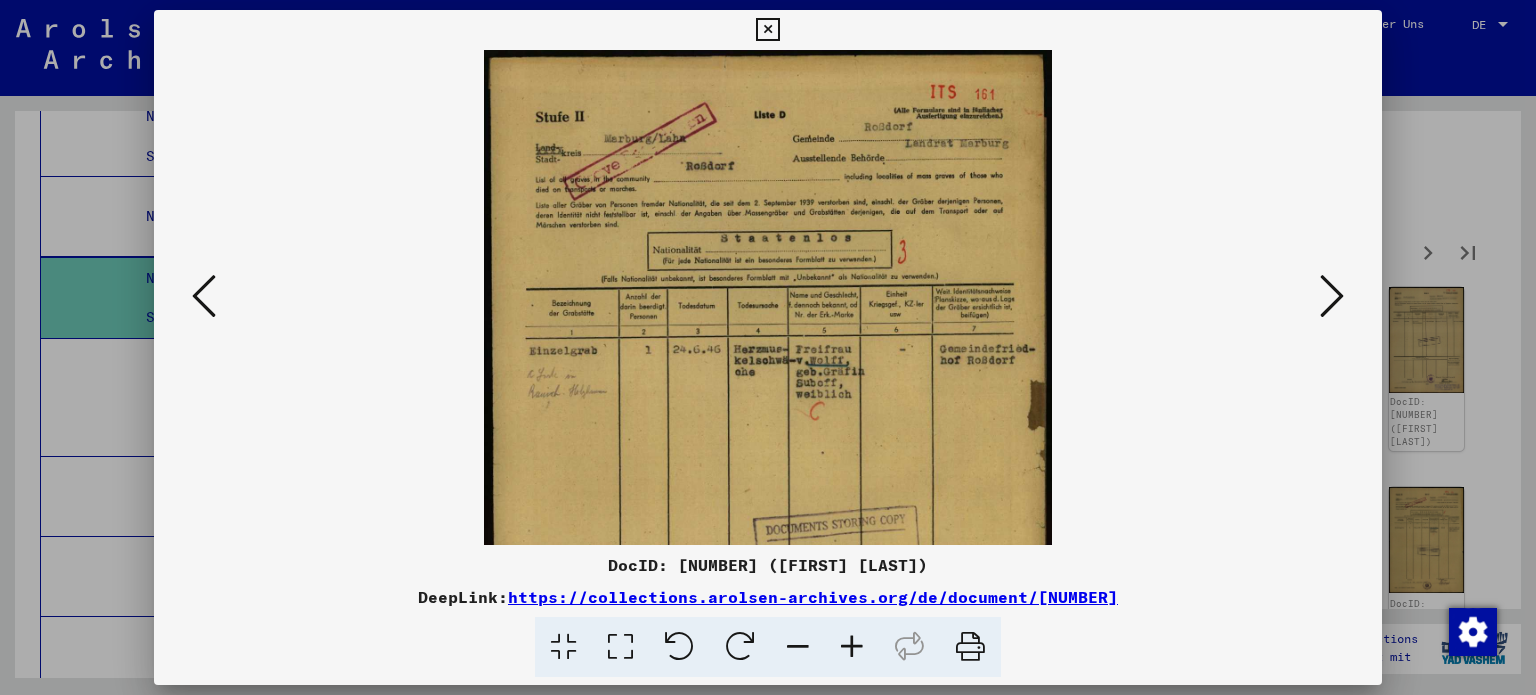 click at bounding box center [852, 647] 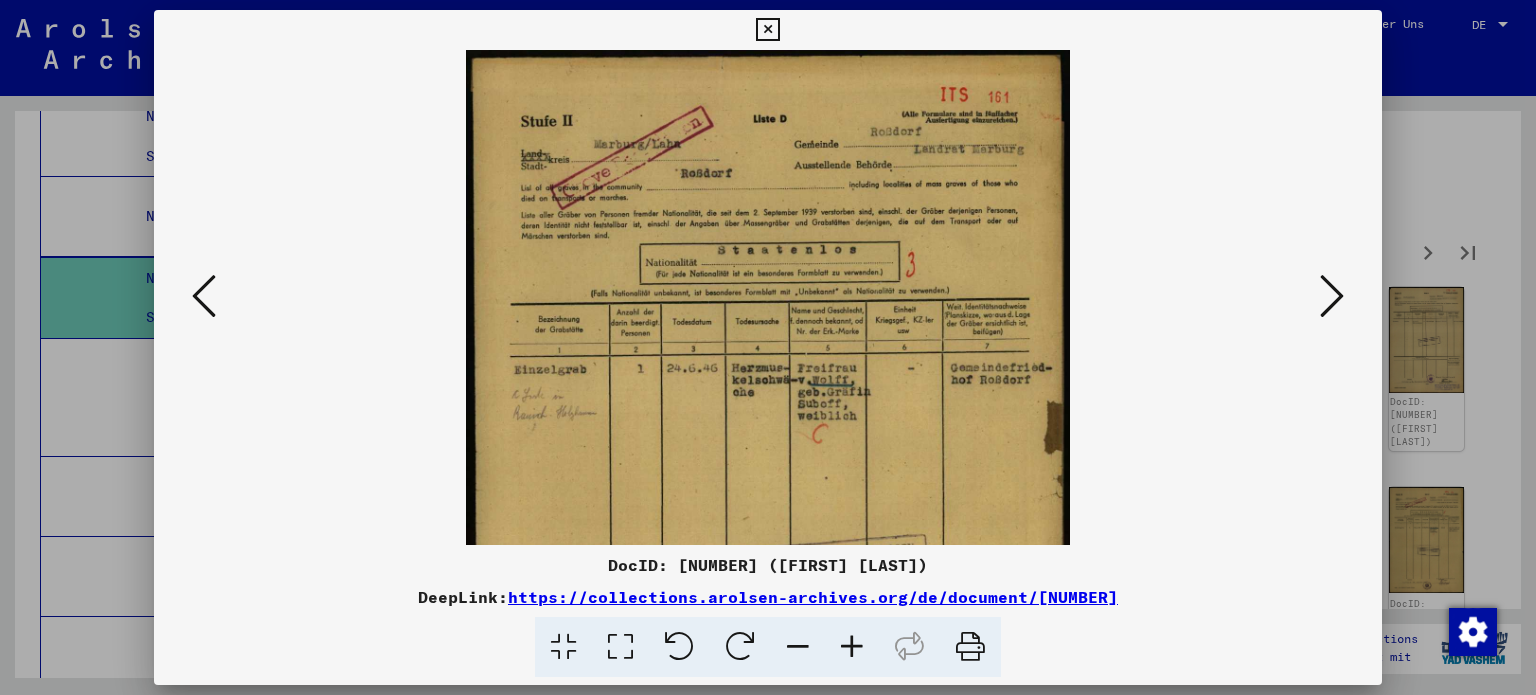 click at bounding box center [852, 647] 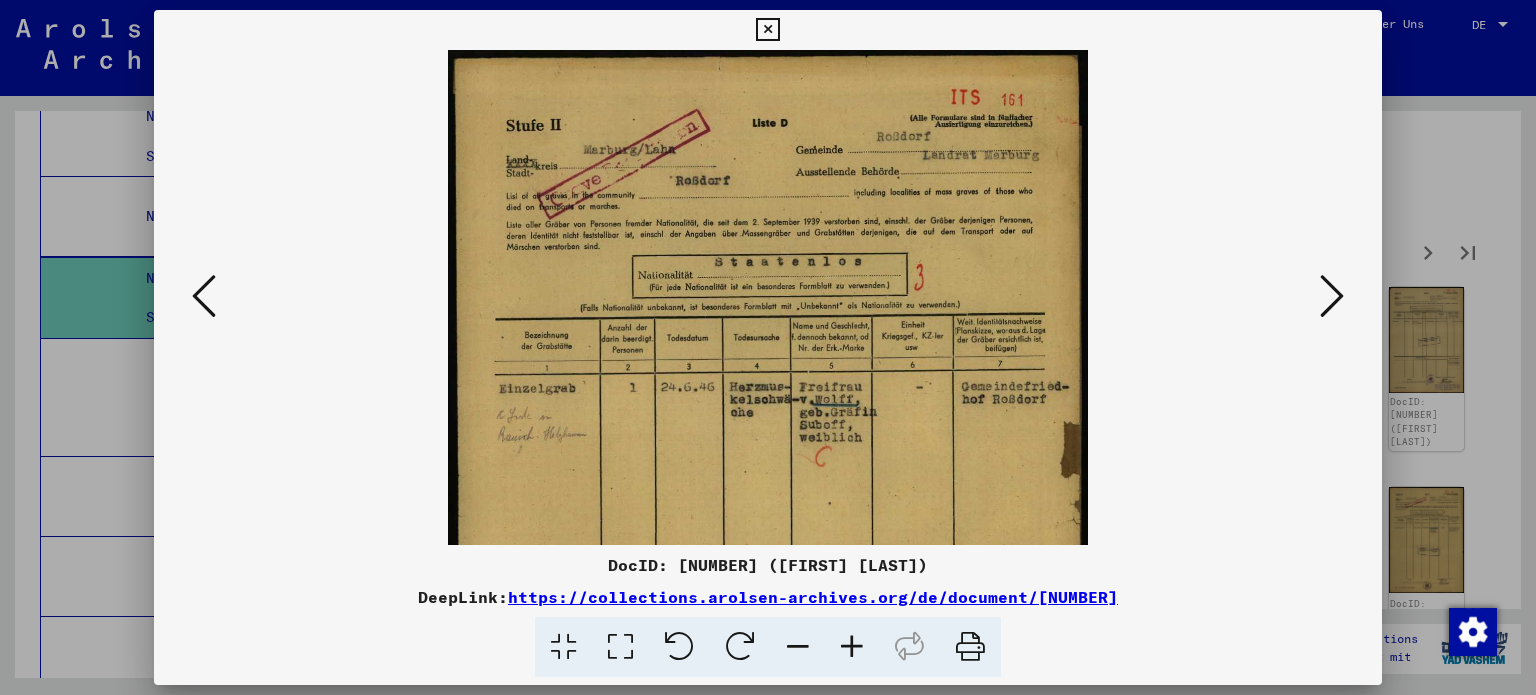 click at bounding box center (852, 647) 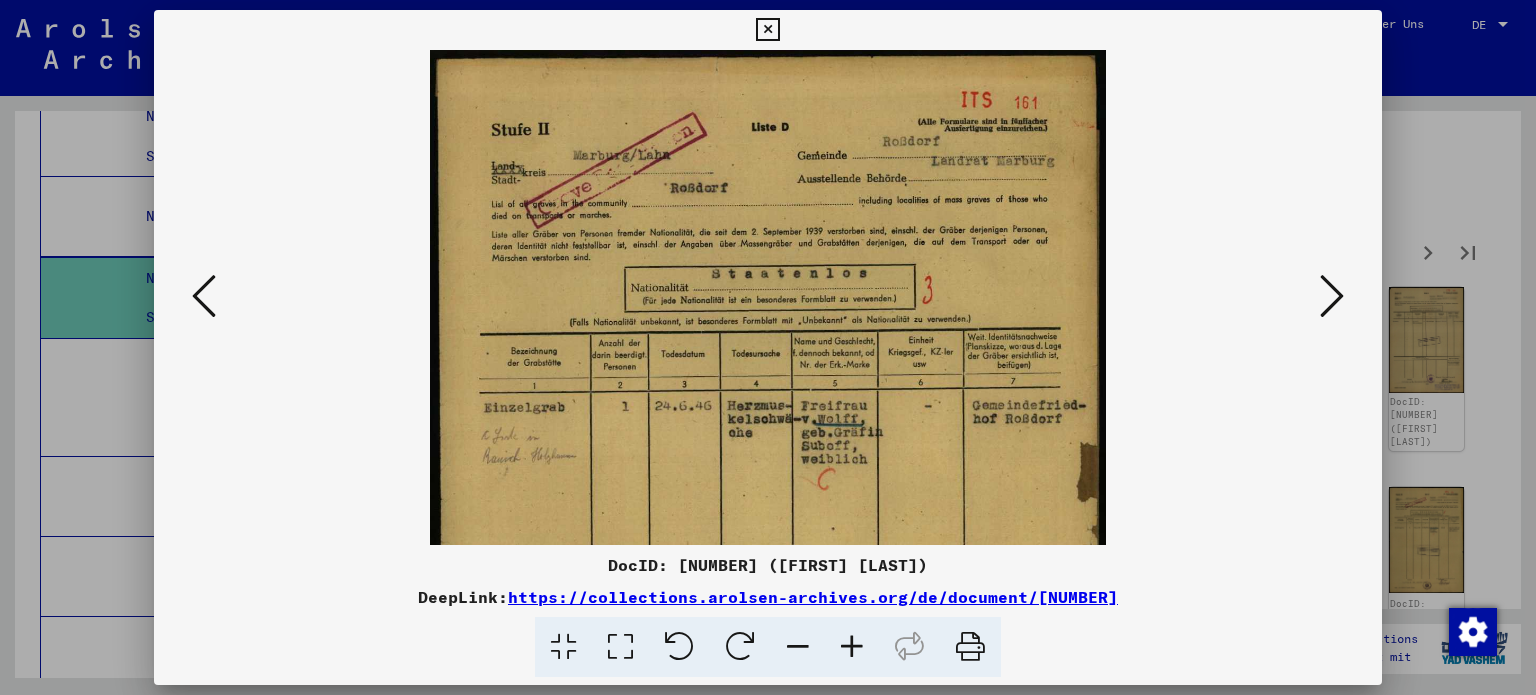 click at bounding box center (1332, 296) 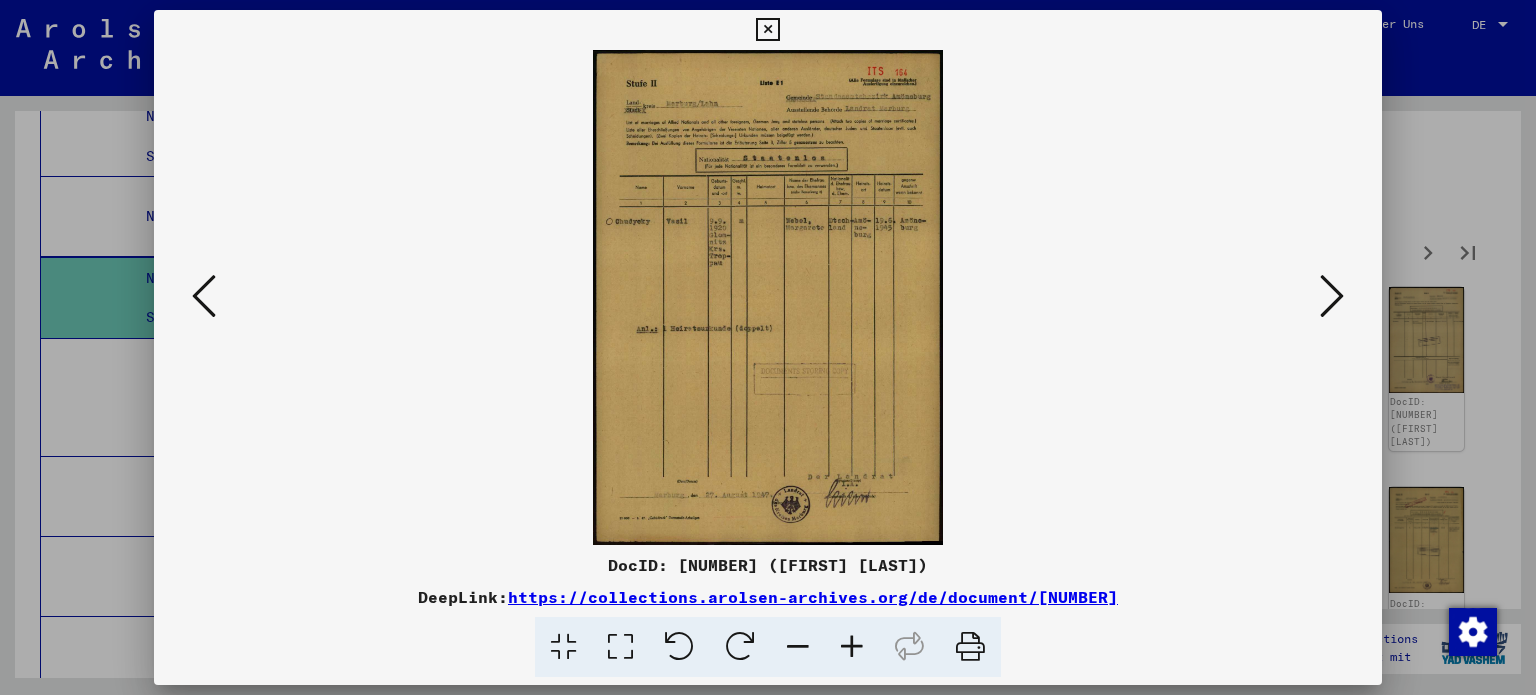 click at bounding box center (1332, 296) 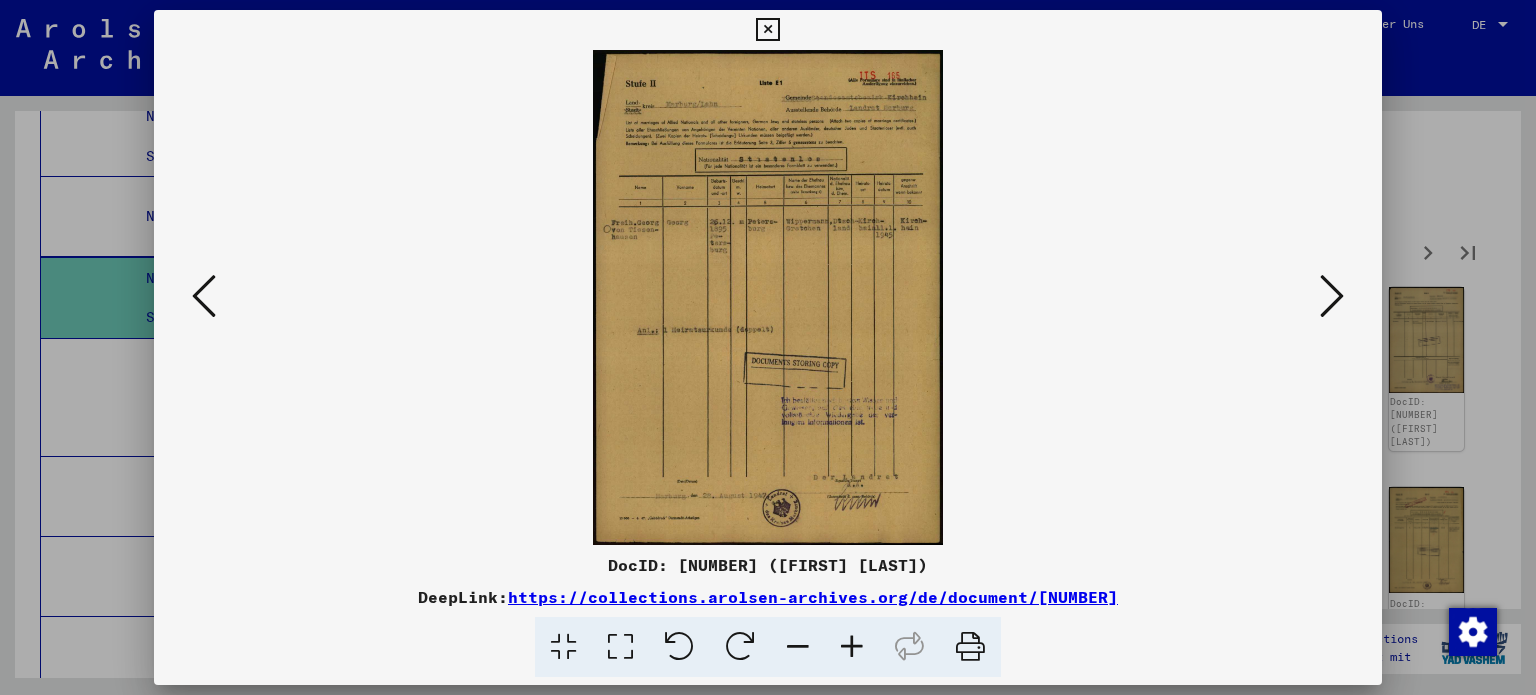 click at bounding box center [1332, 296] 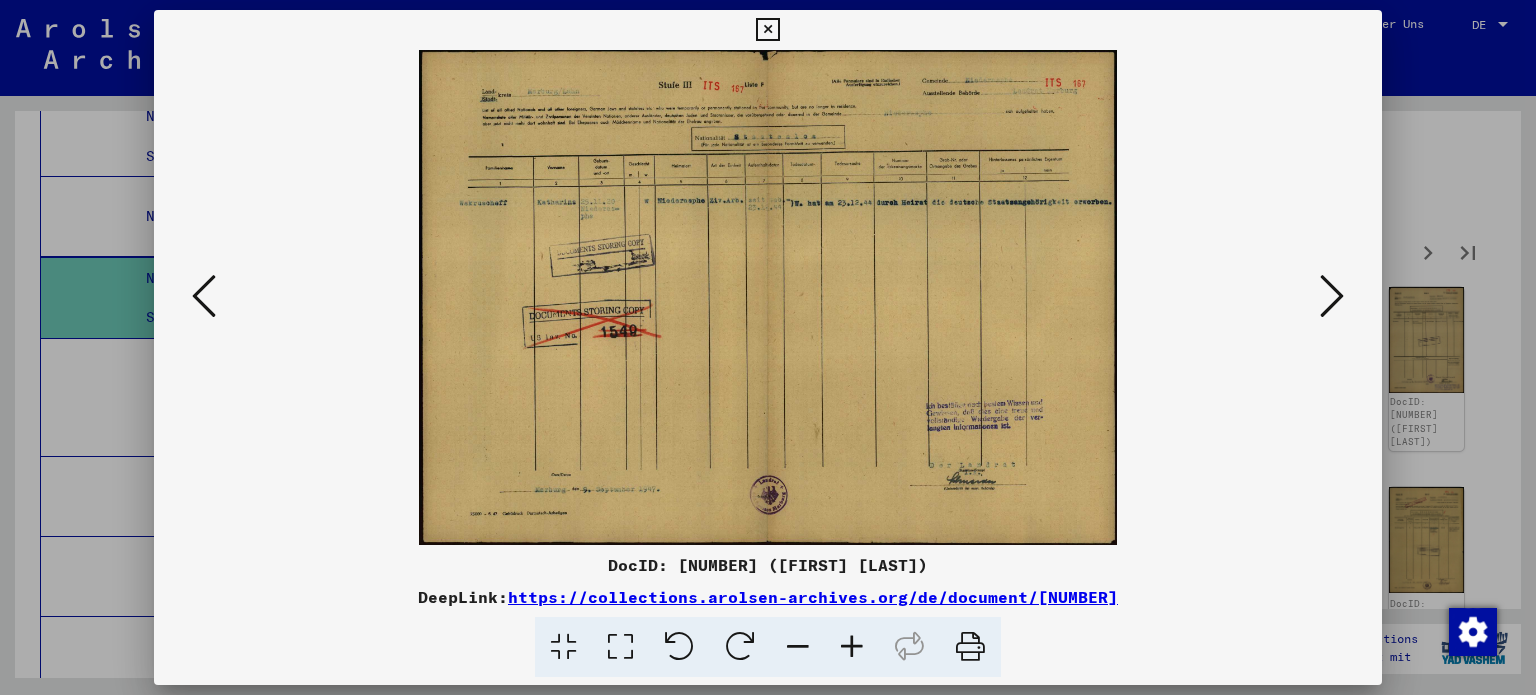 click at bounding box center (1332, 296) 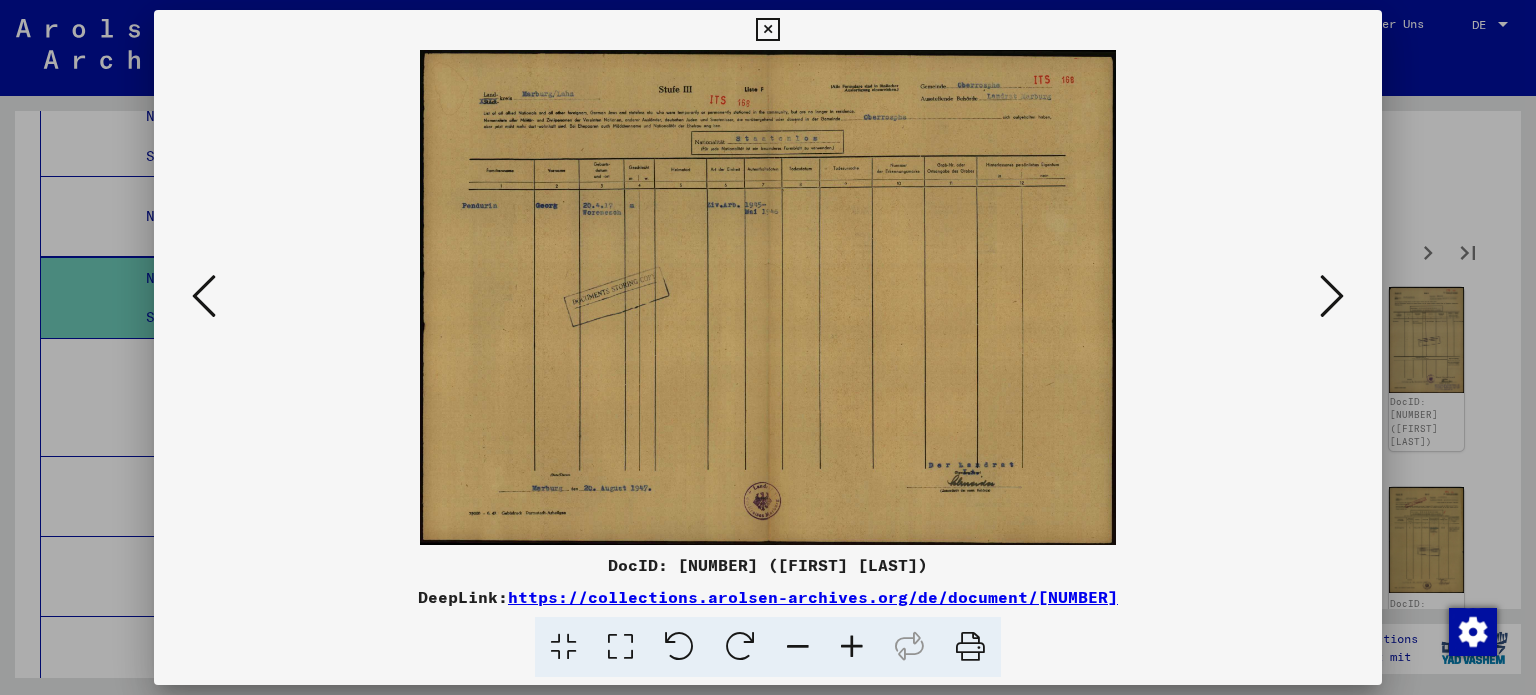 click at bounding box center (1332, 296) 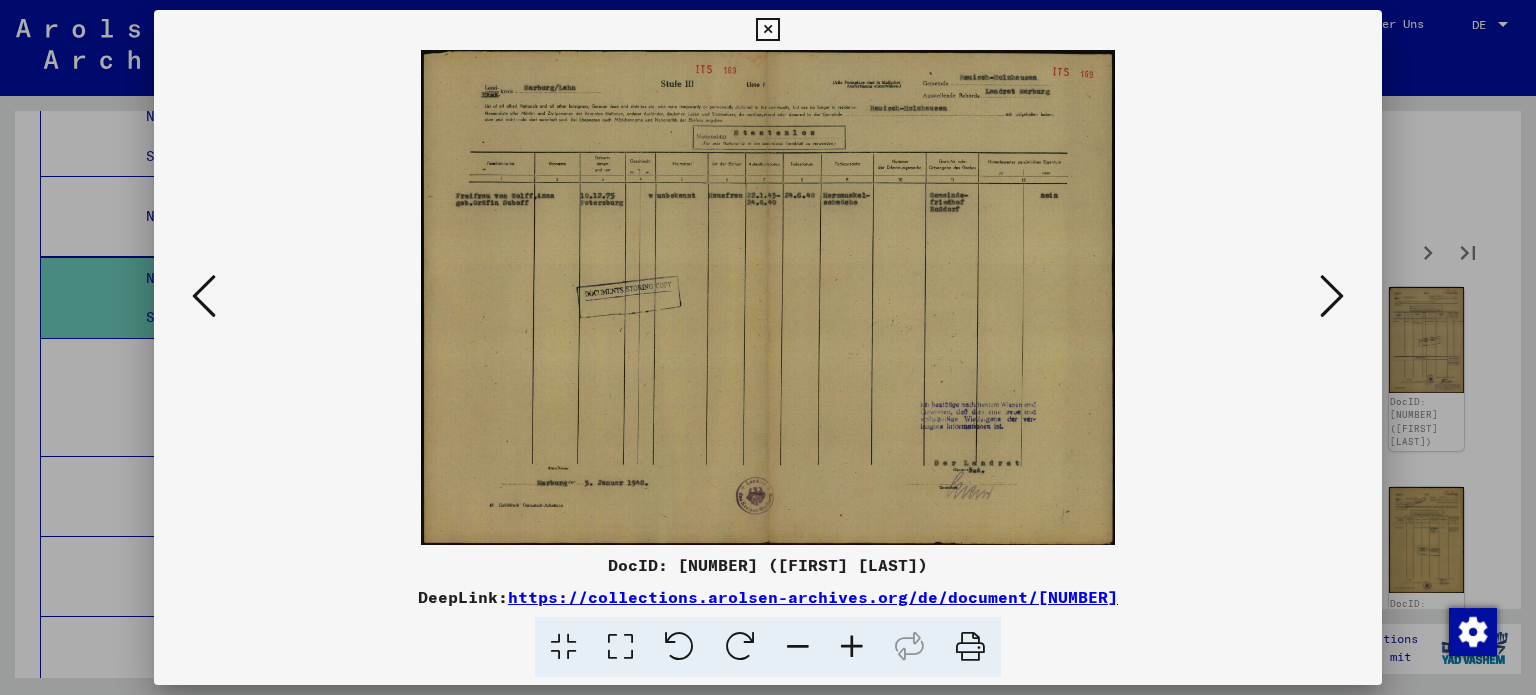 click at bounding box center [1332, 296] 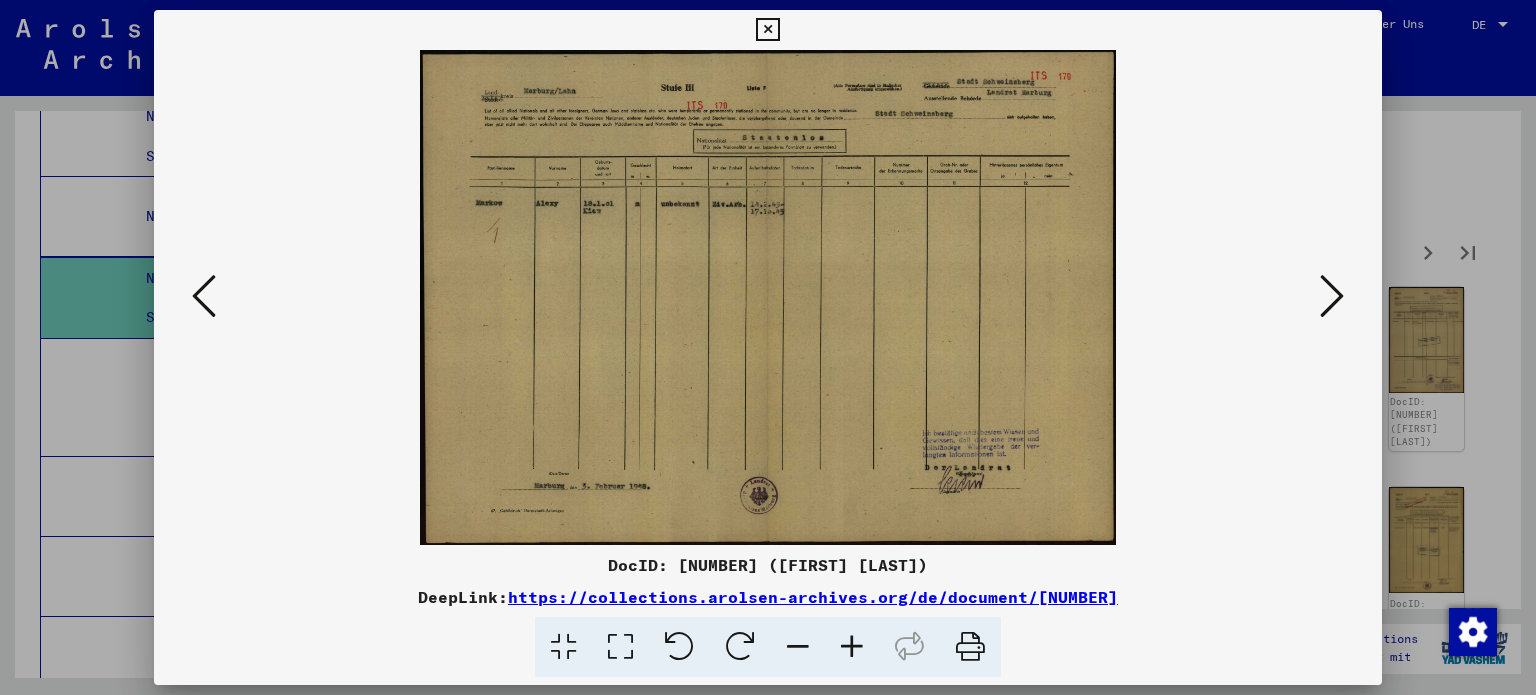 click at bounding box center (1332, 296) 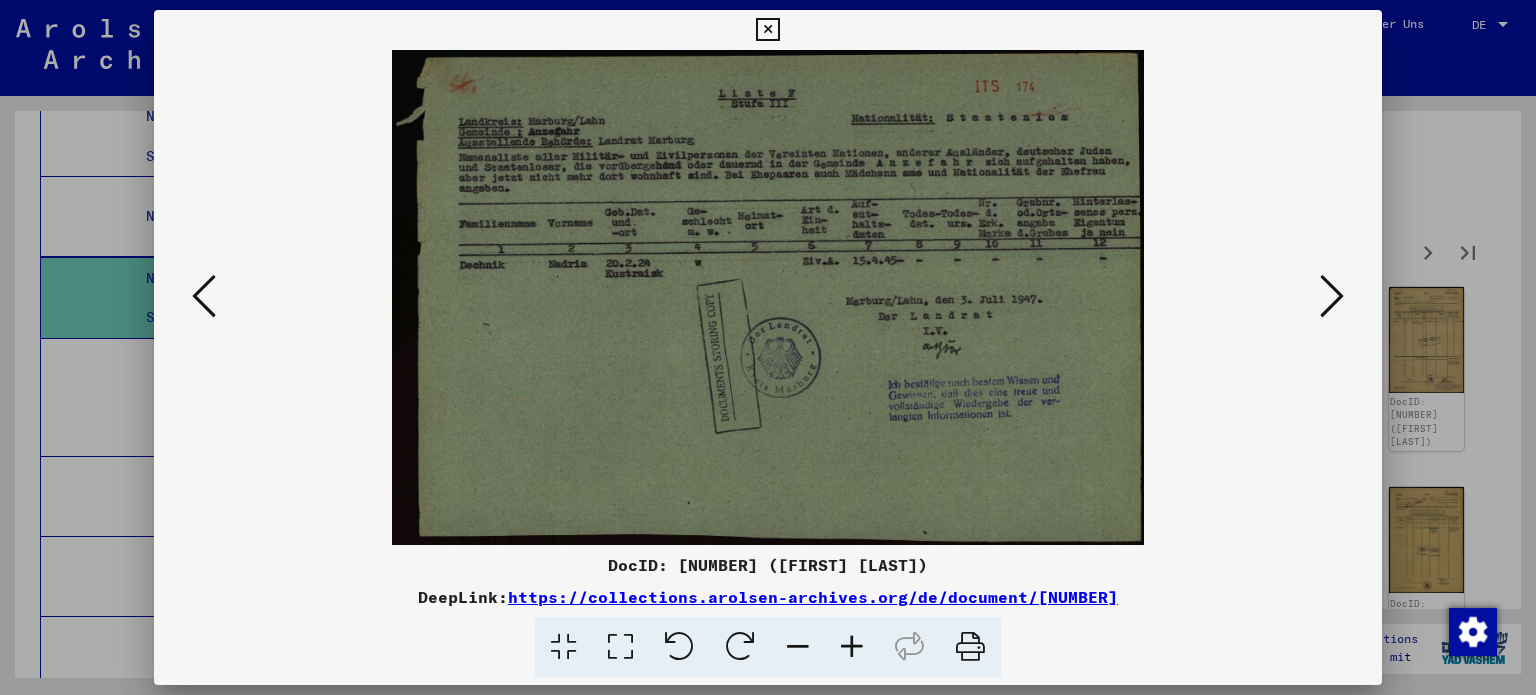 click at bounding box center (1332, 296) 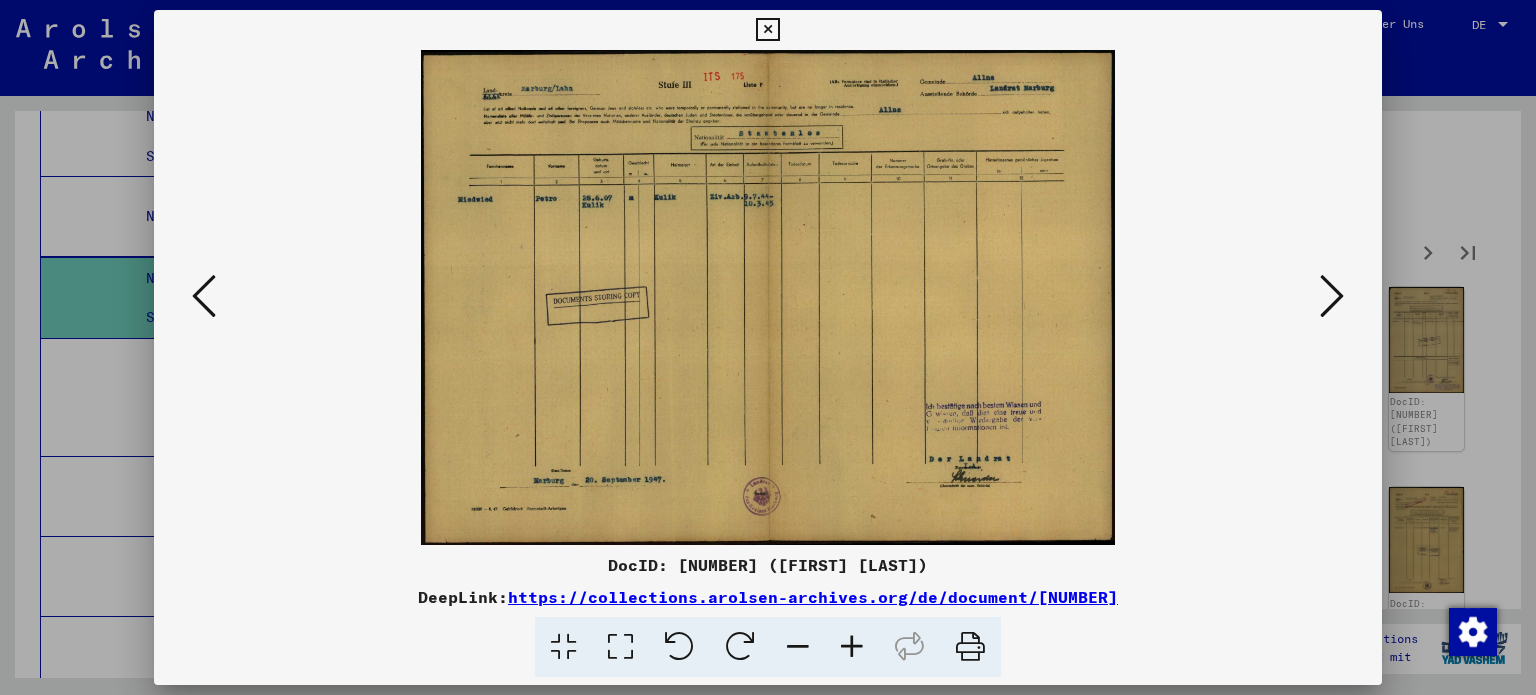 click at bounding box center (1332, 296) 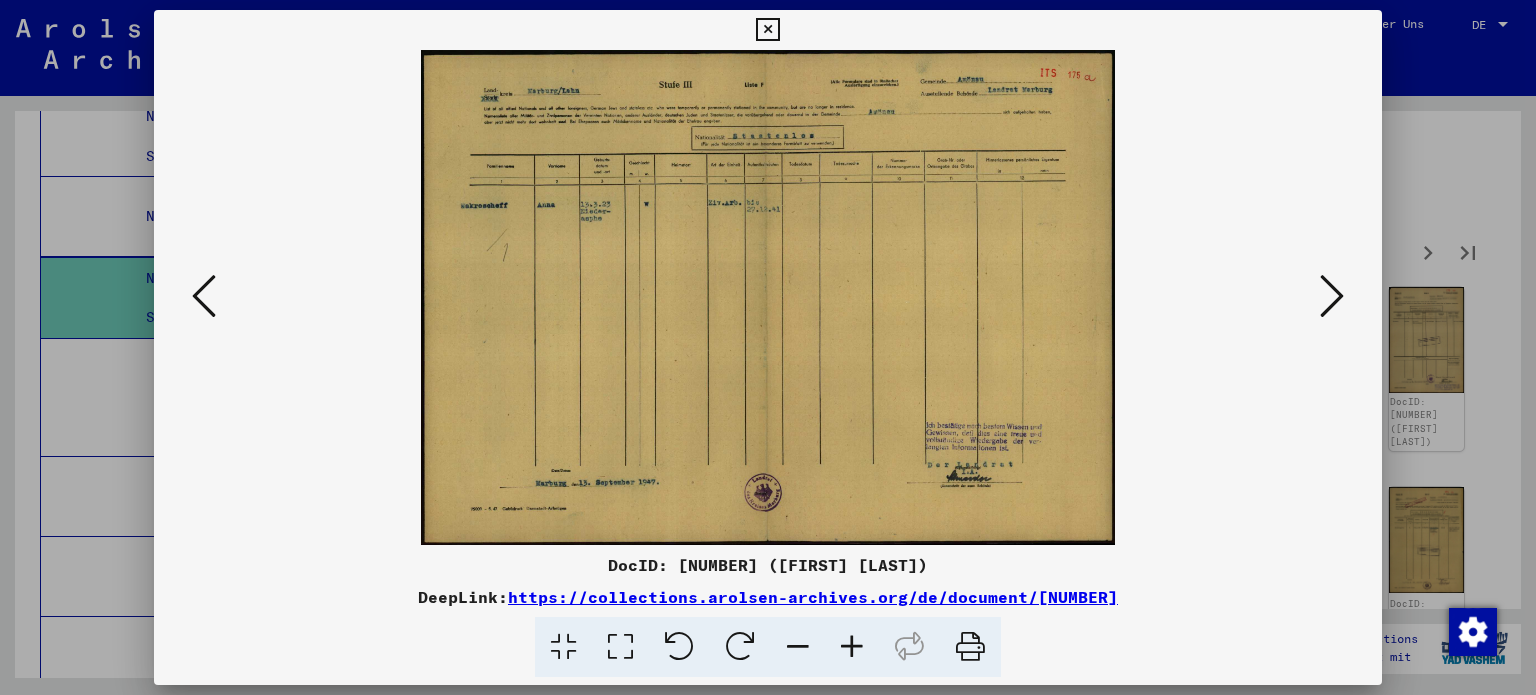 click at bounding box center (1332, 296) 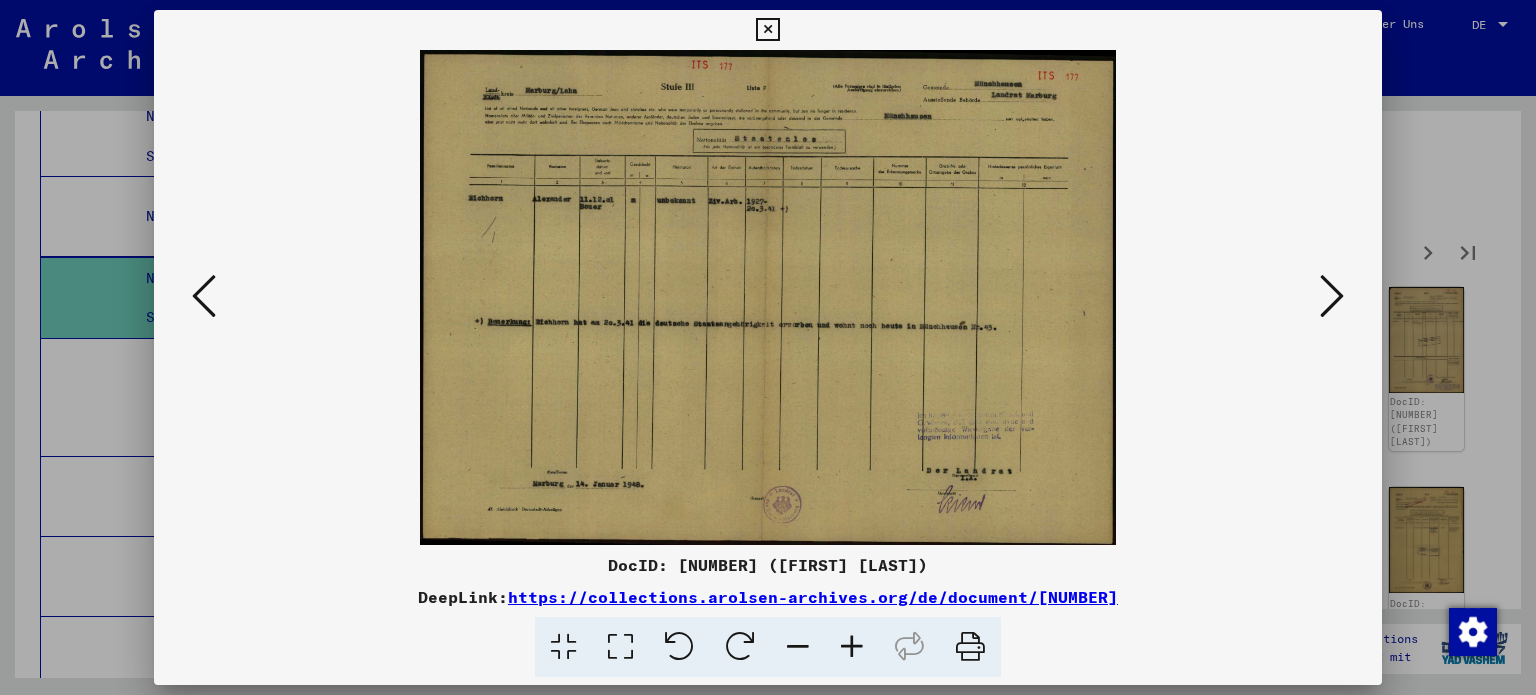 click at bounding box center (1332, 296) 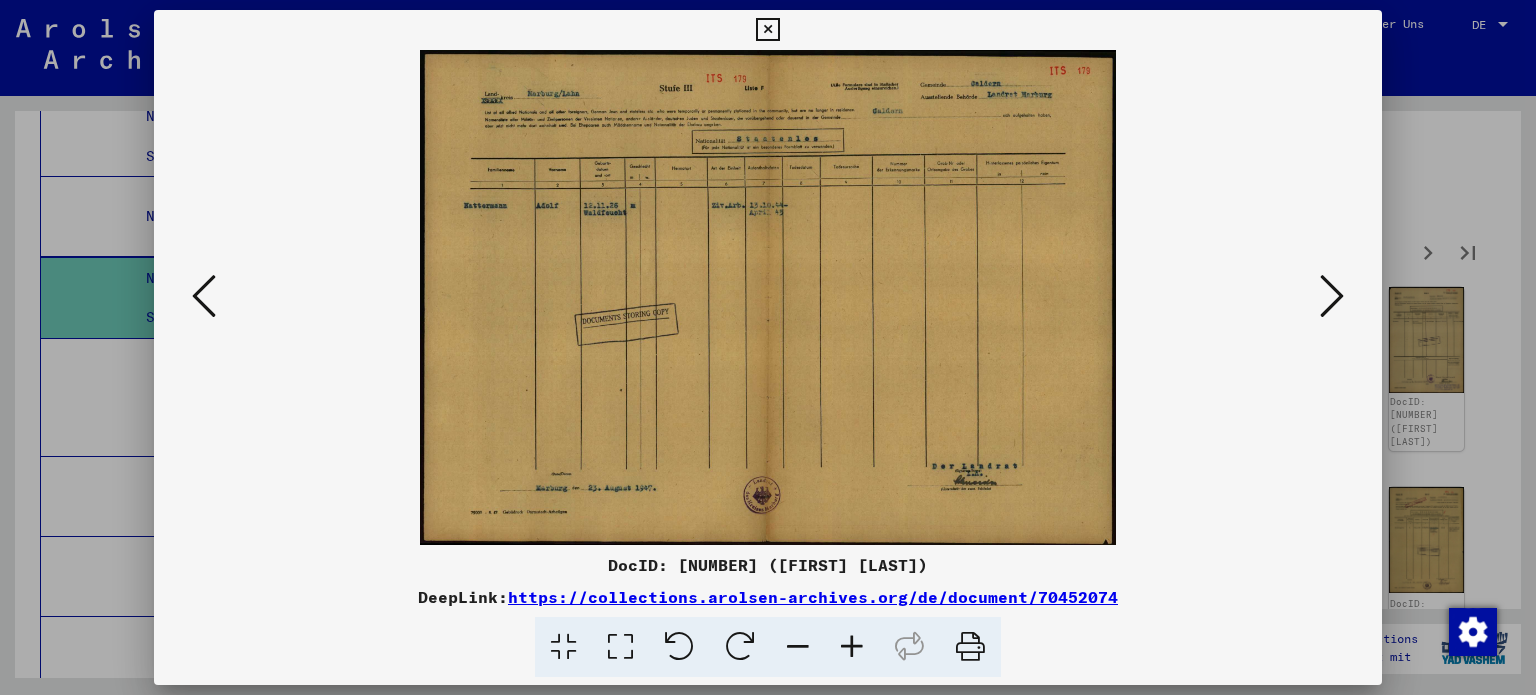 click at bounding box center [1332, 296] 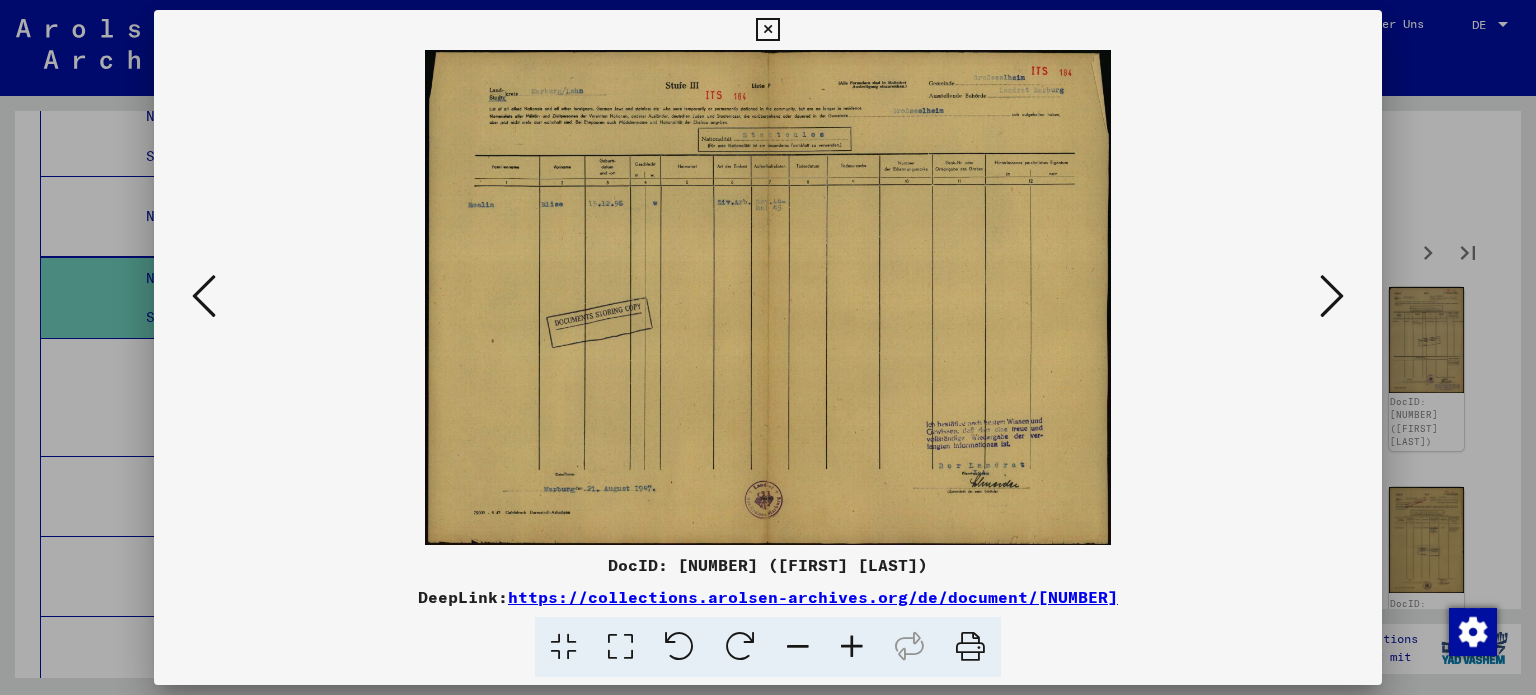 click at bounding box center [1332, 296] 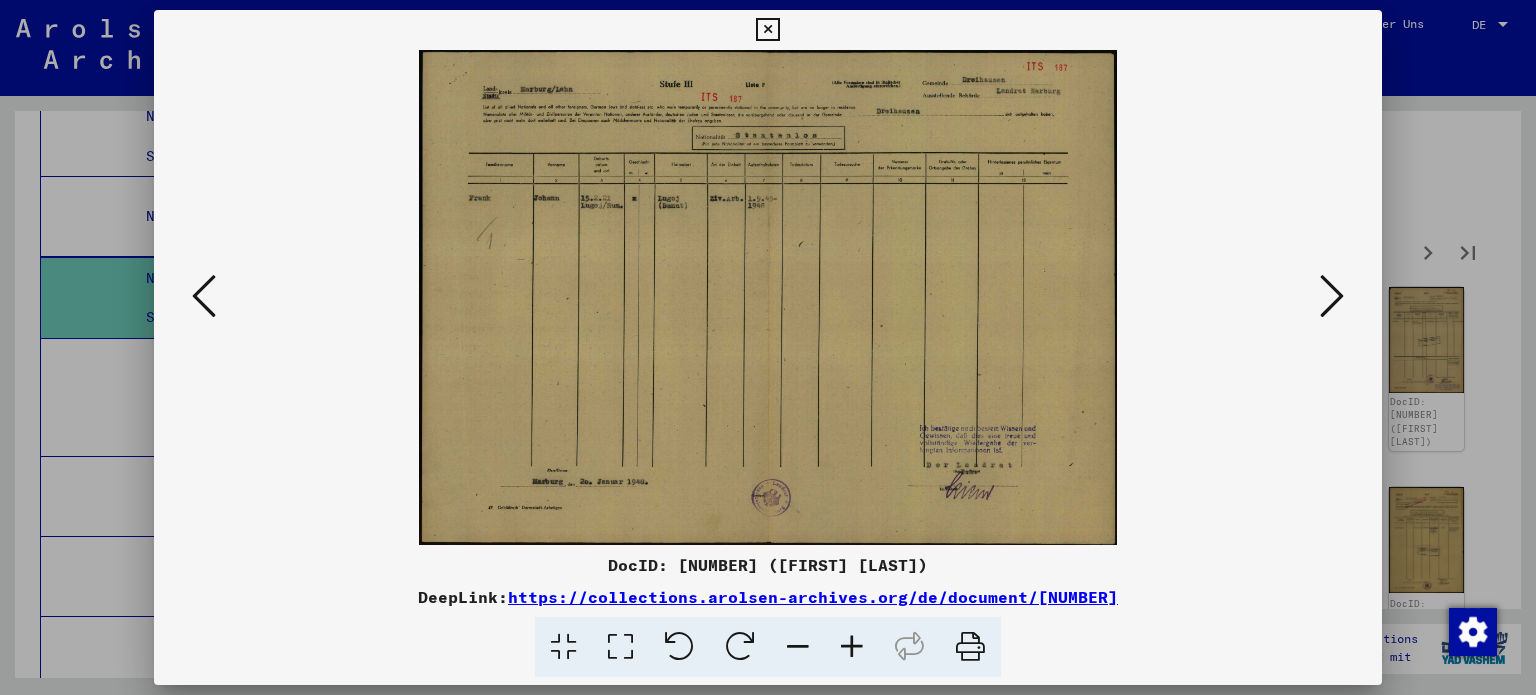 click at bounding box center (1332, 296) 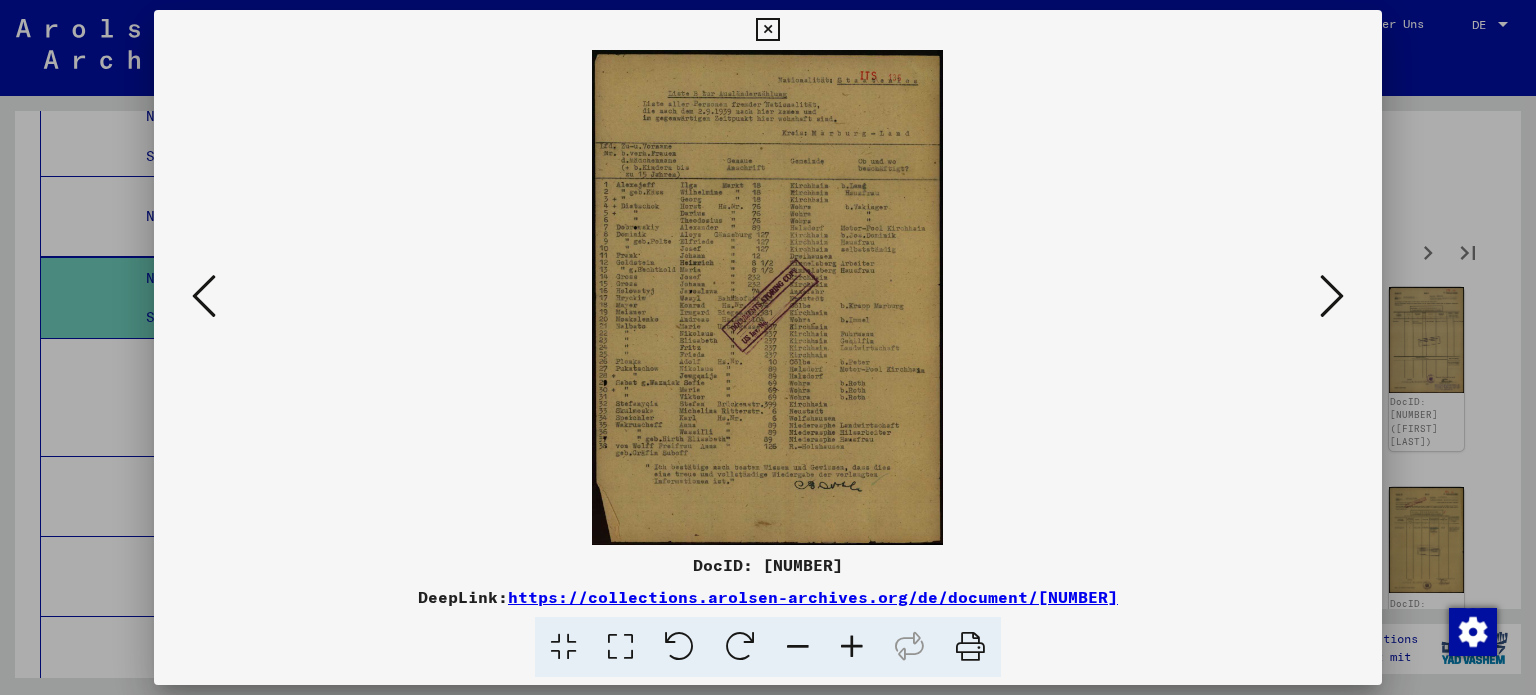 click at bounding box center (1332, 296) 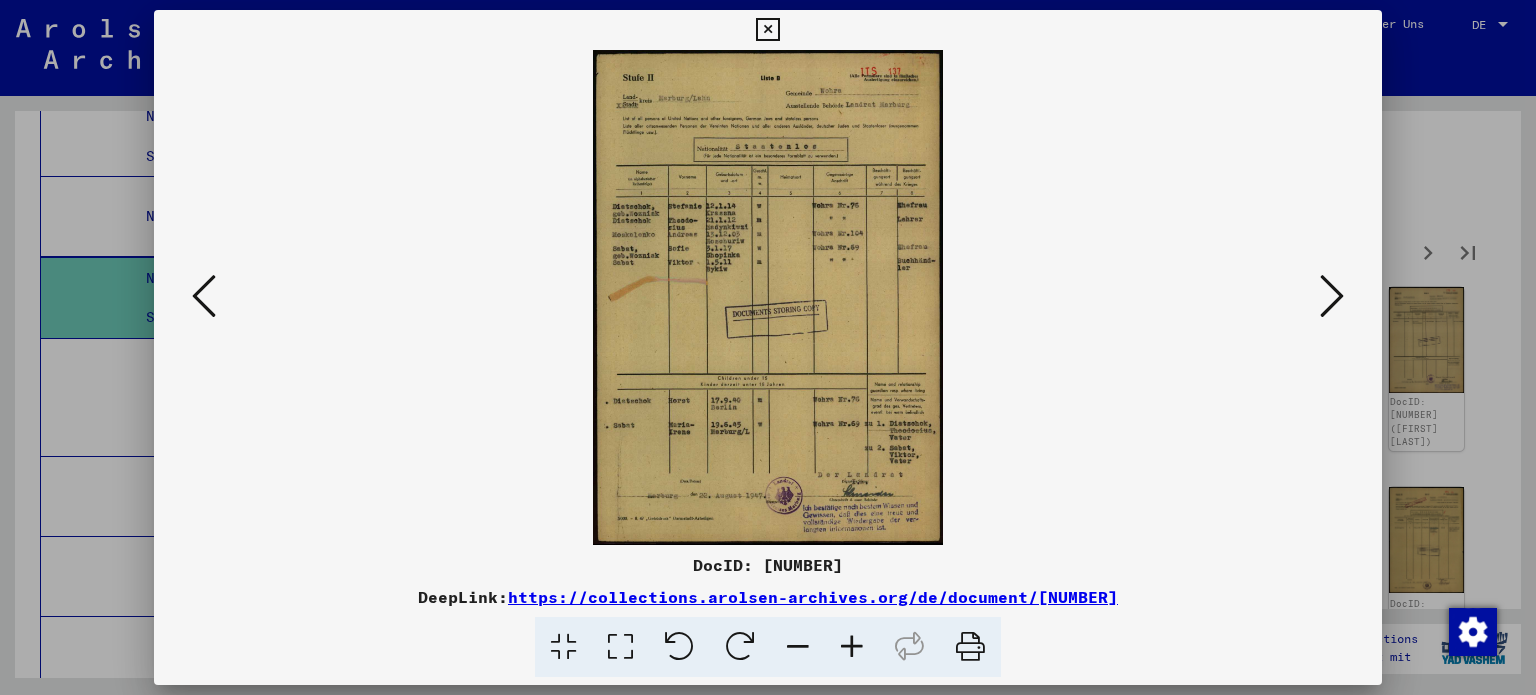 click at bounding box center [204, 296] 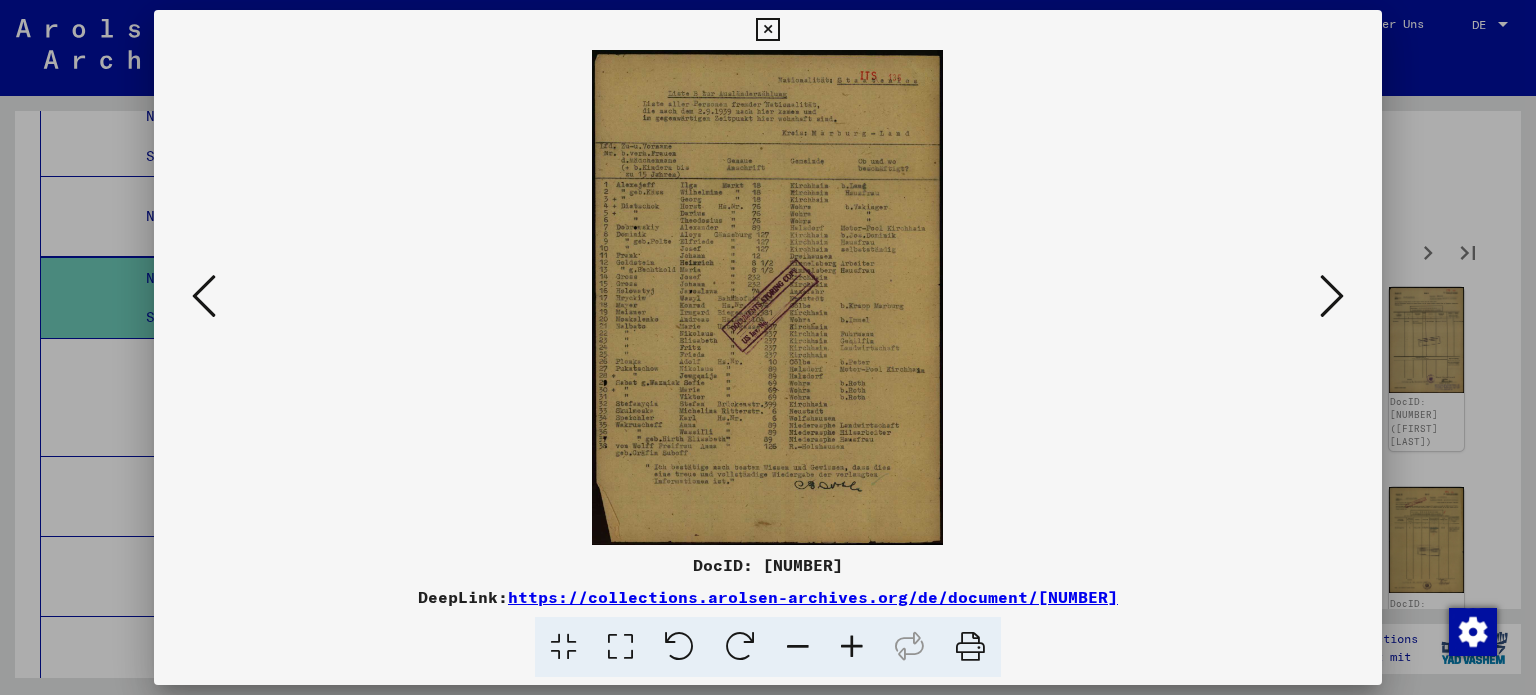 click at bounding box center (1332, 296) 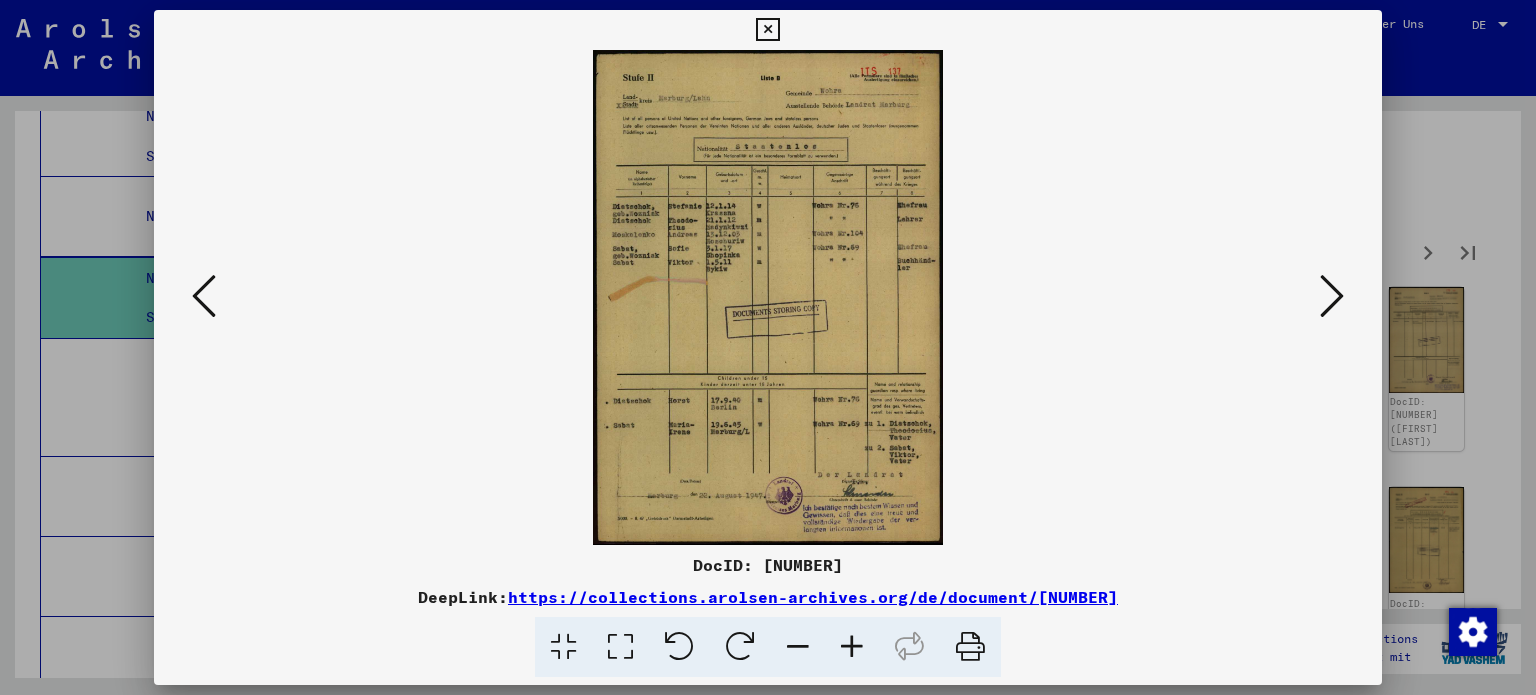click at bounding box center [1332, 296] 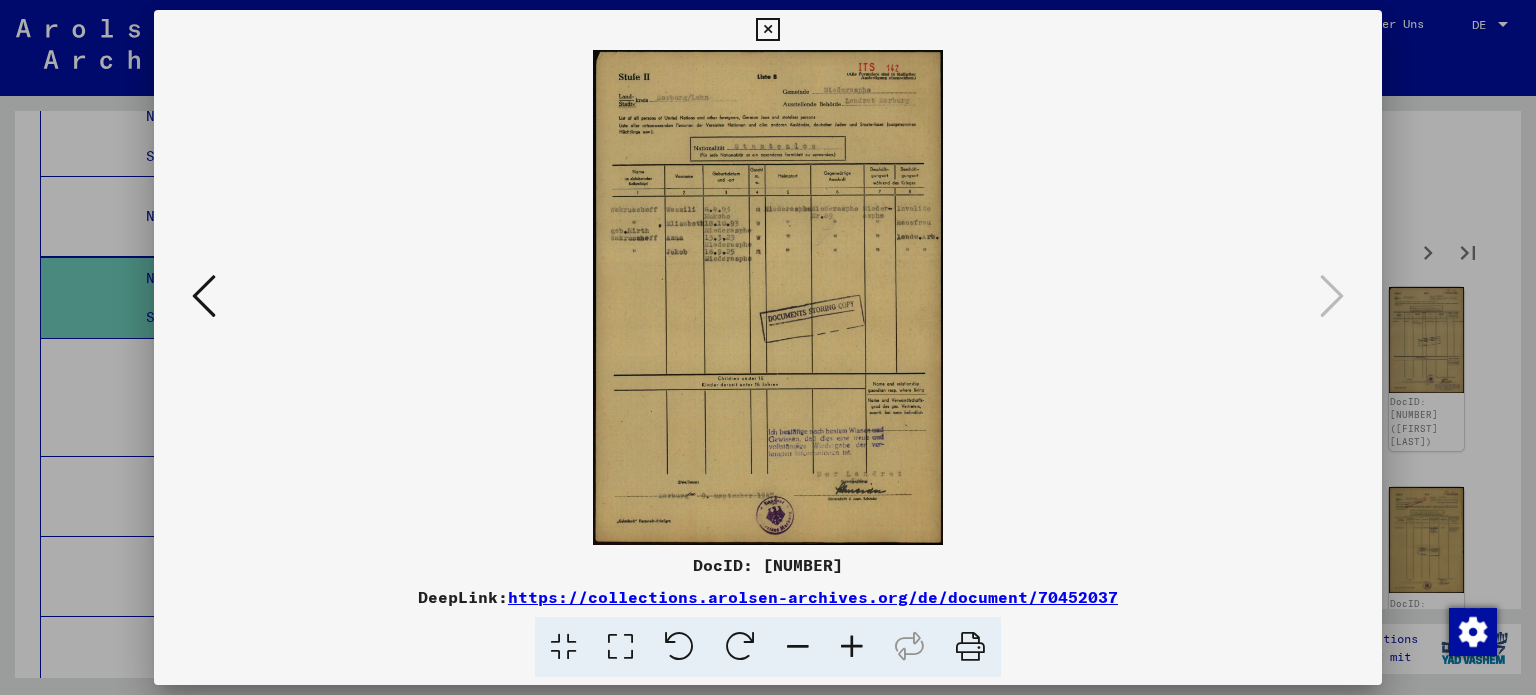 click at bounding box center (767, 30) 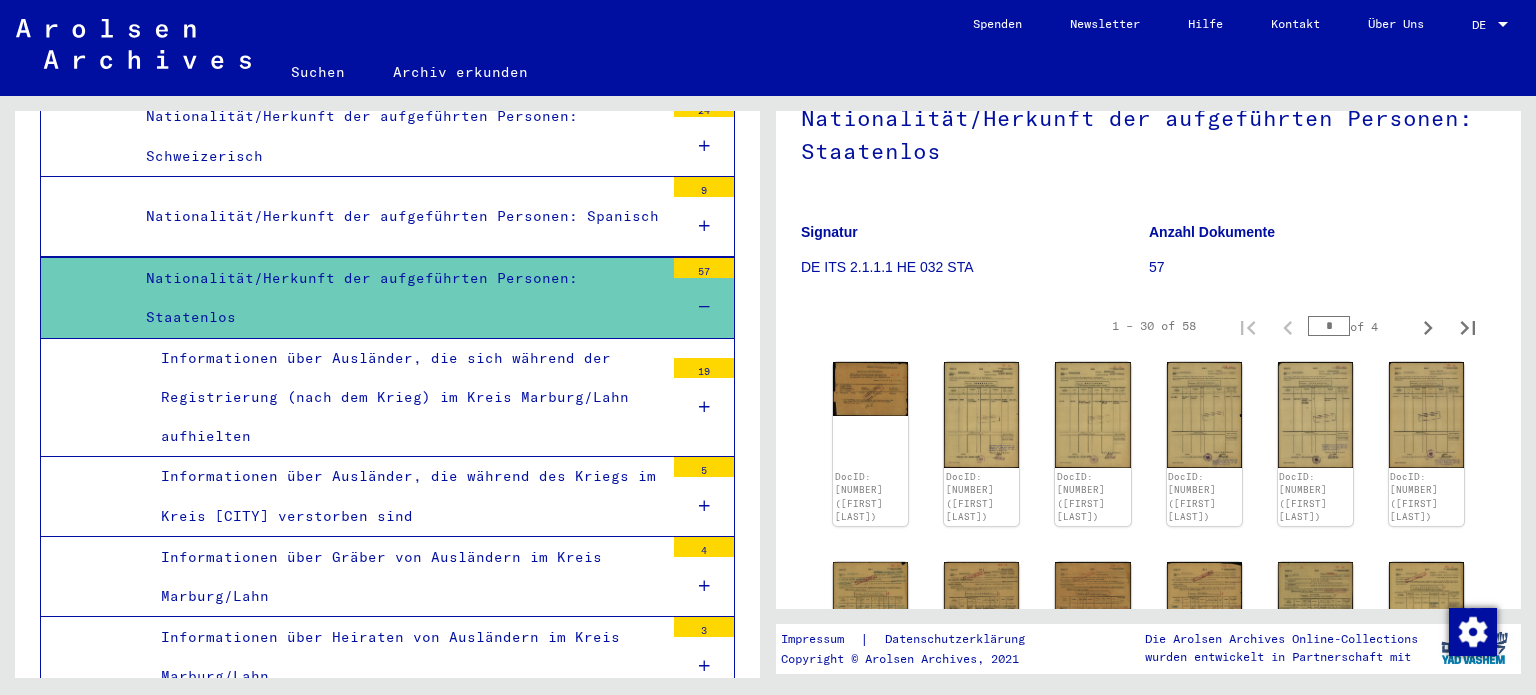 scroll, scrollTop: 0, scrollLeft: 0, axis: both 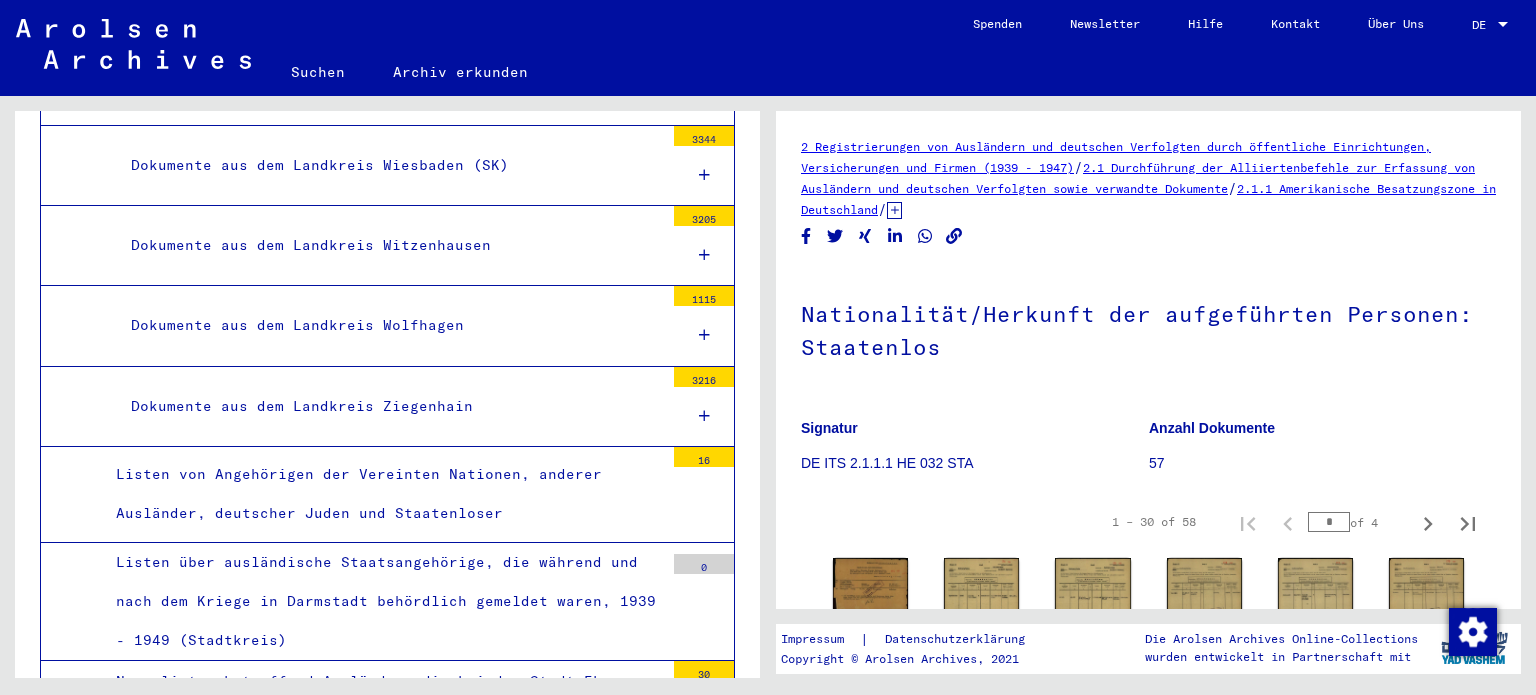 click on "Listen von Angehörigen der Vereinten Nationen, anderer Ausländer,      deutscher Juden und Staatenloser" at bounding box center (382, 494) 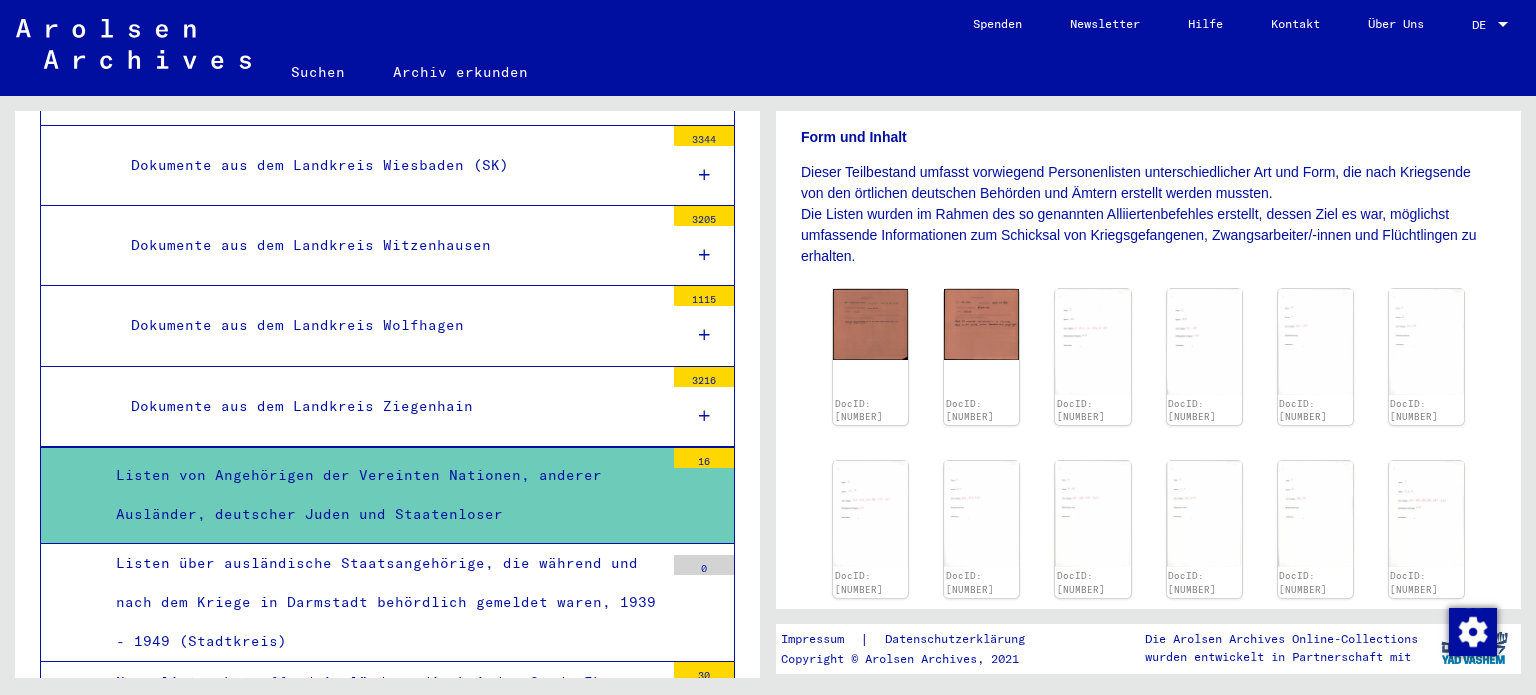 scroll, scrollTop: 468, scrollLeft: 0, axis: vertical 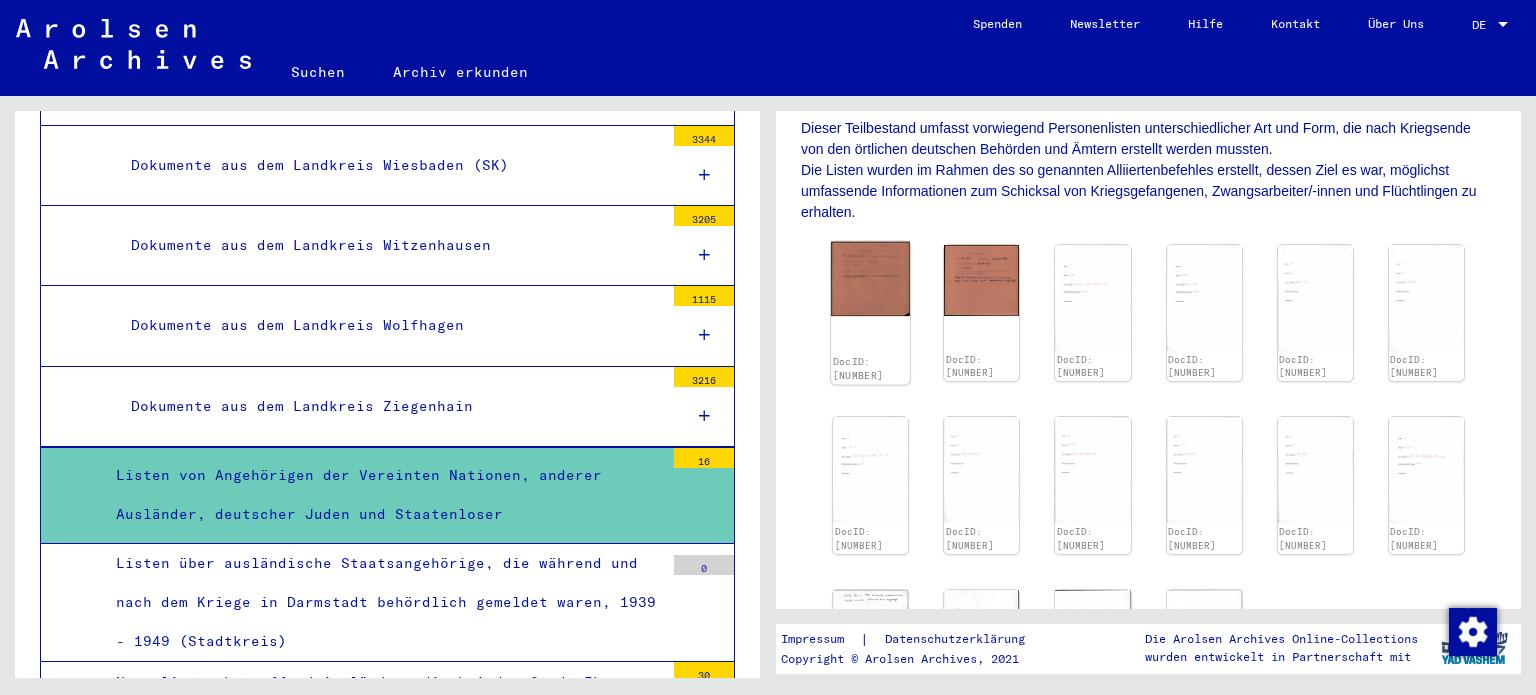 click 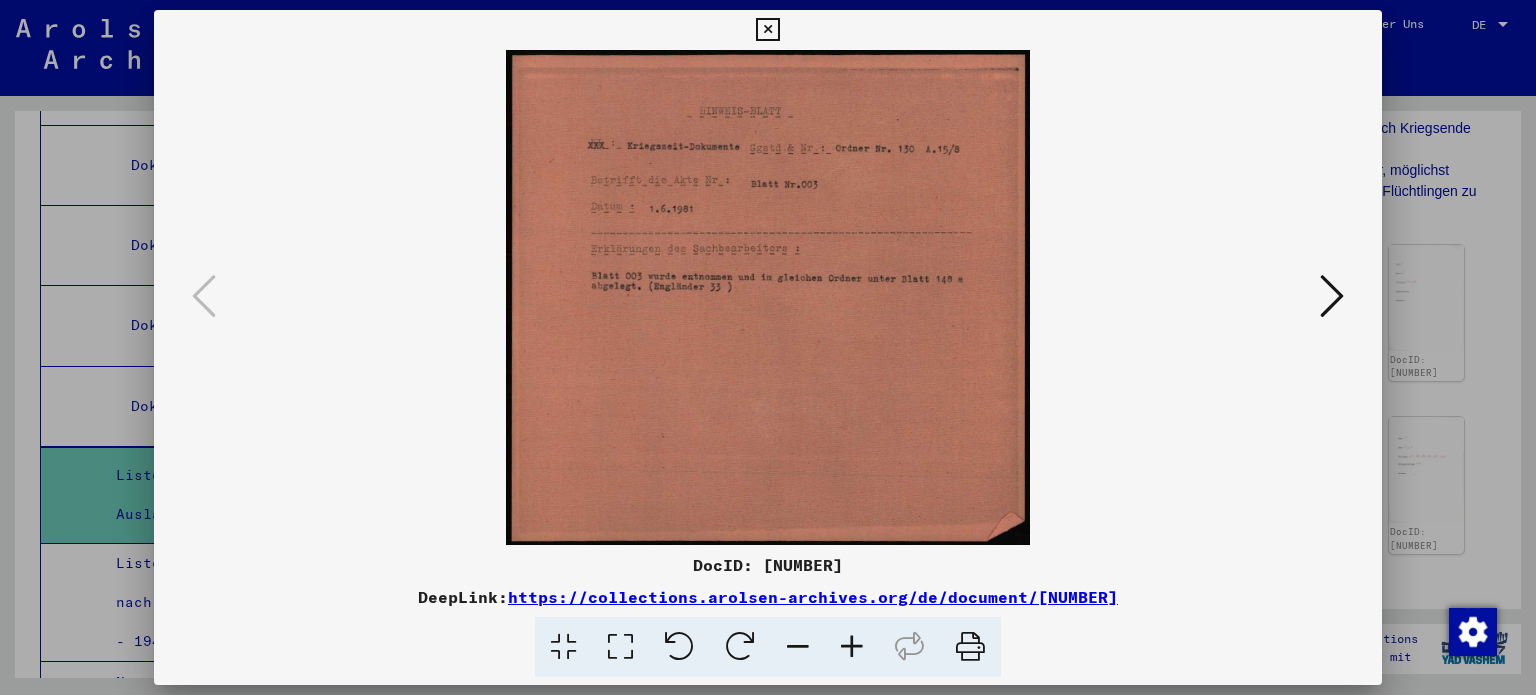 click at bounding box center (1332, 296) 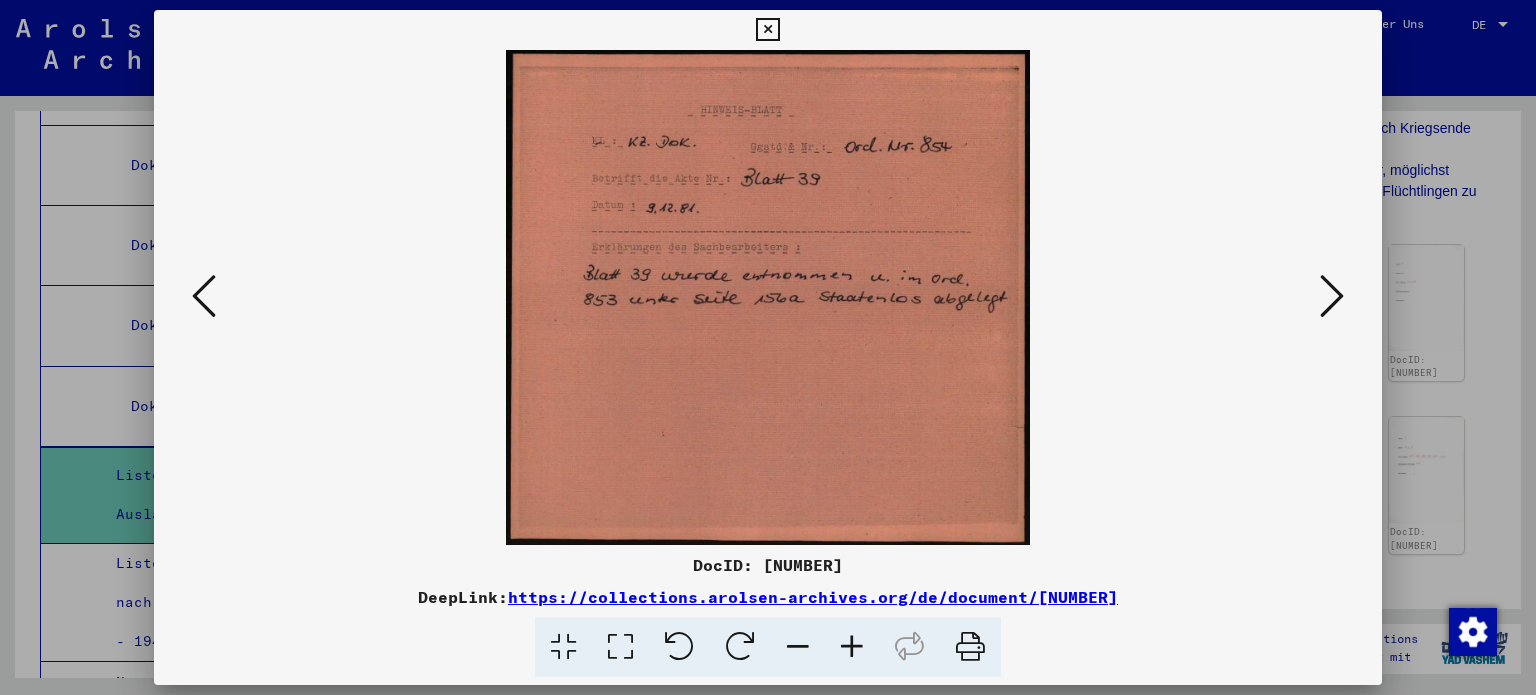 click at bounding box center (1332, 296) 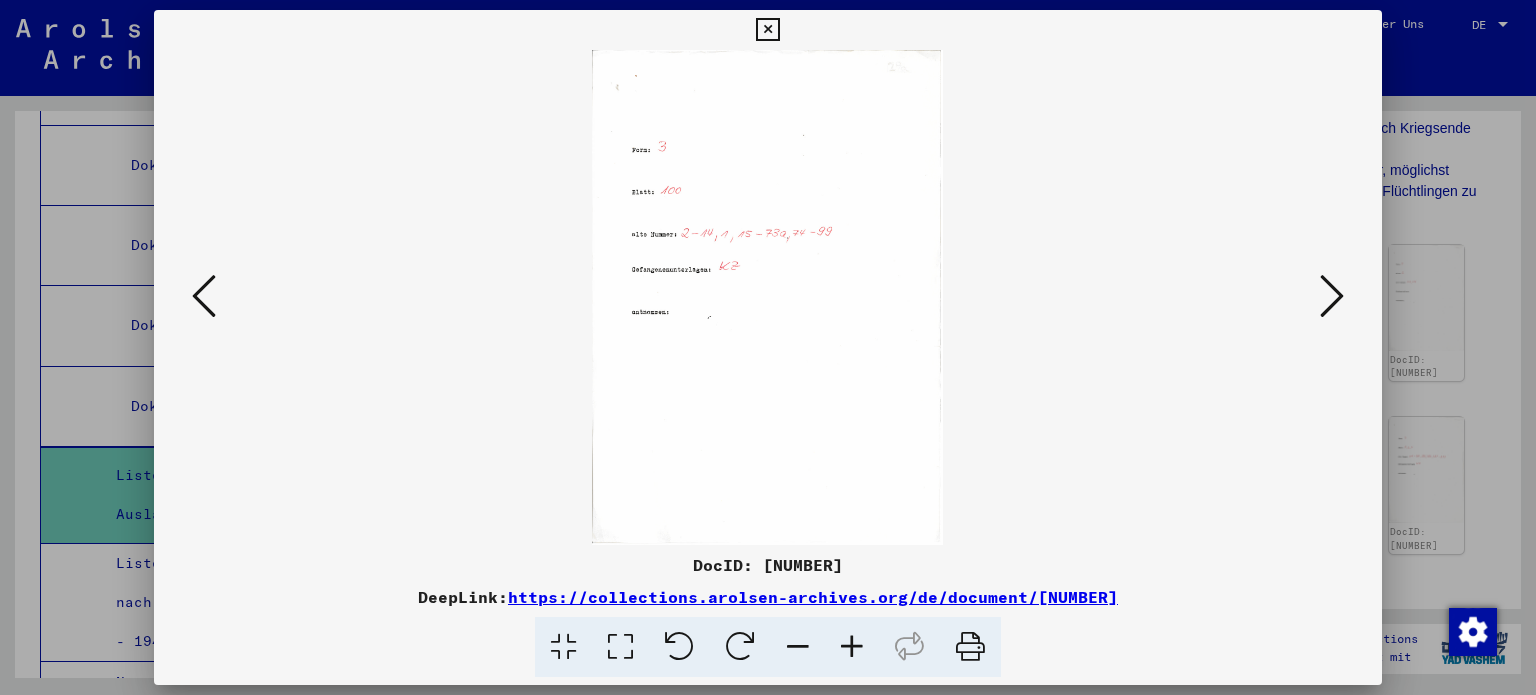 click at bounding box center (1332, 296) 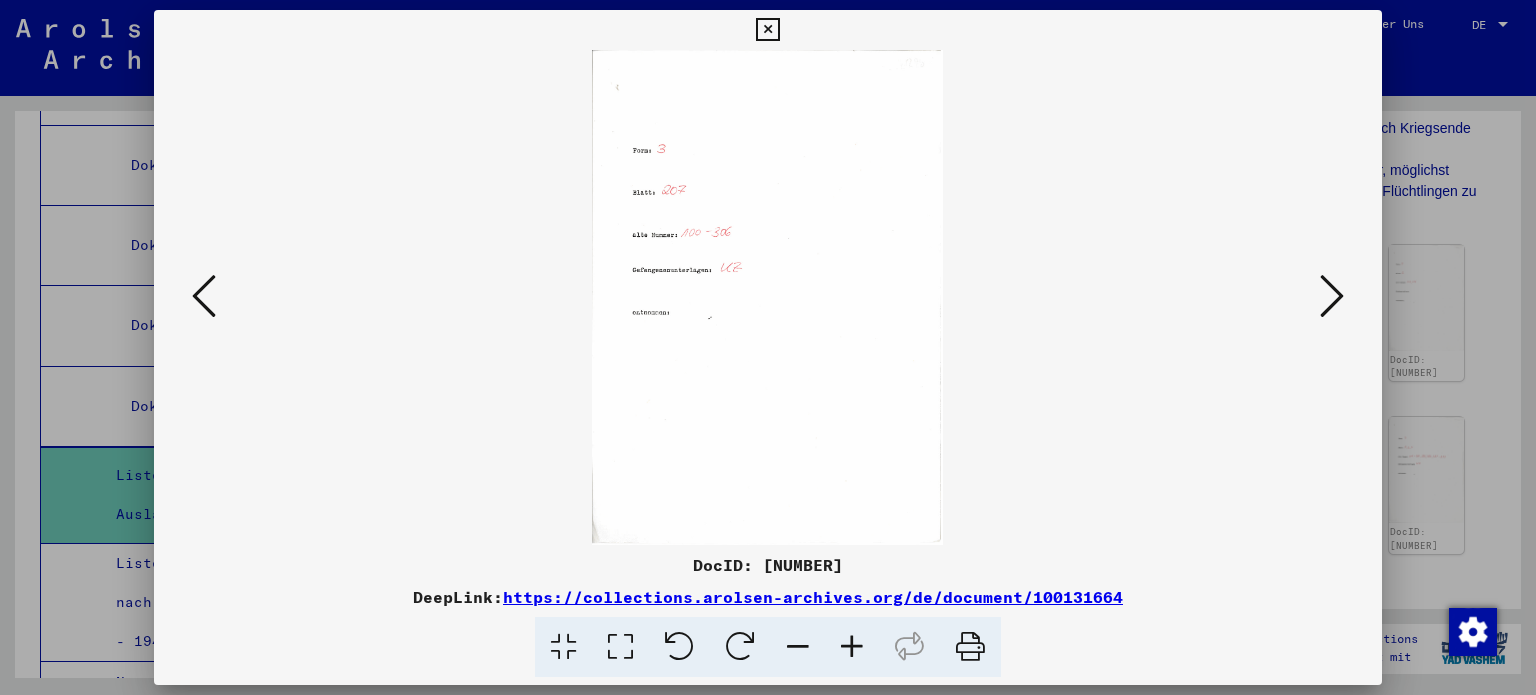 click at bounding box center (1332, 296) 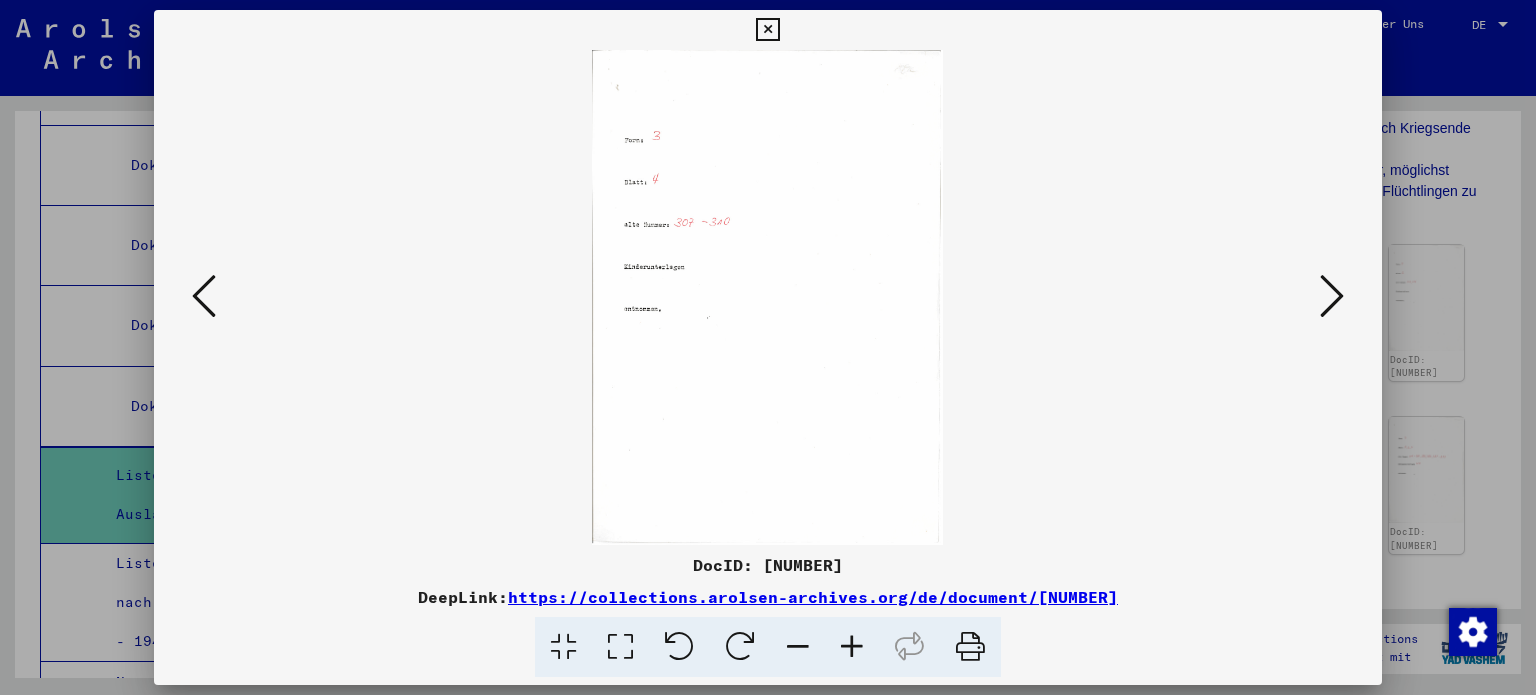 click at bounding box center [1332, 296] 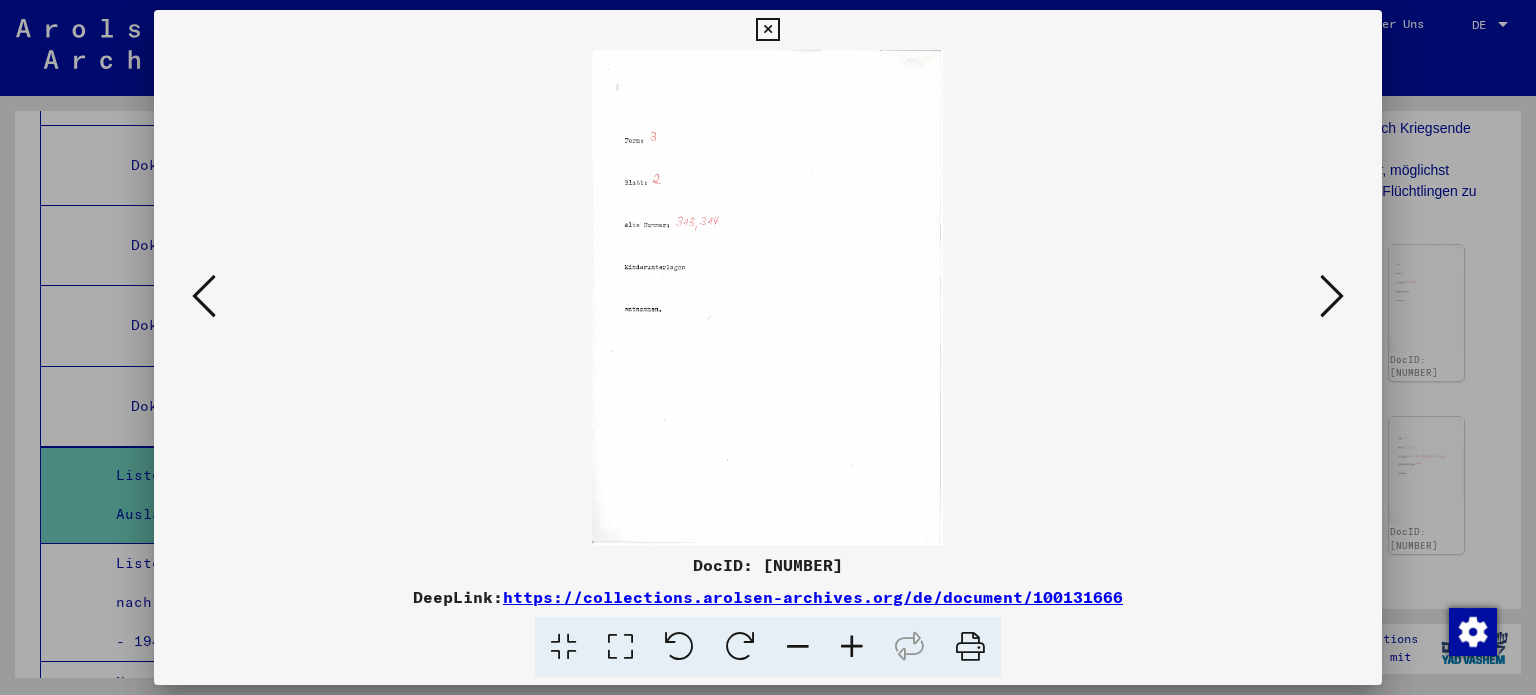 click at bounding box center (1332, 296) 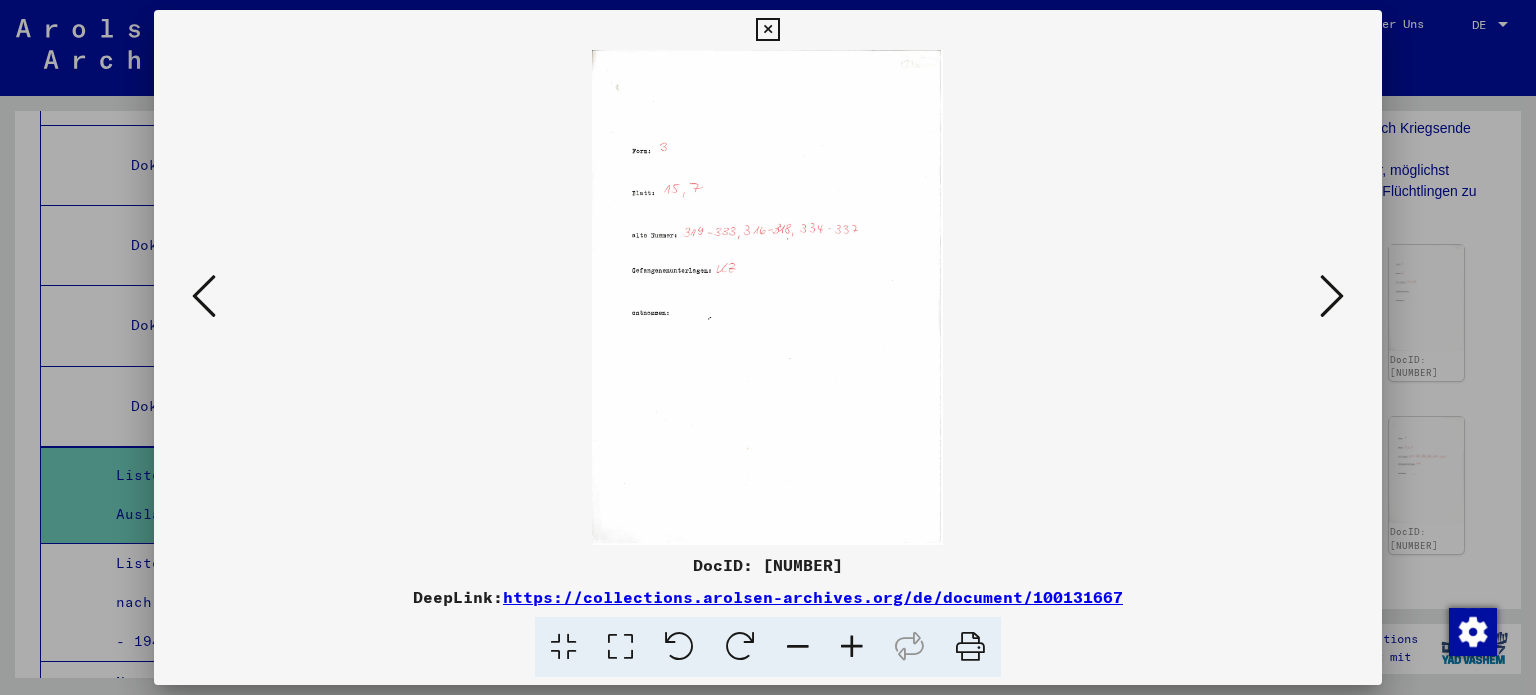 click at bounding box center [1332, 296] 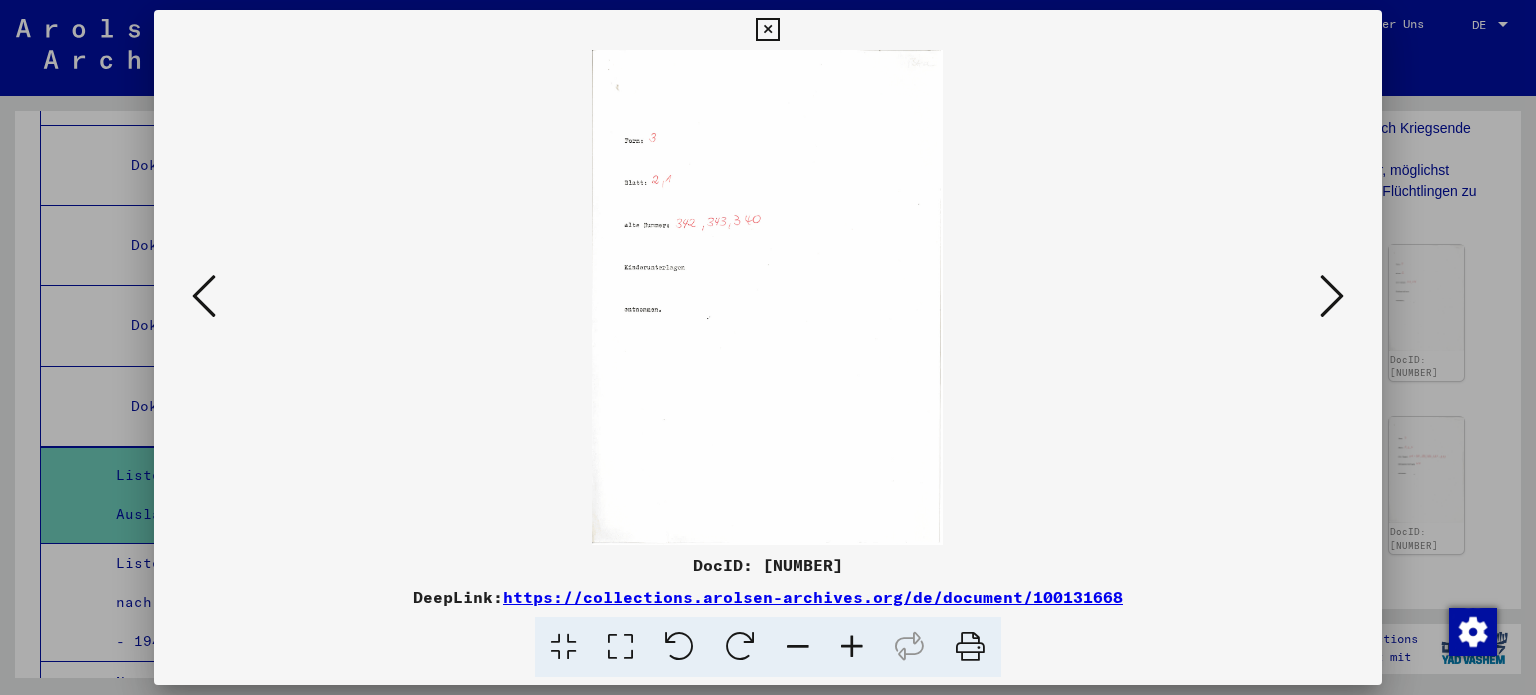 click at bounding box center [1332, 296] 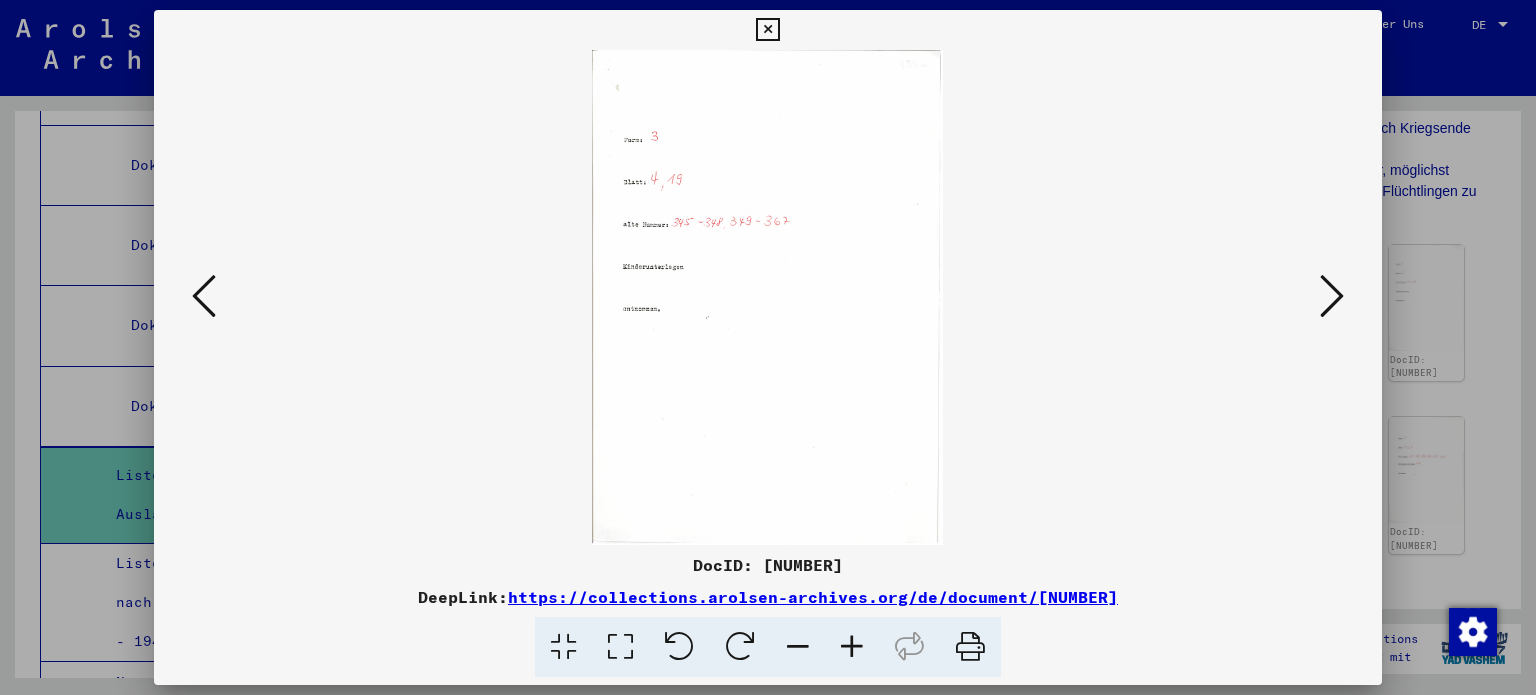 click at bounding box center (1332, 296) 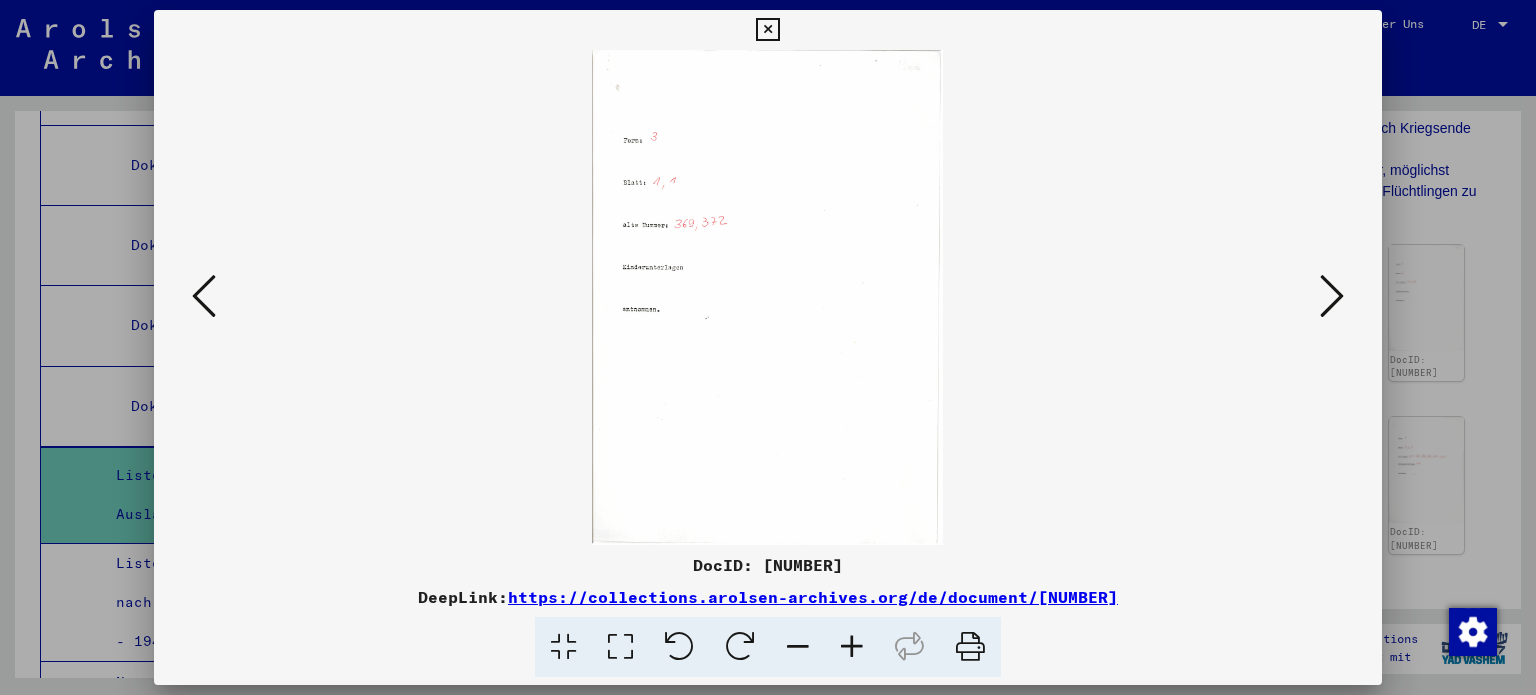 click at bounding box center (1332, 296) 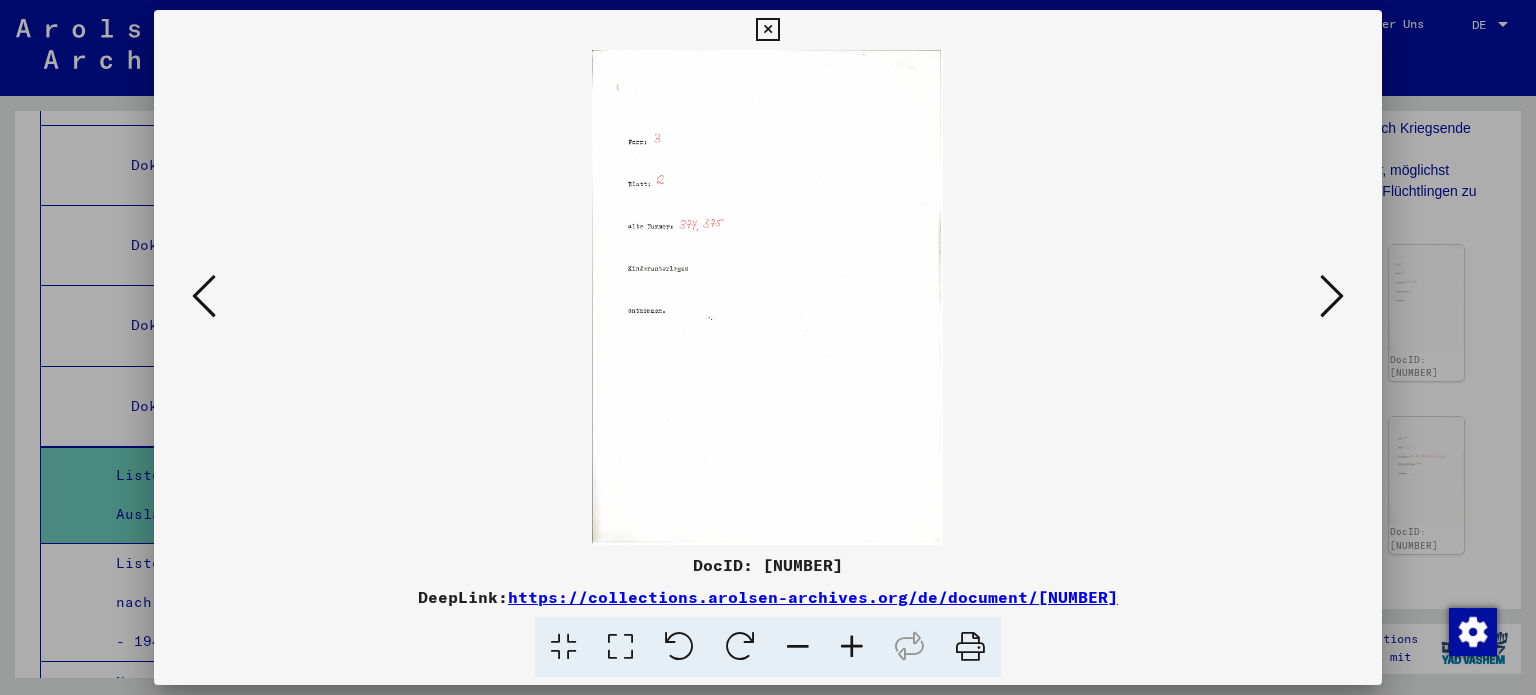 click at bounding box center [1332, 296] 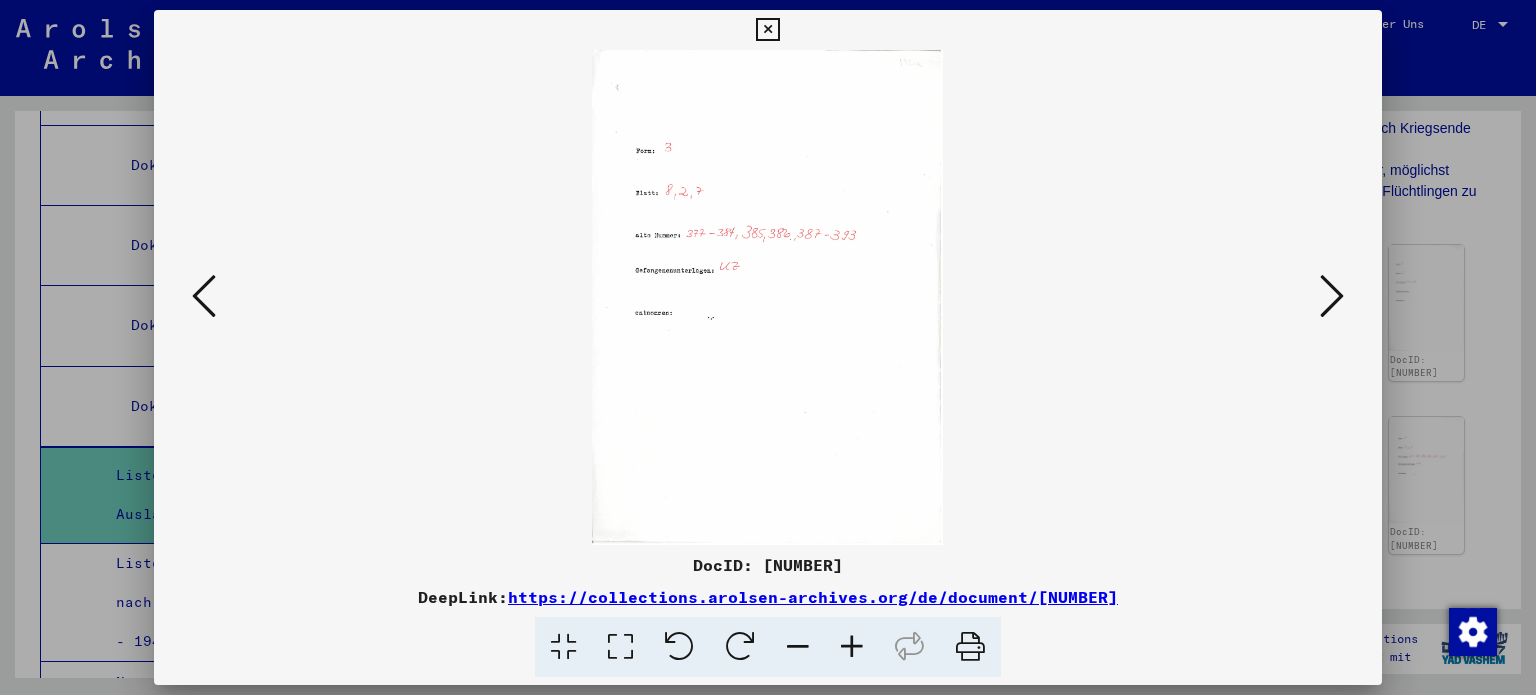 click at bounding box center [1332, 296] 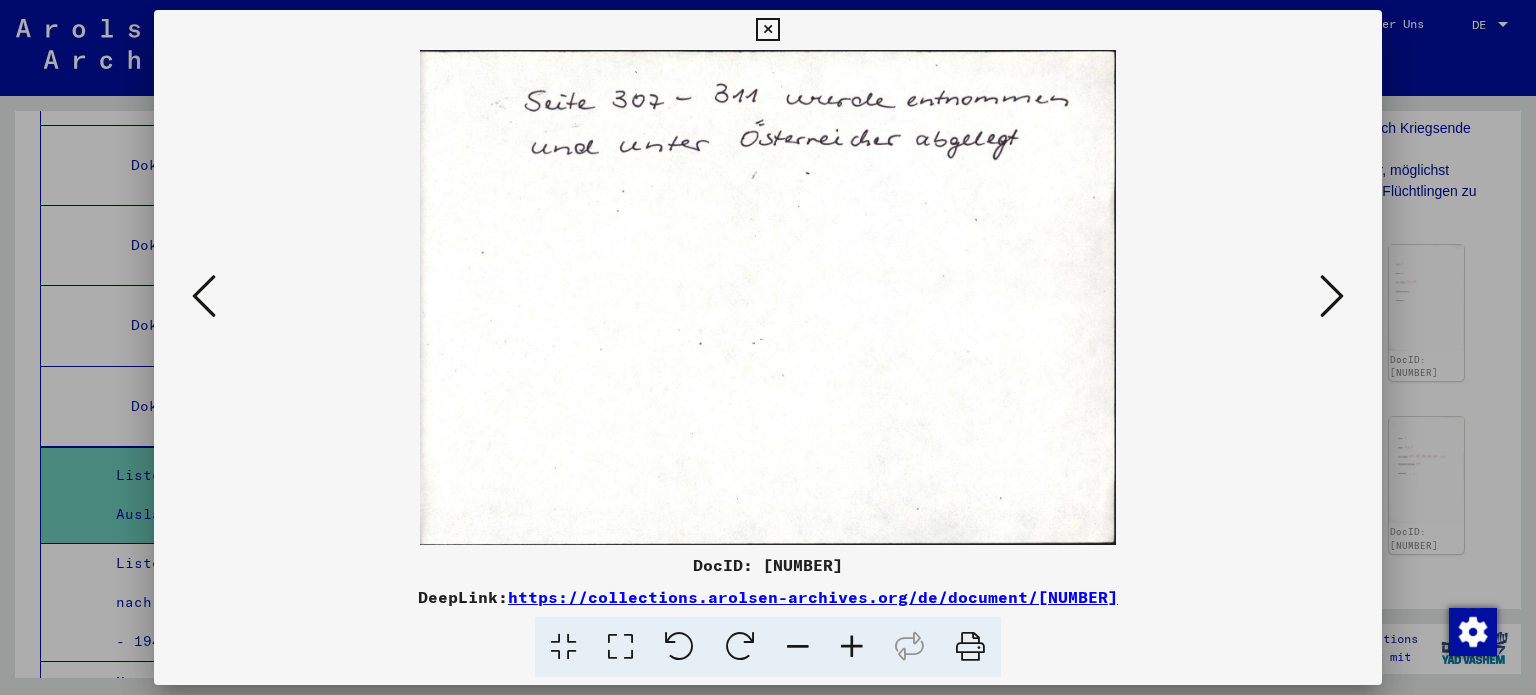 click at bounding box center (1332, 296) 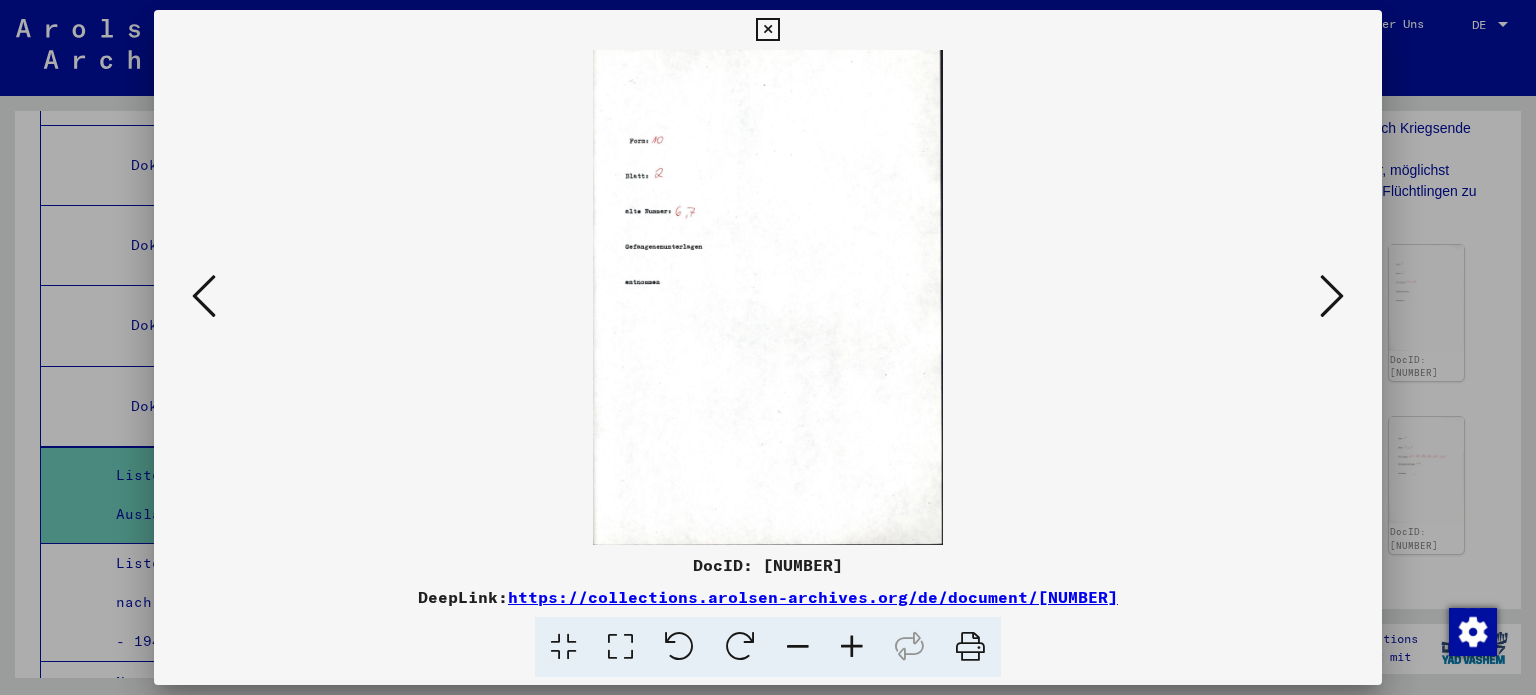 click at bounding box center (1332, 296) 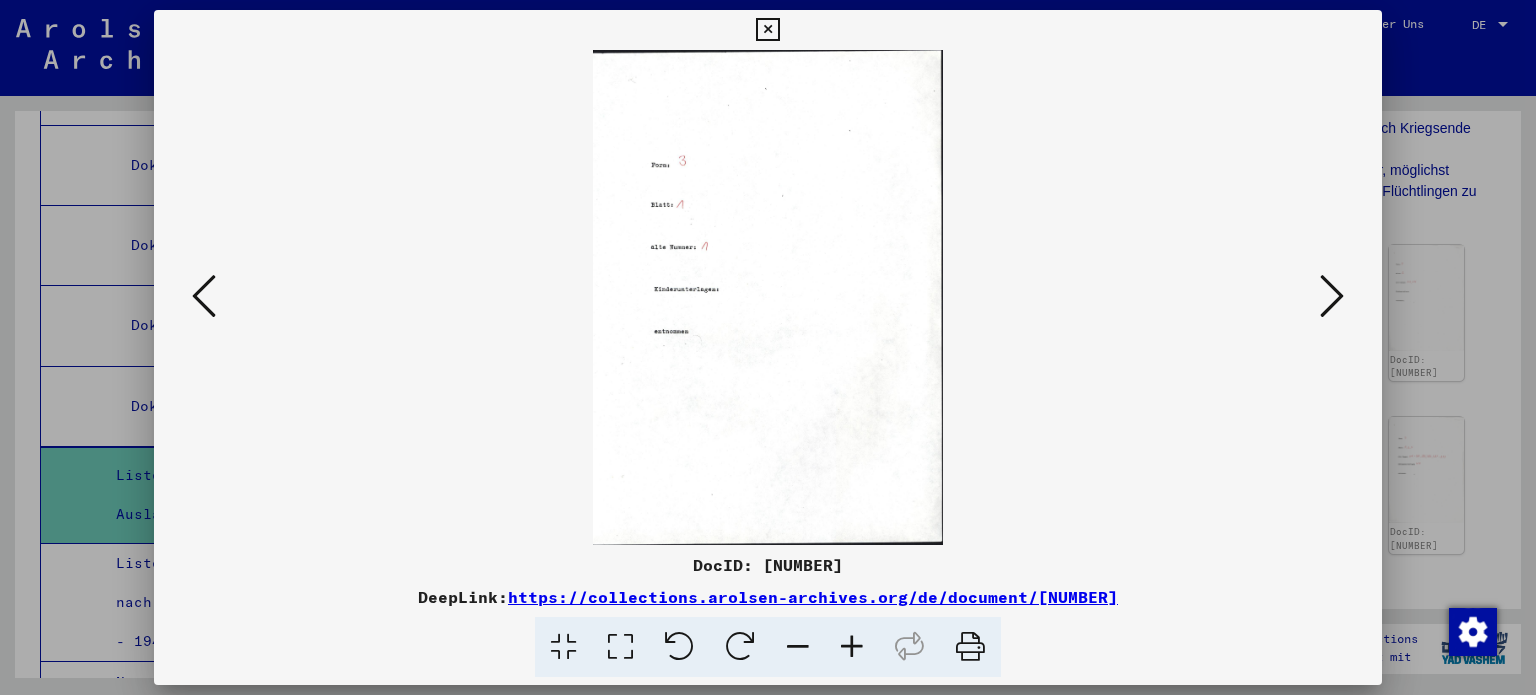 click at bounding box center [1332, 296] 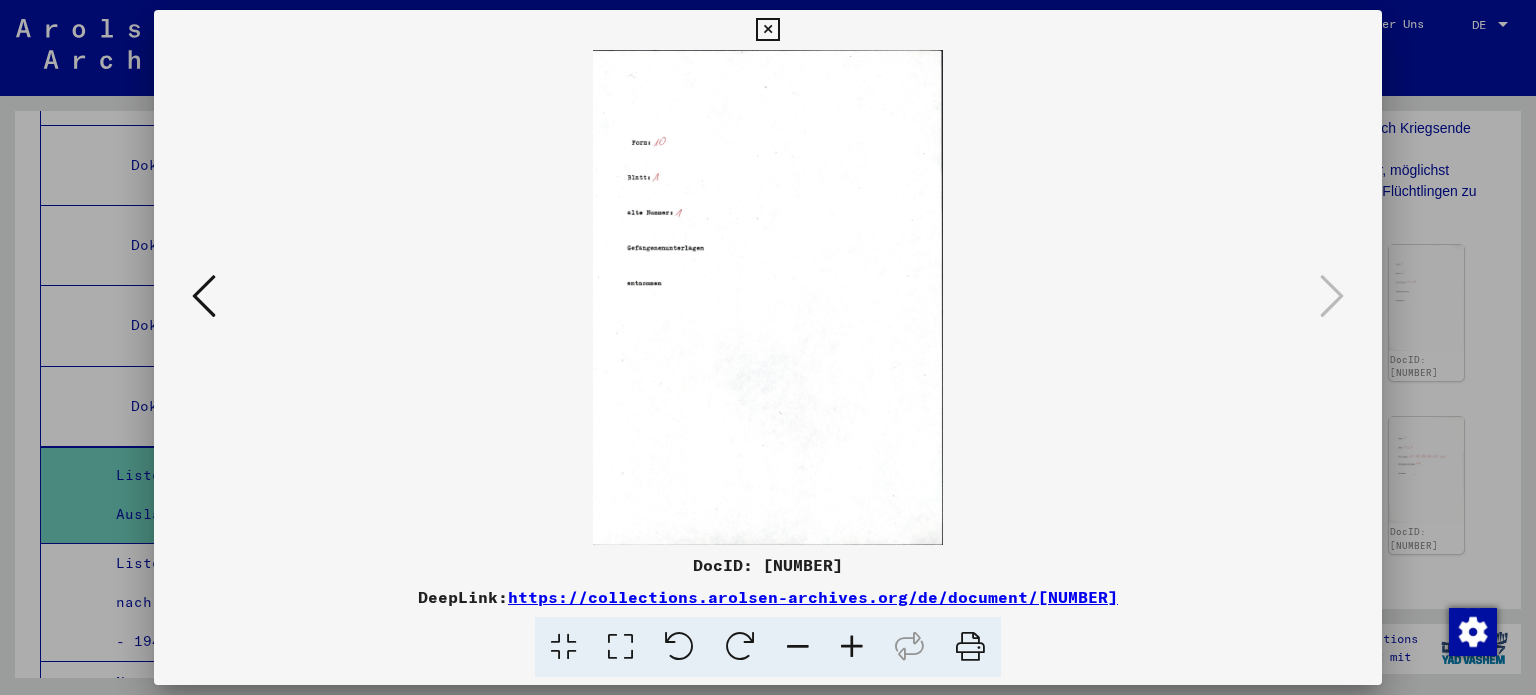 click at bounding box center [767, 30] 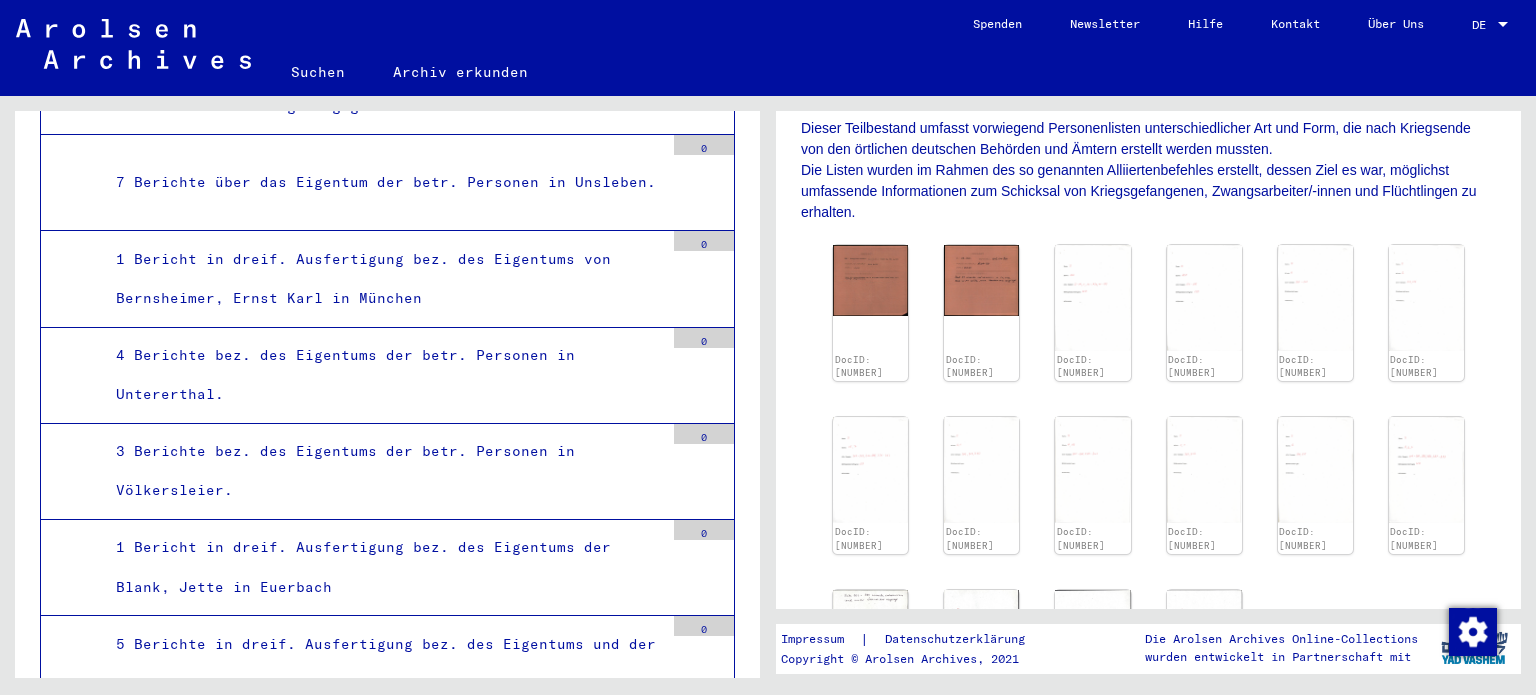 scroll, scrollTop: 10636, scrollLeft: 0, axis: vertical 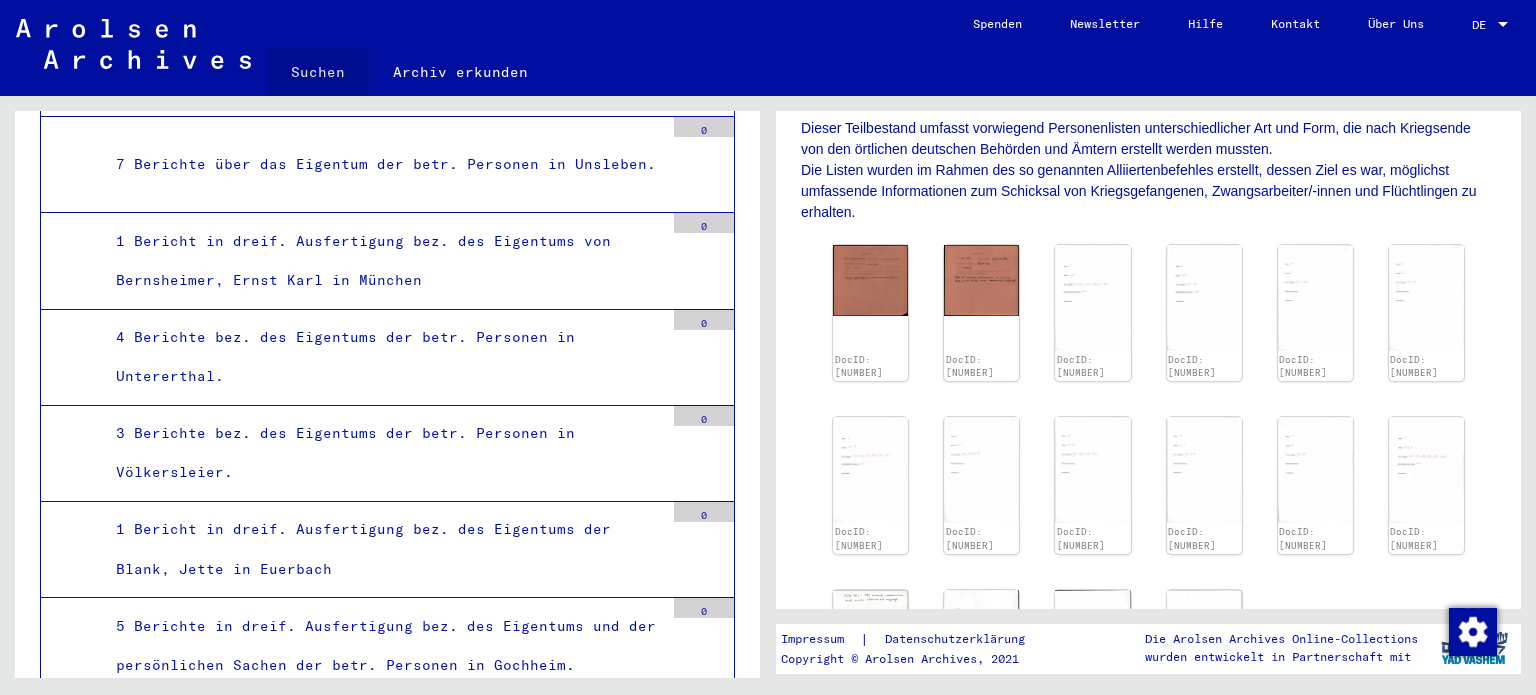 click on "Suchen" 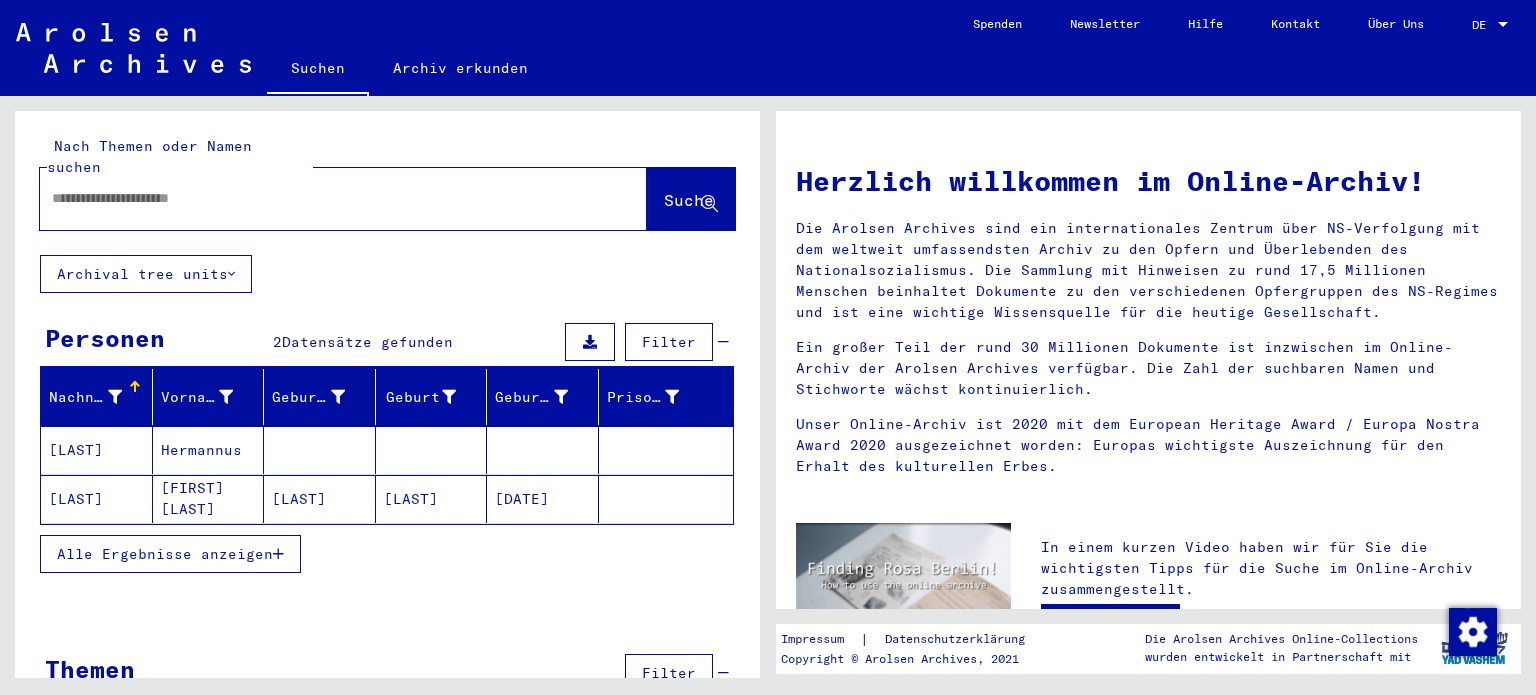 click on "[LAST]" at bounding box center (97, 499) 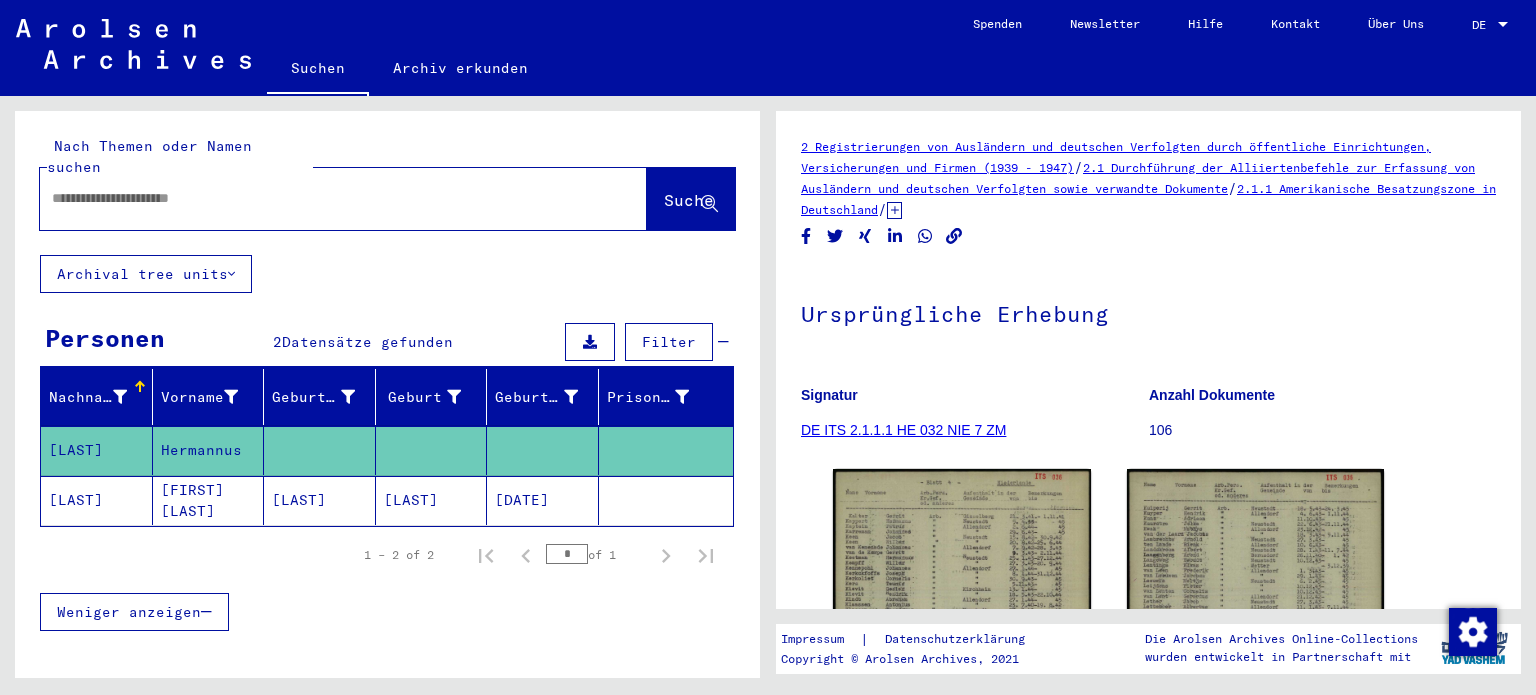 scroll, scrollTop: 0, scrollLeft: 0, axis: both 